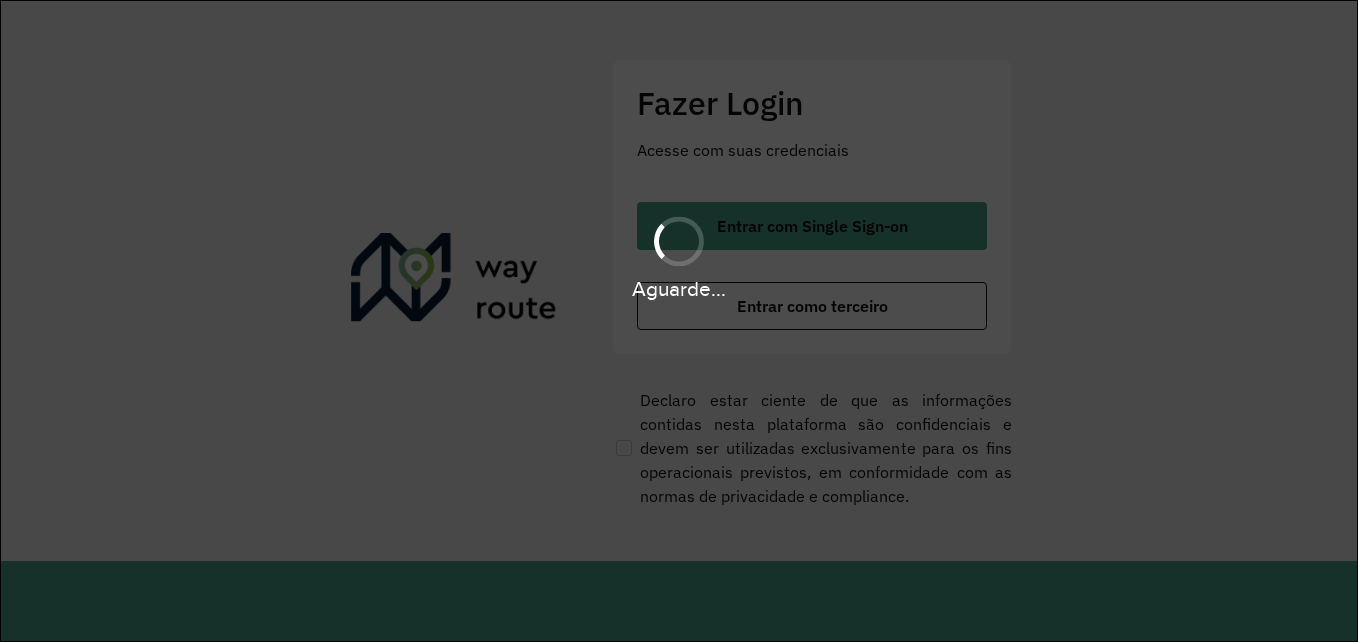 scroll, scrollTop: 0, scrollLeft: 0, axis: both 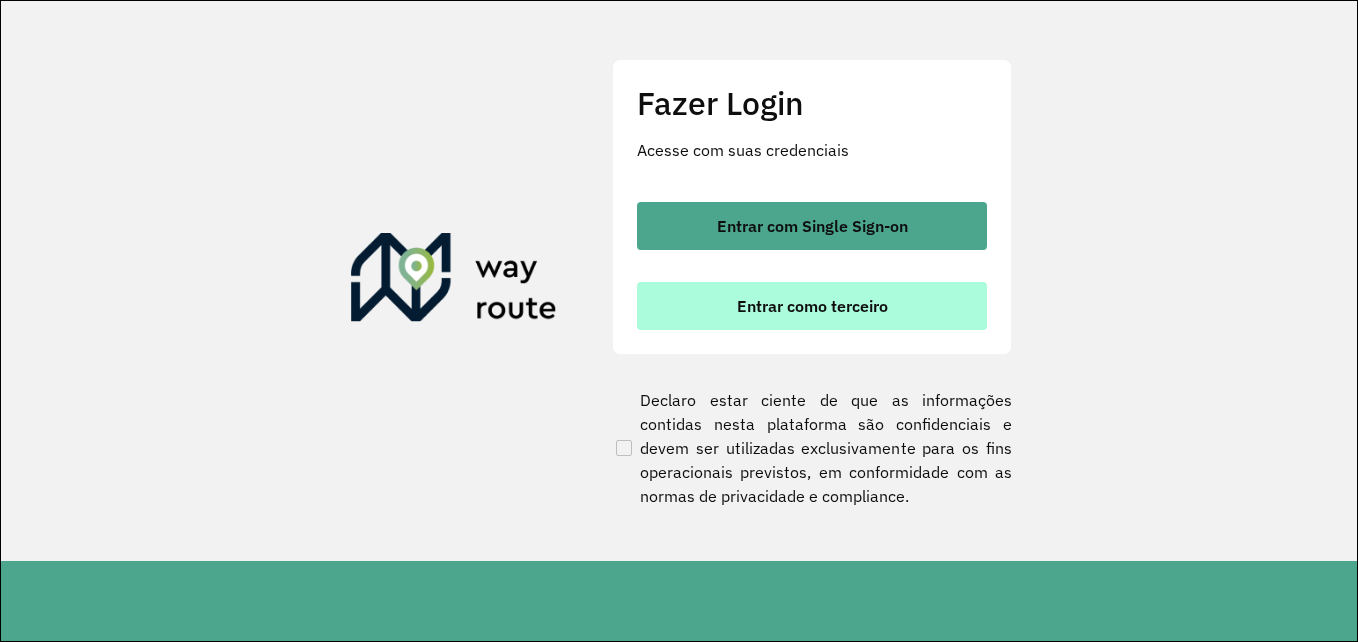 click on "Entrar como terceiro" at bounding box center (812, 306) 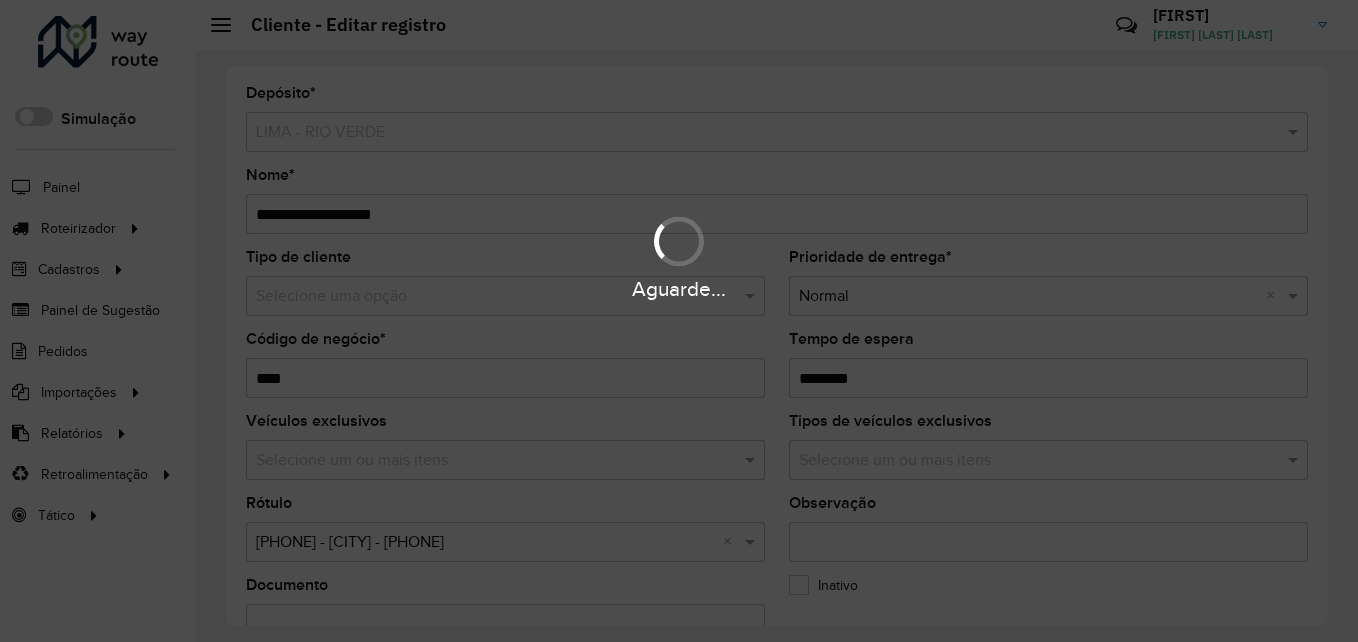 scroll, scrollTop: 0, scrollLeft: 0, axis: both 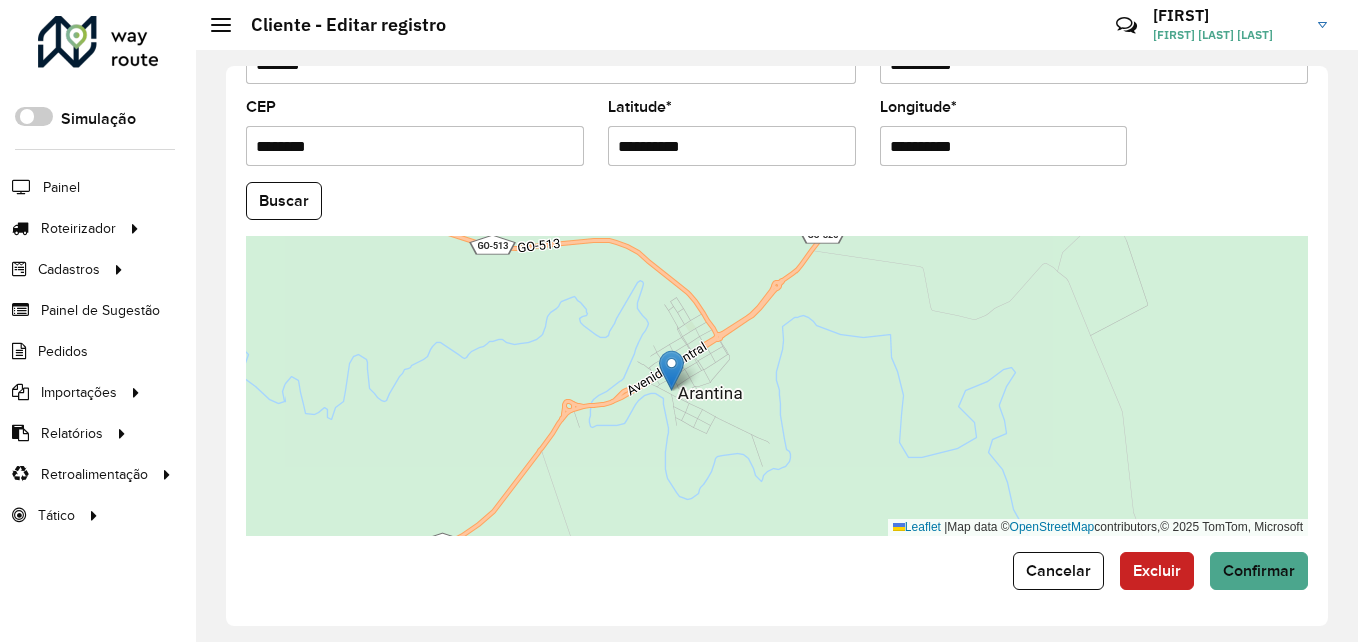 click on "Buscar" 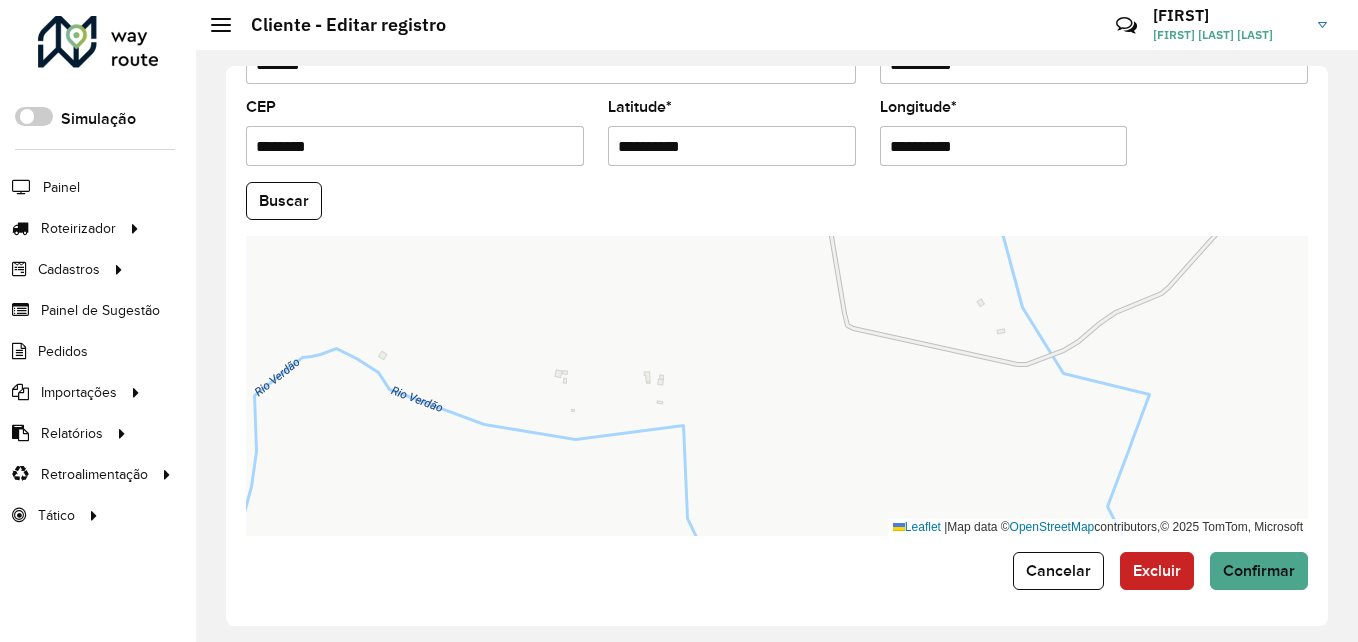 scroll, scrollTop: 746, scrollLeft: 0, axis: vertical 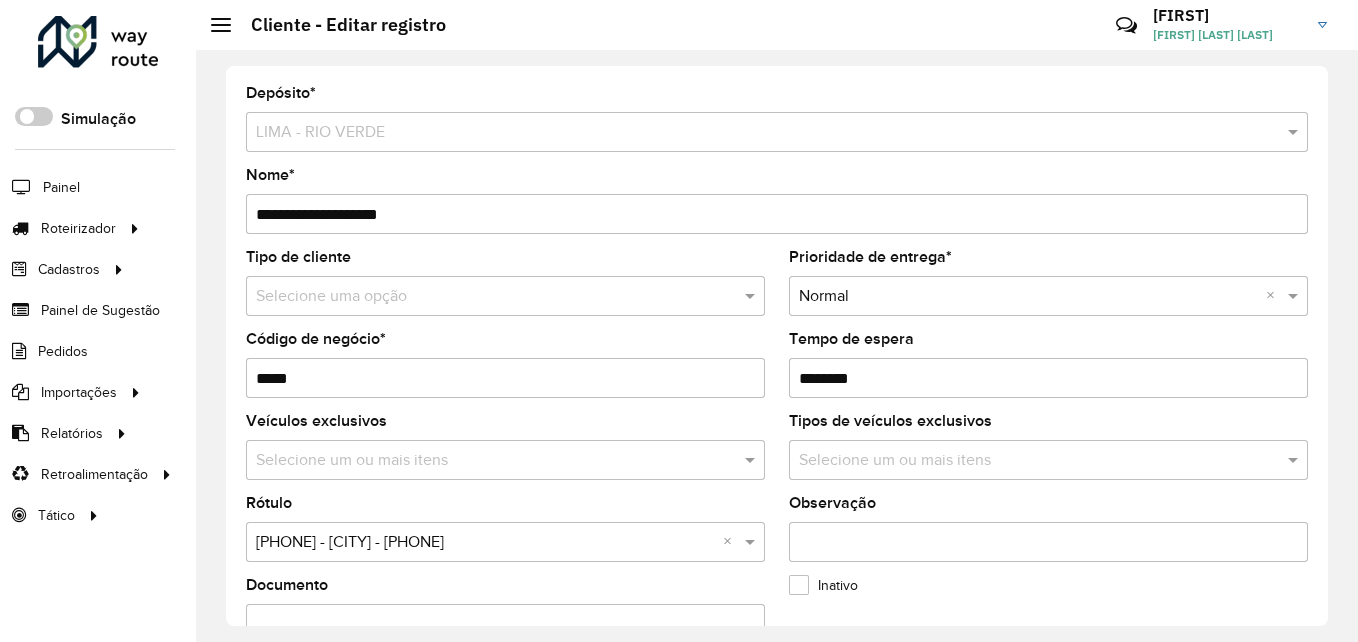 click on "*****" at bounding box center (505, 378) 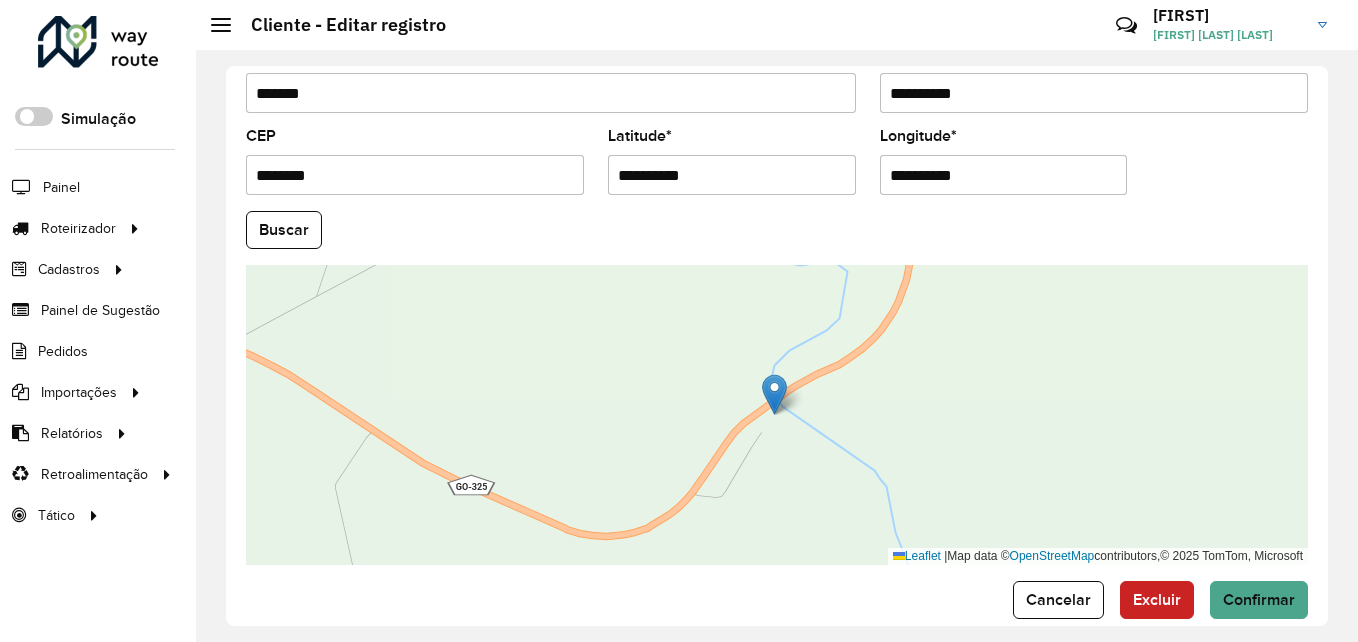 scroll, scrollTop: 846, scrollLeft: 0, axis: vertical 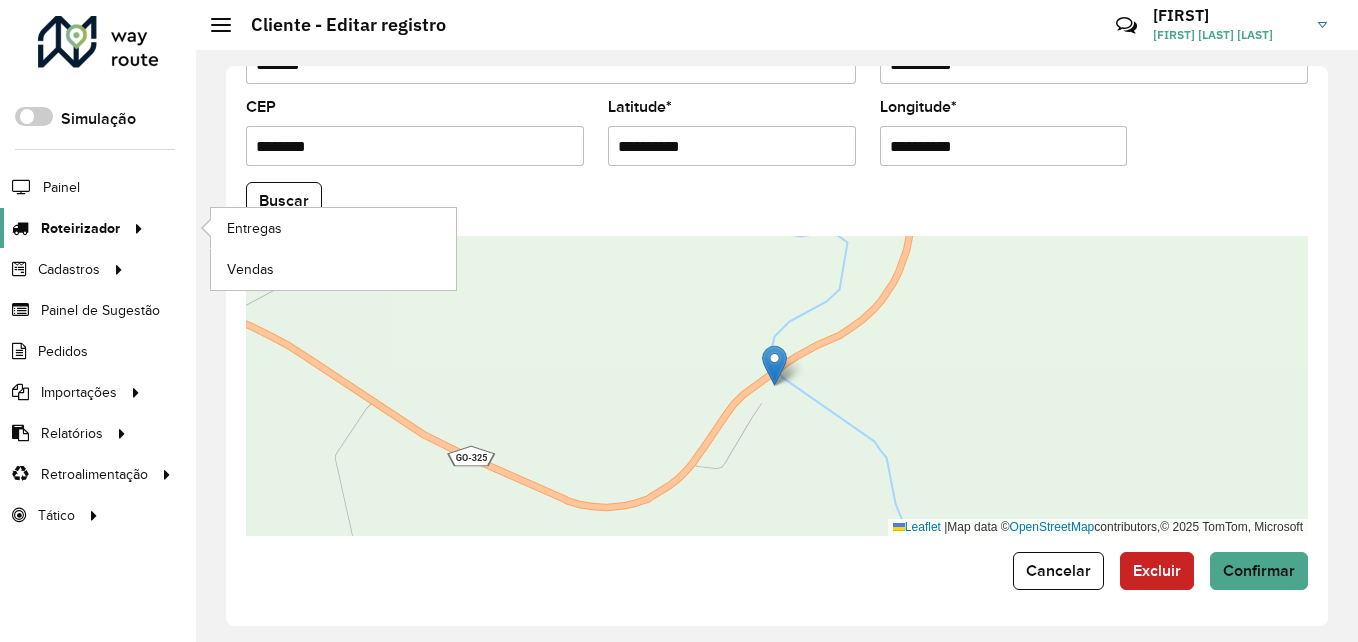 click on "Roteirizador" 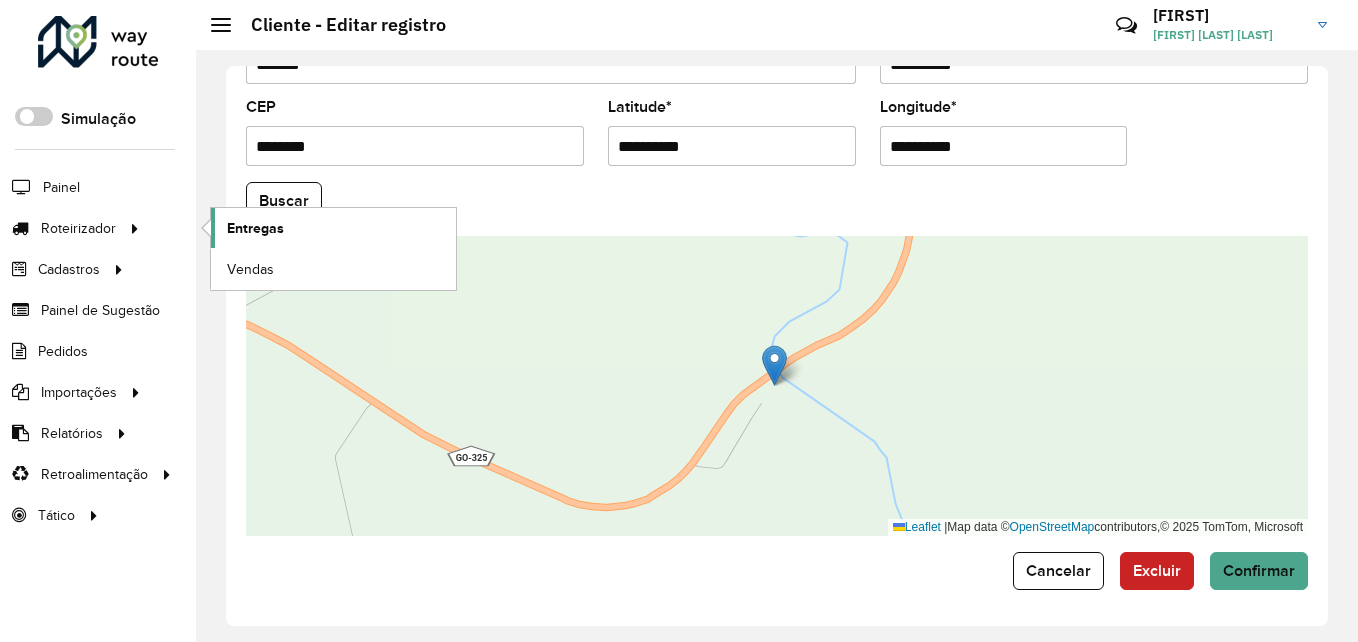 click on "Entregas" 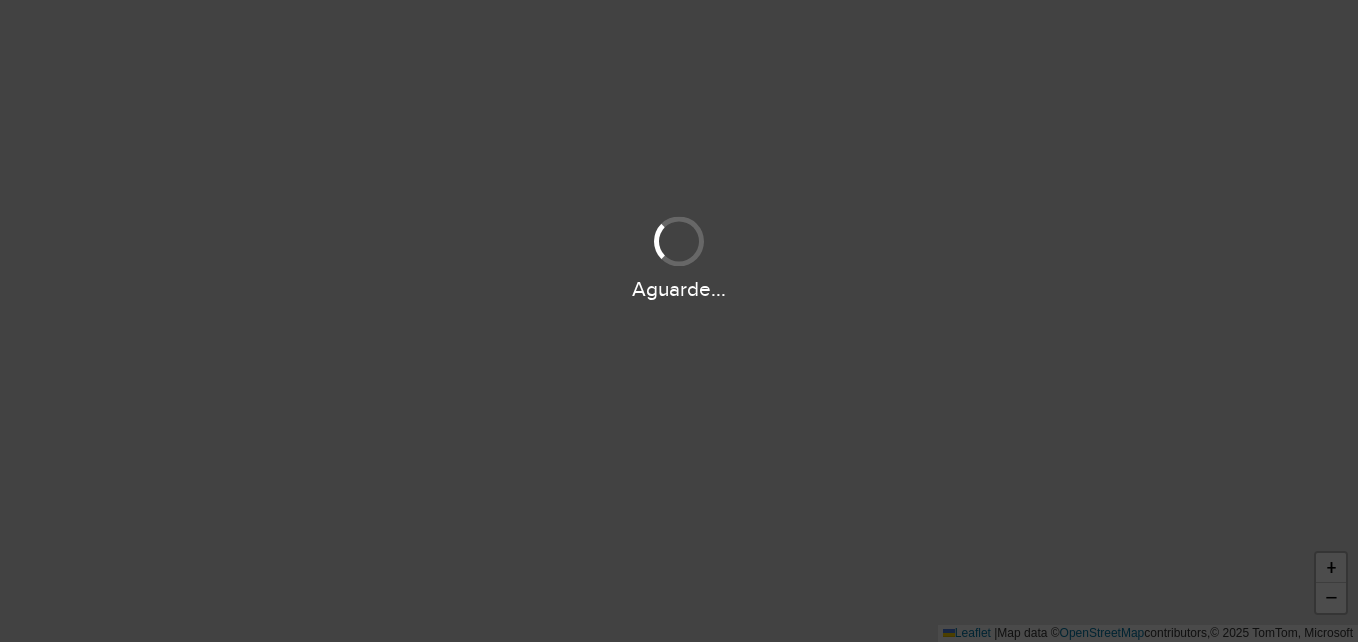 scroll, scrollTop: 0, scrollLeft: 0, axis: both 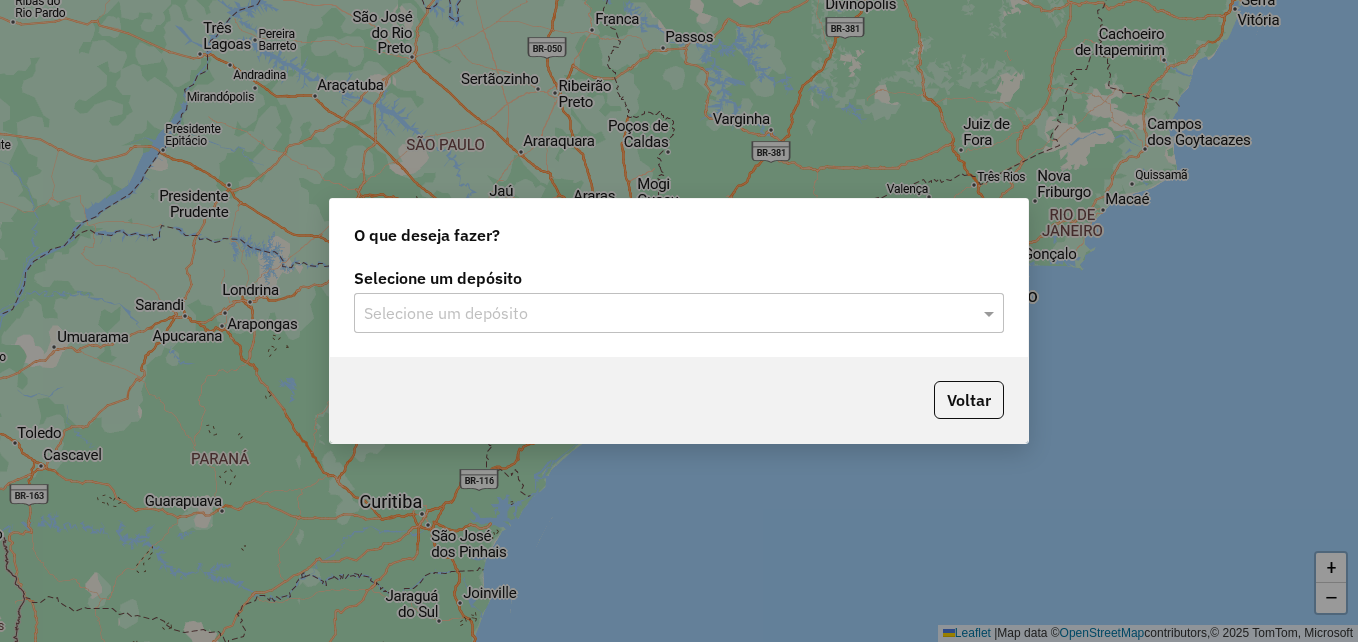 click 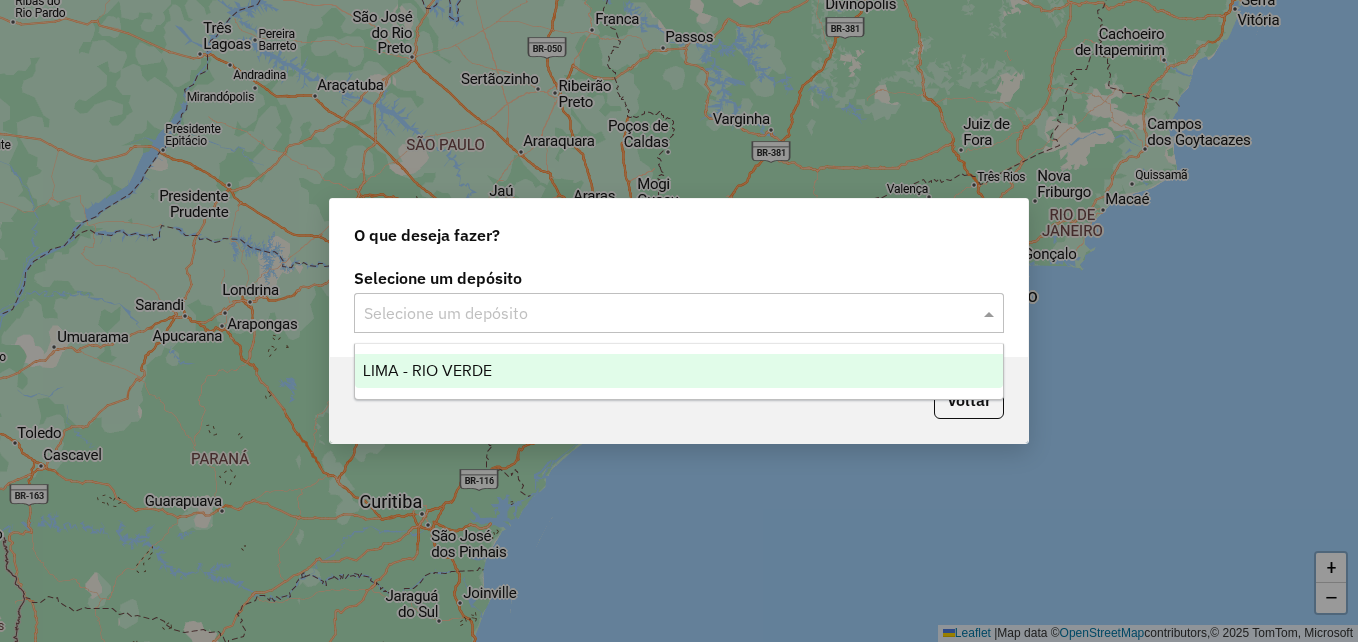 click on "LIMA - RIO VERDE" at bounding box center [679, 371] 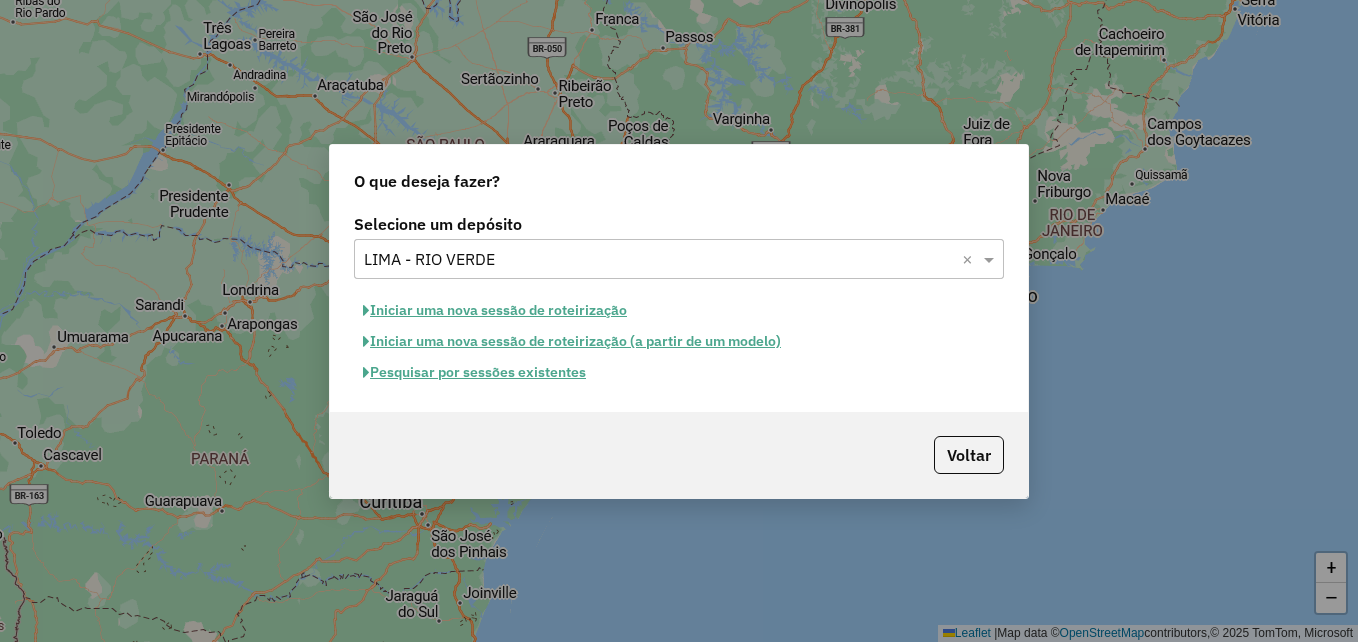 click on "Pesquisar por sessões existentes" 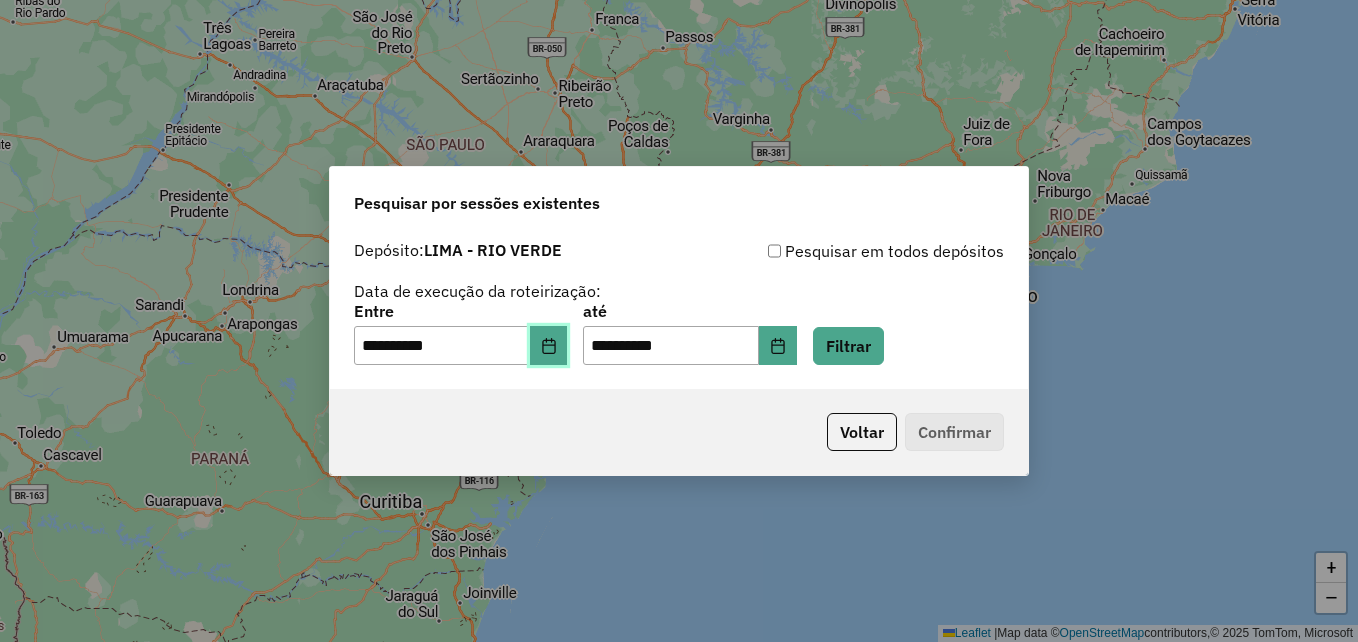 click 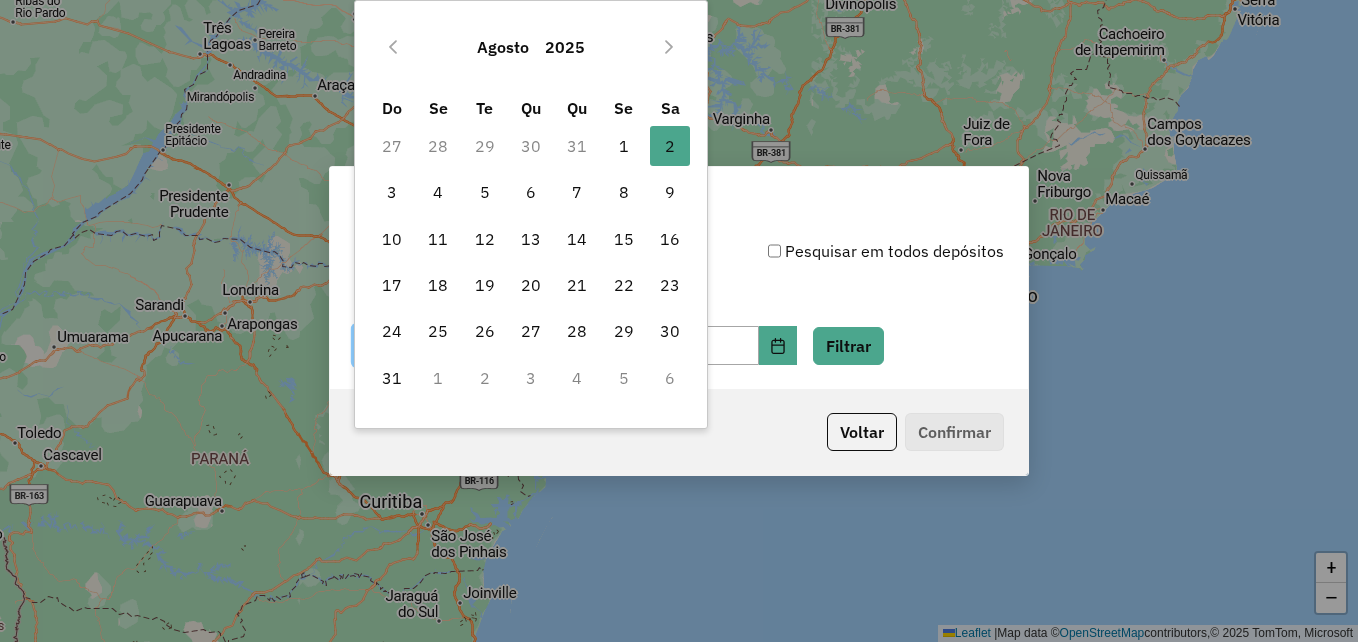 click on "1" at bounding box center [624, 146] 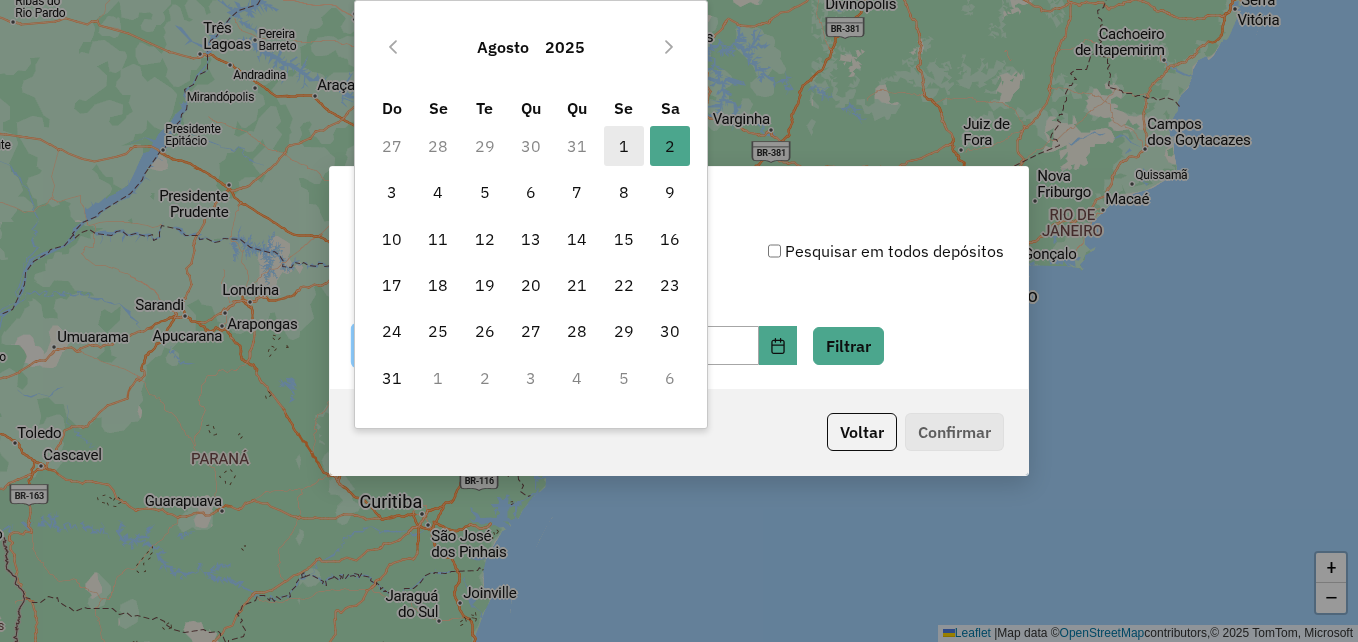 click on "1" at bounding box center [624, 146] 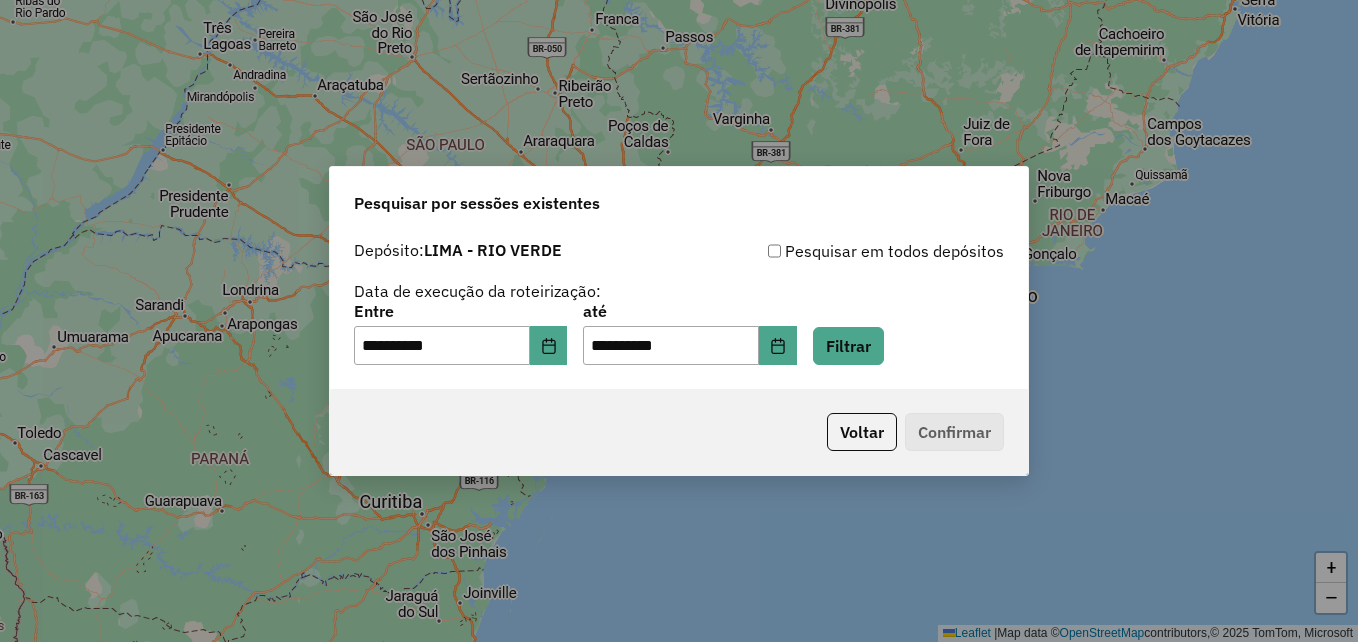 click on "**********" 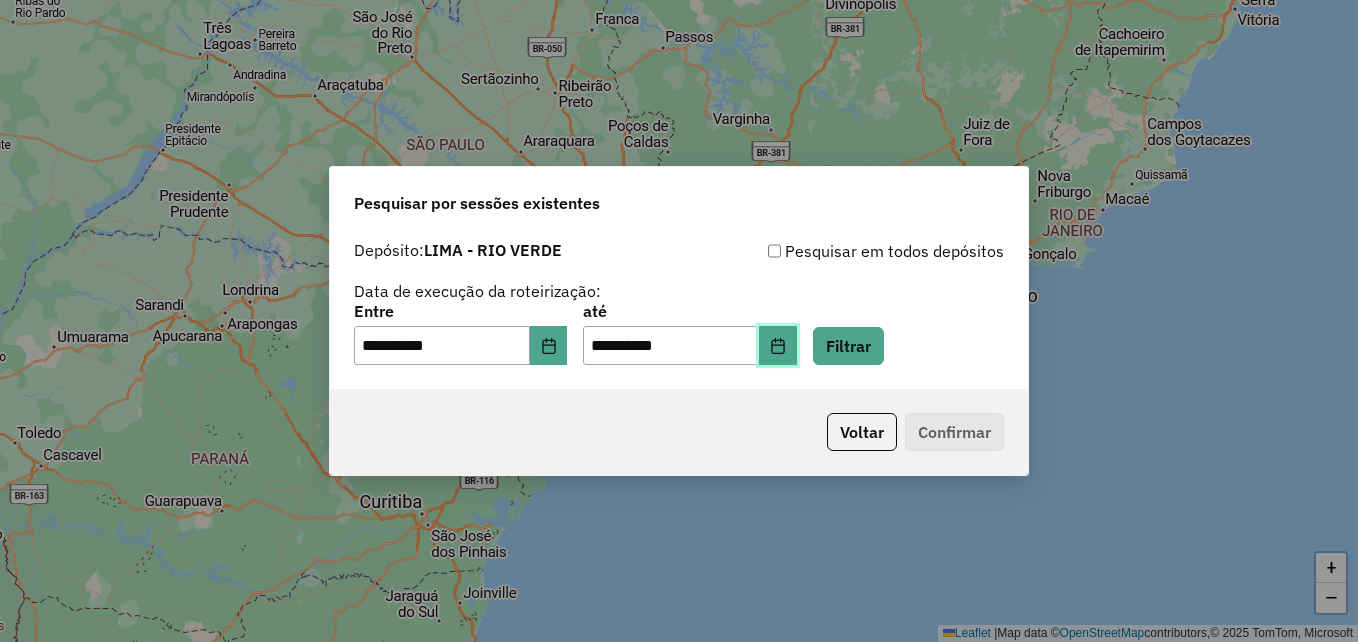 click 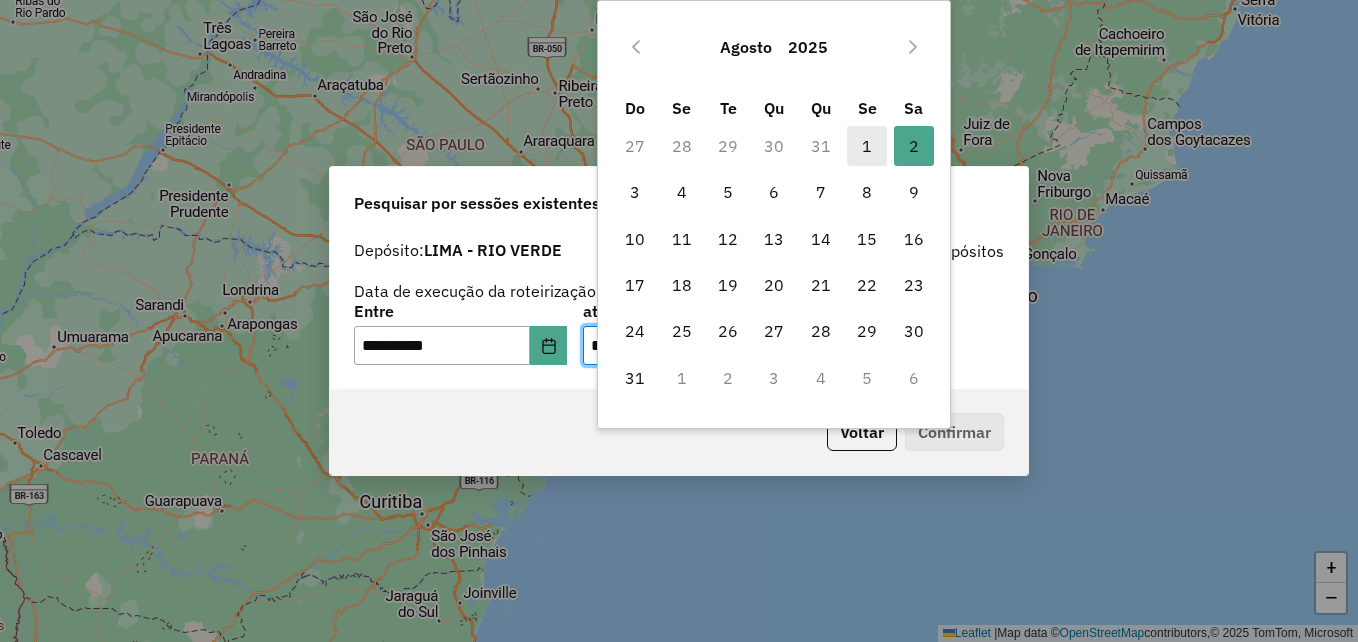 click on "1" at bounding box center [867, 146] 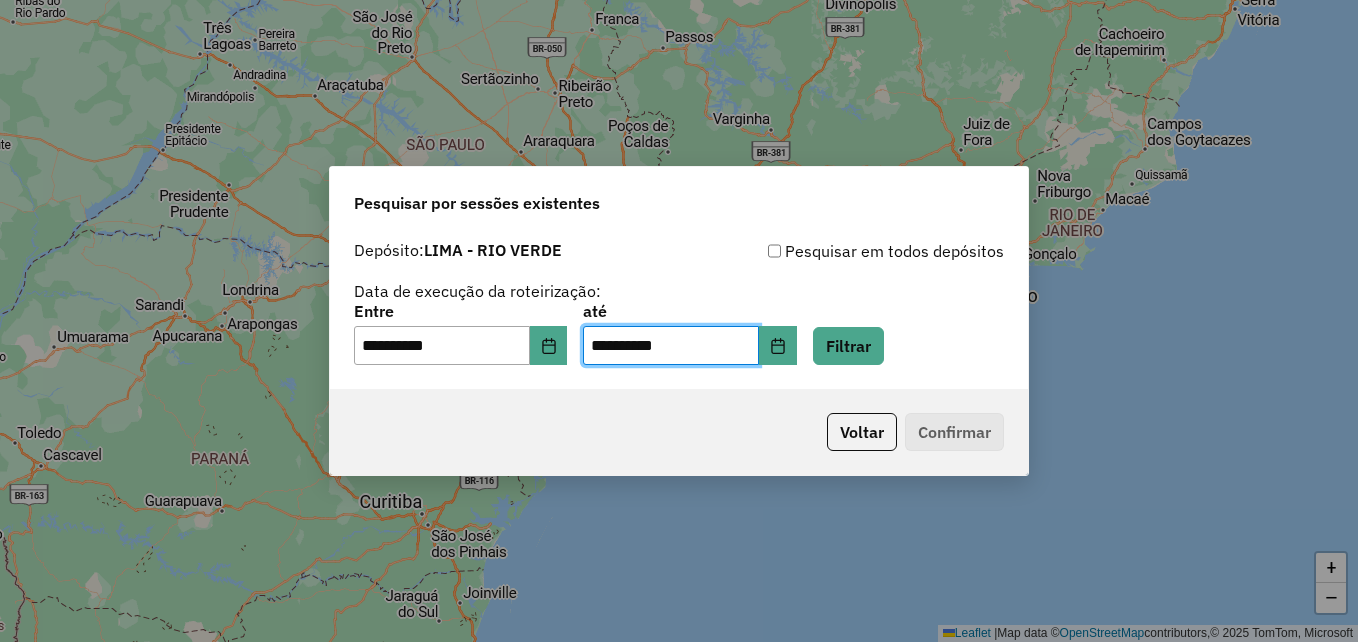 click on "Voltar   Confirmar" 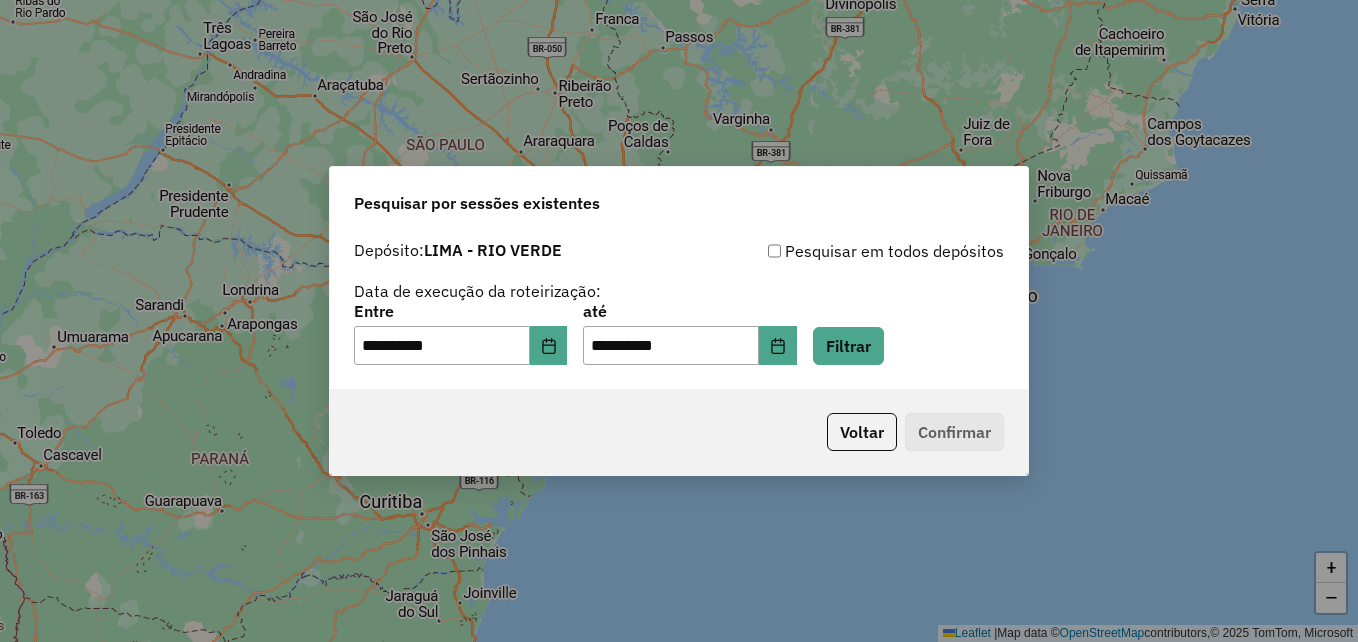click on "**********" 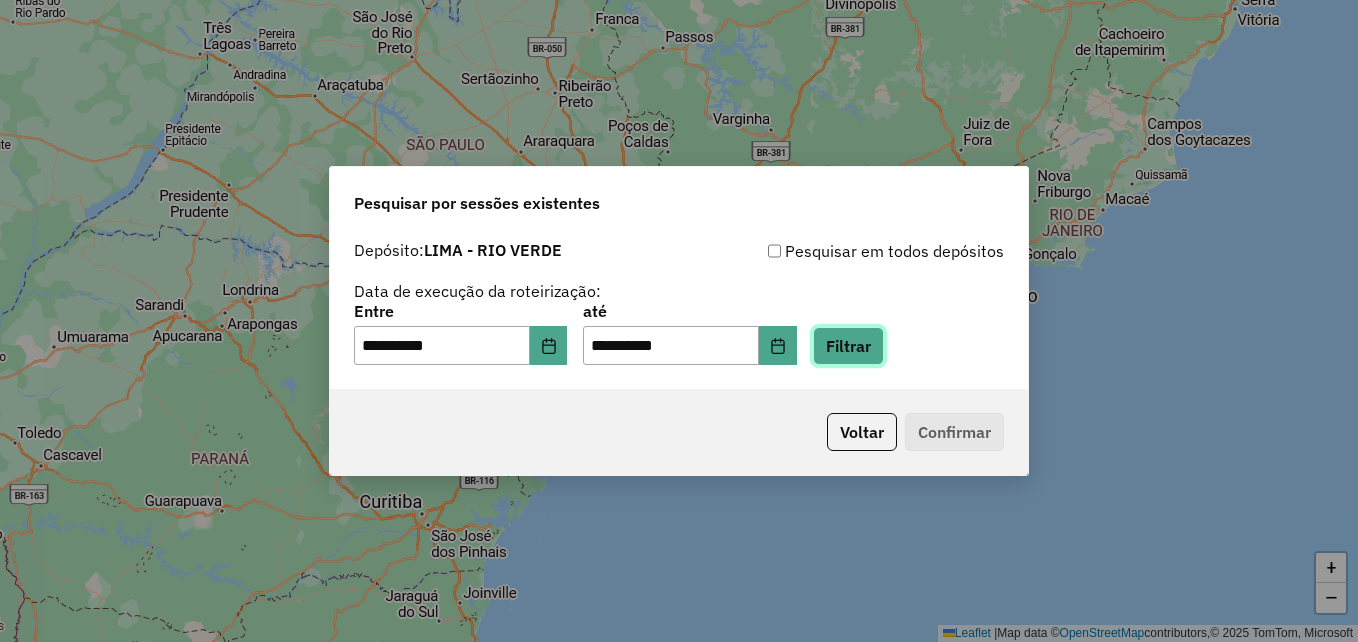 click on "Filtrar" 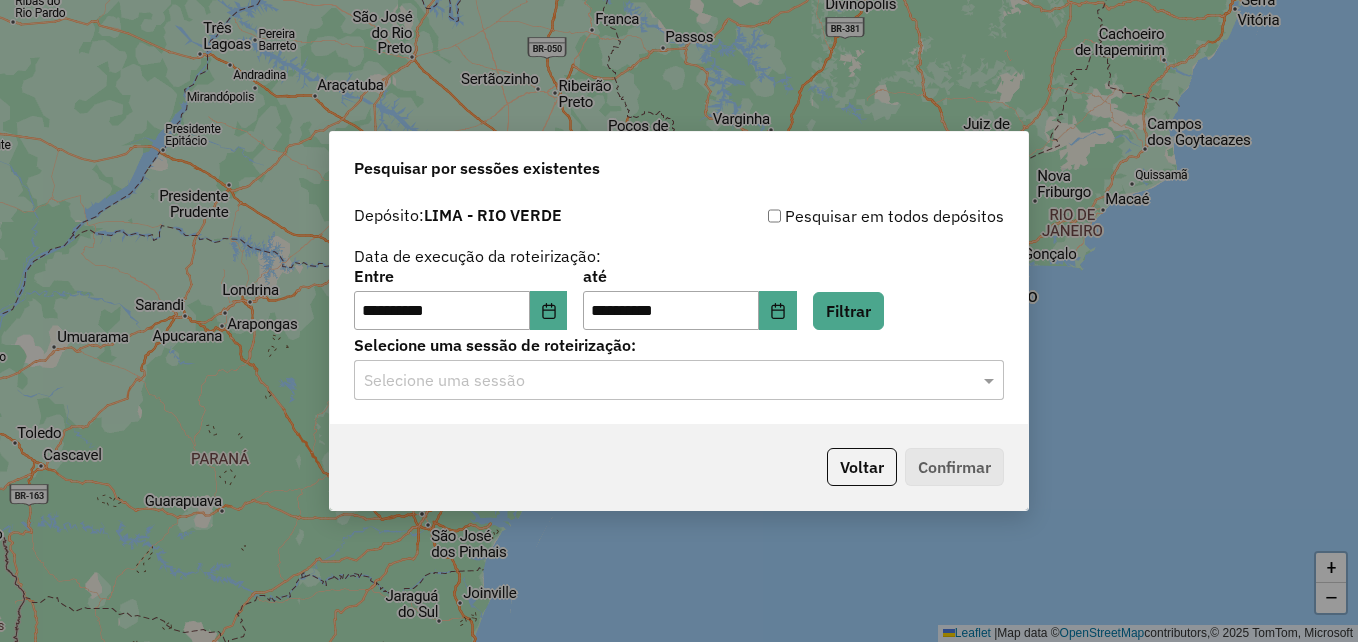 click 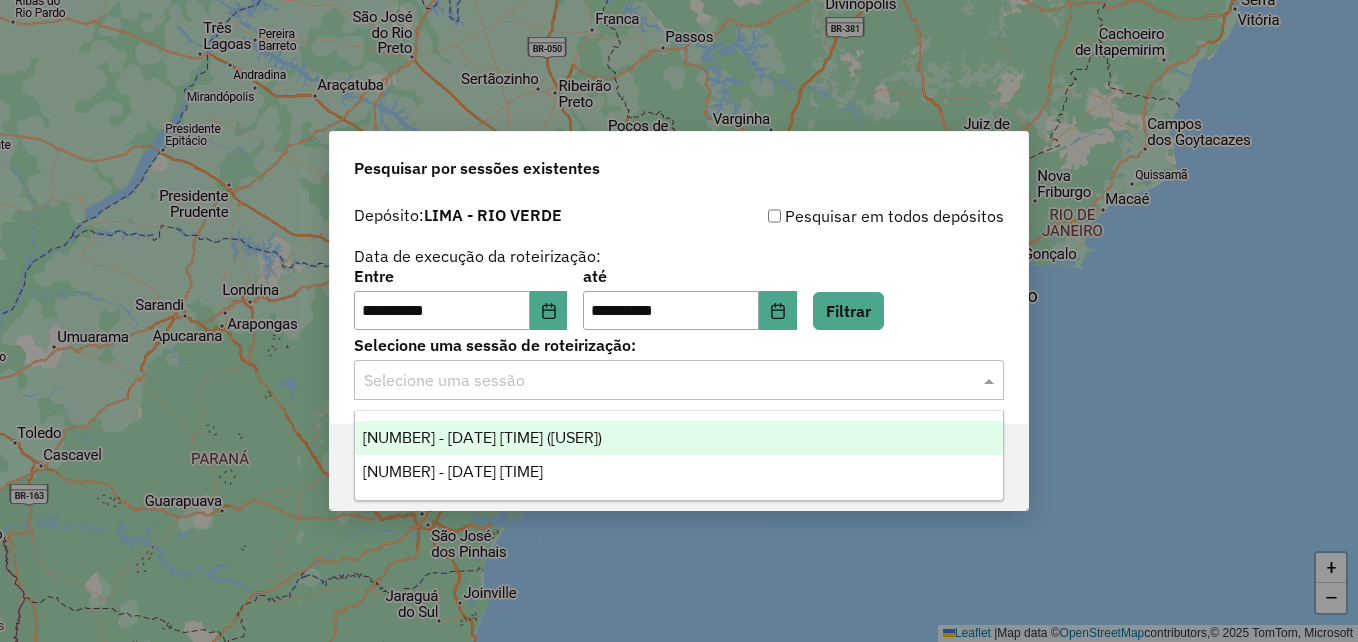 click on "973222 - 01/08/2025 17:46 (aciane)" at bounding box center [482, 437] 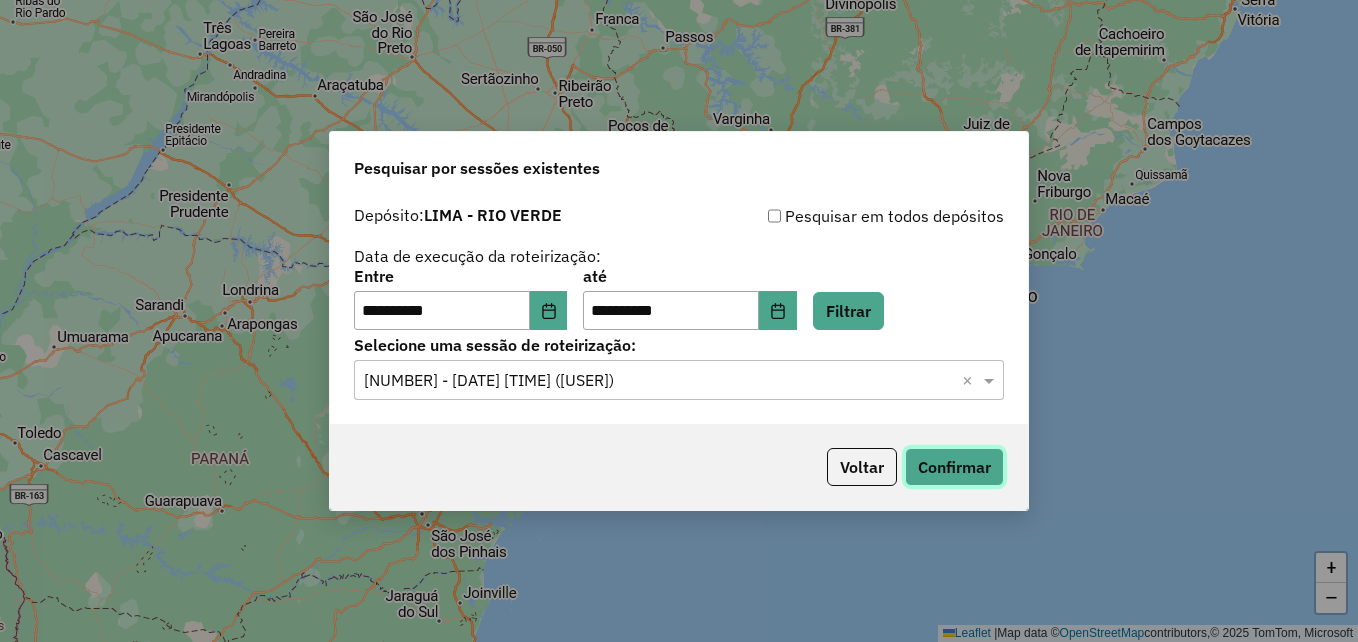 click on "Confirmar" 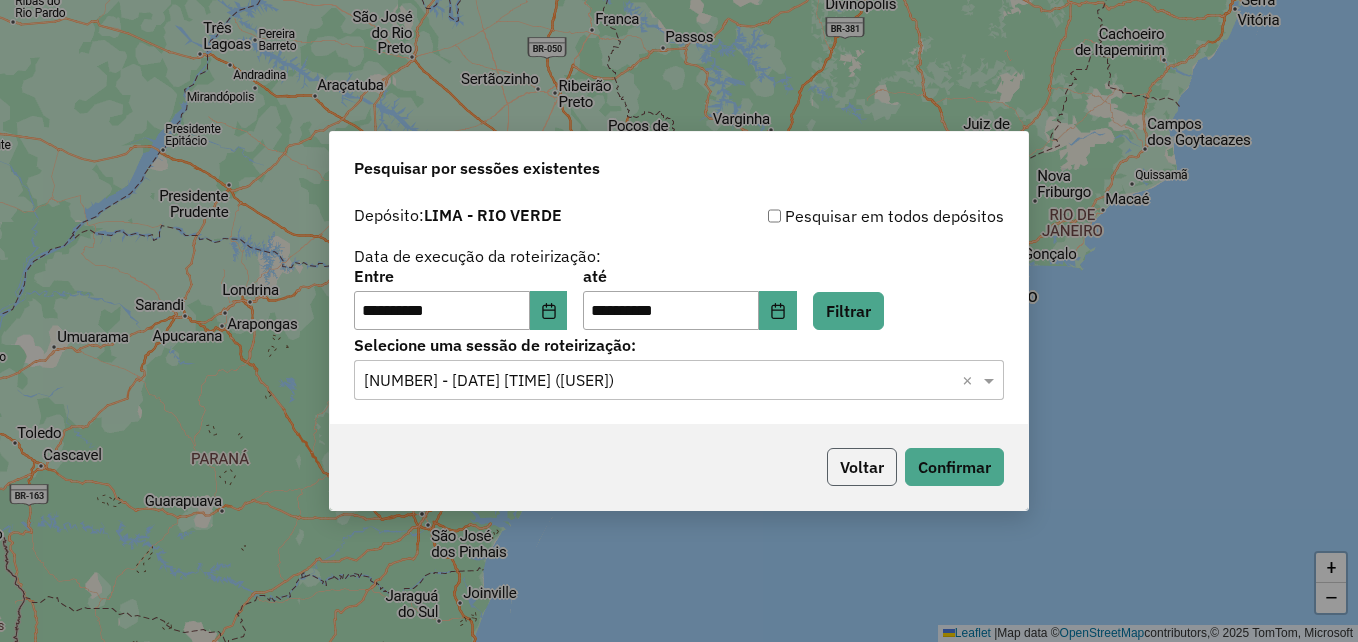 click on "Voltar" 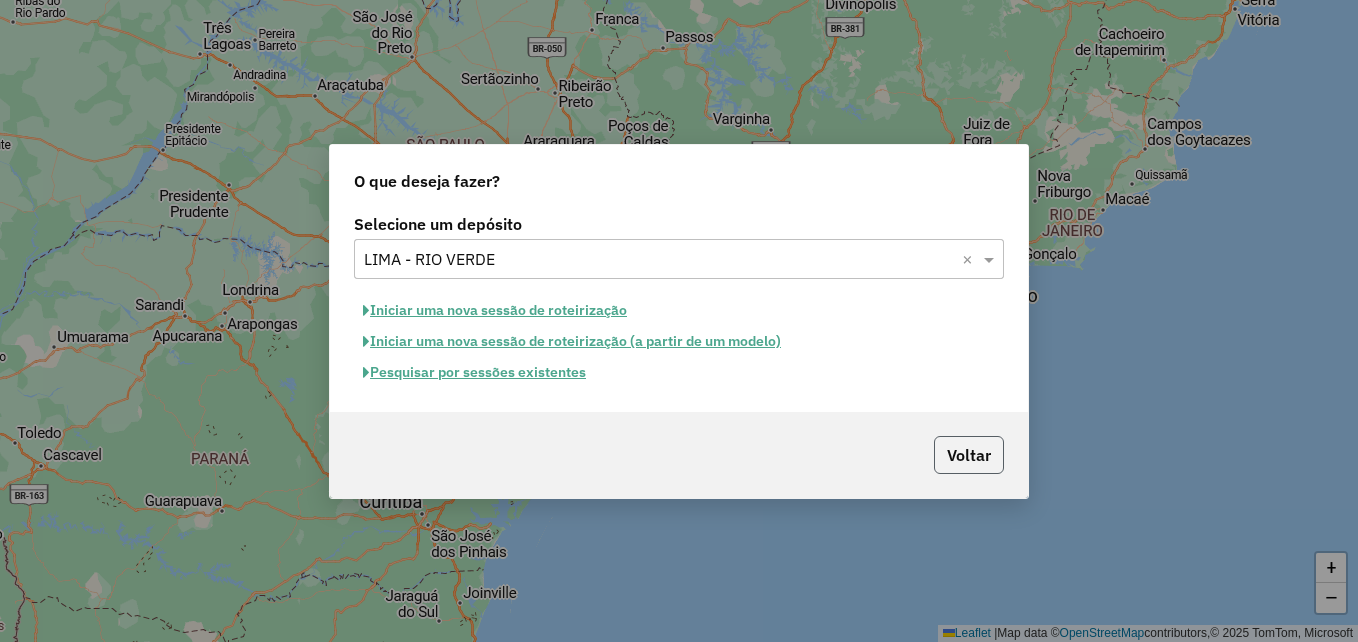 click on "Voltar" 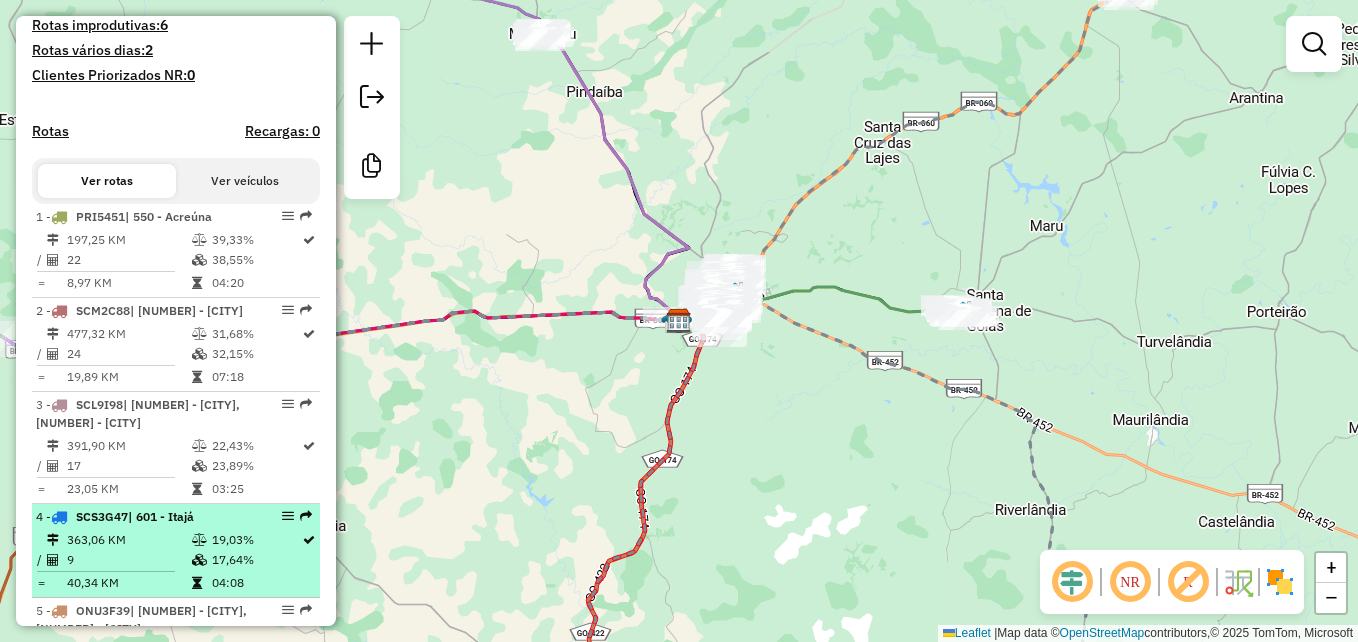 scroll, scrollTop: 0, scrollLeft: 0, axis: both 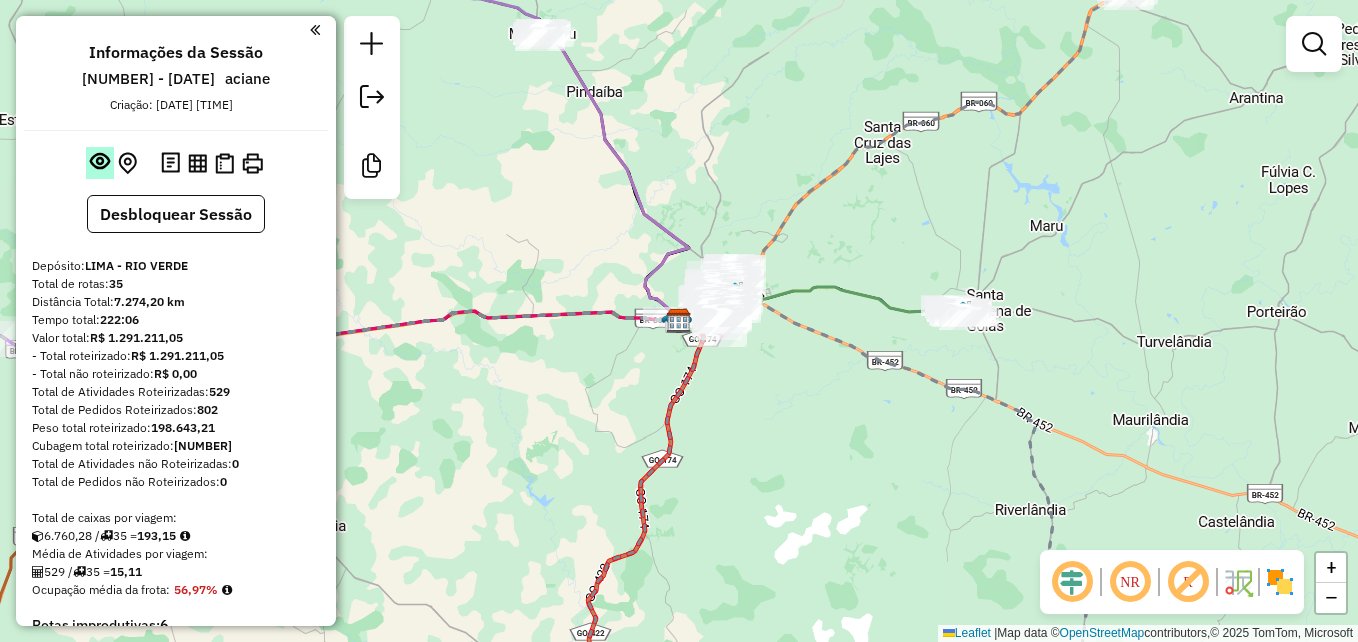 click at bounding box center [100, 161] 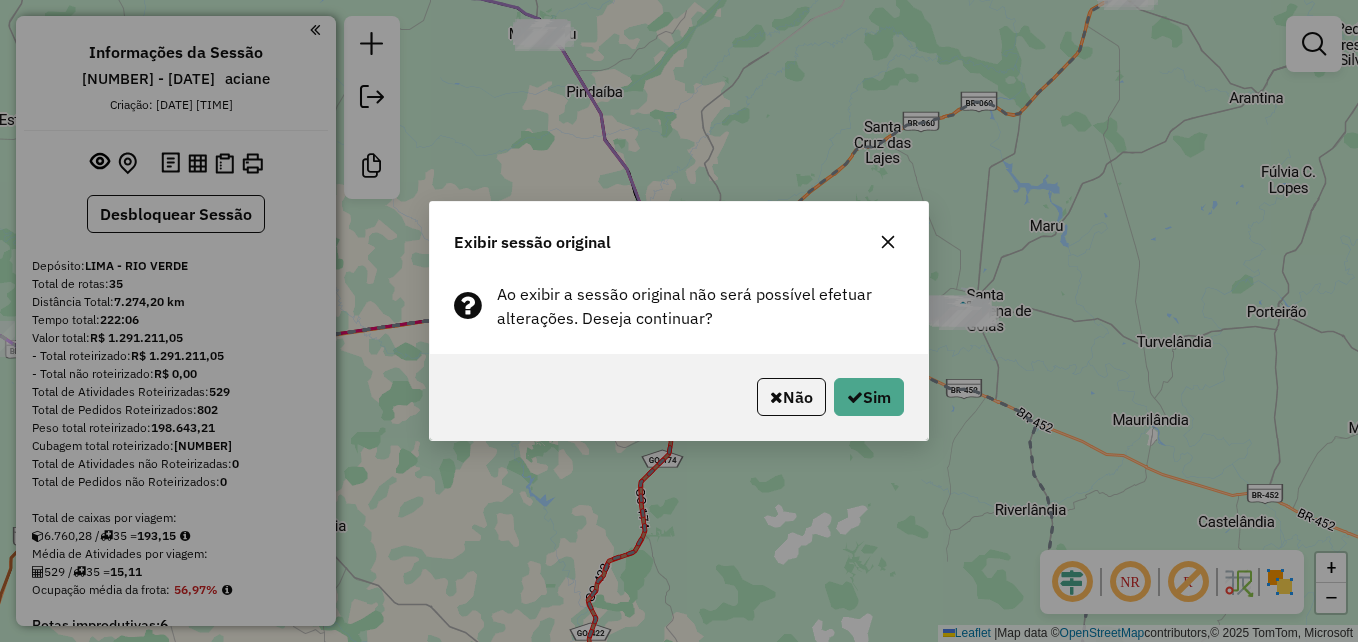 click 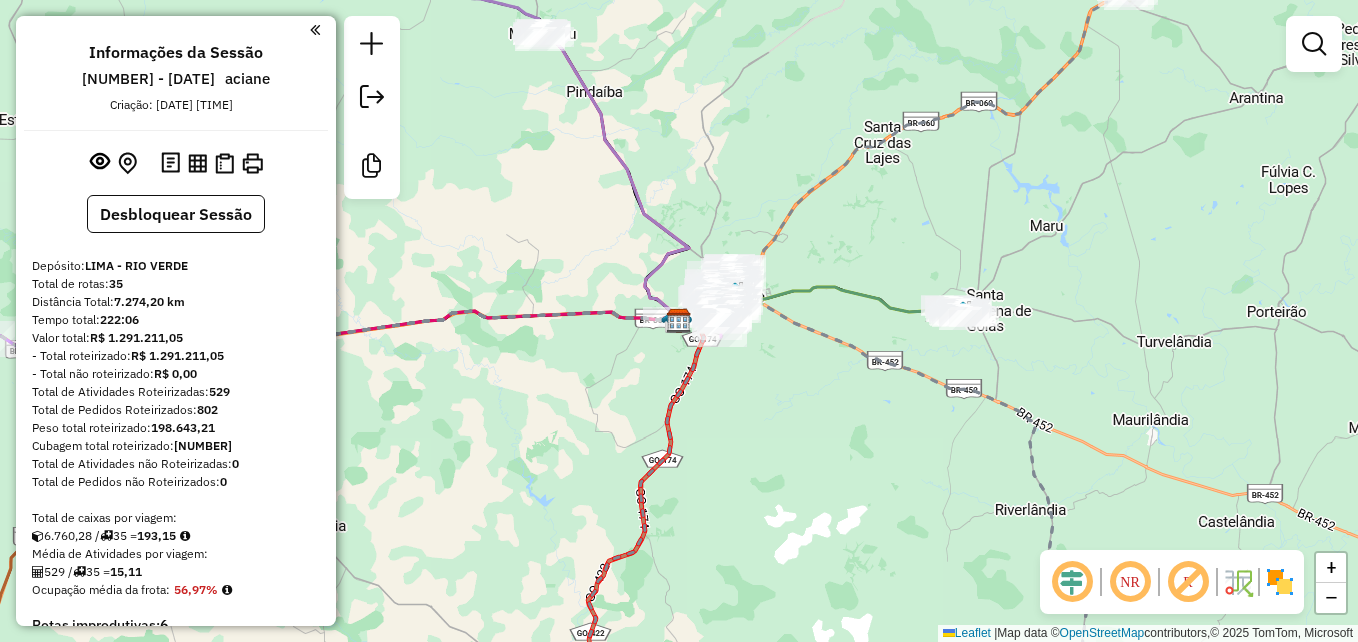 click on "Informações da Sessão [SESSION_ID] - [DATE]  [USERNAME]   Criação: [DATE] [TIME]   Desbloquear Sessão   Depósito:  [CITY] - [CITY]  Total de rotas:  35  Distância Total:  7.274,20 km  Tempo total:  222:06  Valor total:  R$ 1.291.211,05  - Total roteirizado:  R$ 1.291.211,05  - Total não roteirizado:  R$ 0,00  Total de Atividades Roteirizadas:  529  Total de Pedidos Roteirizados:  802  Peso total roteirizado:  198.643,21  Cubagem total roteirizado:  6.760,28  Total de Atividades não Roteirizadas:  0  Total de Pedidos não Roteirizados:  0 Total de caixas por viagem:  6.760,28 /   35 =  193,15 Média de Atividades por viagem:  529 /   35 =  15,11 Ocupação média da frota:  56,97%   Rotas improdutivas:  6  Rotas vários dias:  2  Clientes Priorizados NR:  0 Rotas  Recargas: 0   Ver rotas   Ver veículos   1 -       [PLATE]   | [NUMBER] - [CITY]  197,25 KM   39,33%  /  22   38,55%     =  8,97 KM   04:20   2 -       [PLATE]   | [NUMBER] - [CITY]  477,32 KM   31,68%  /  24   32,15%     =  19,89 KM   3 -" at bounding box center [176, 321] 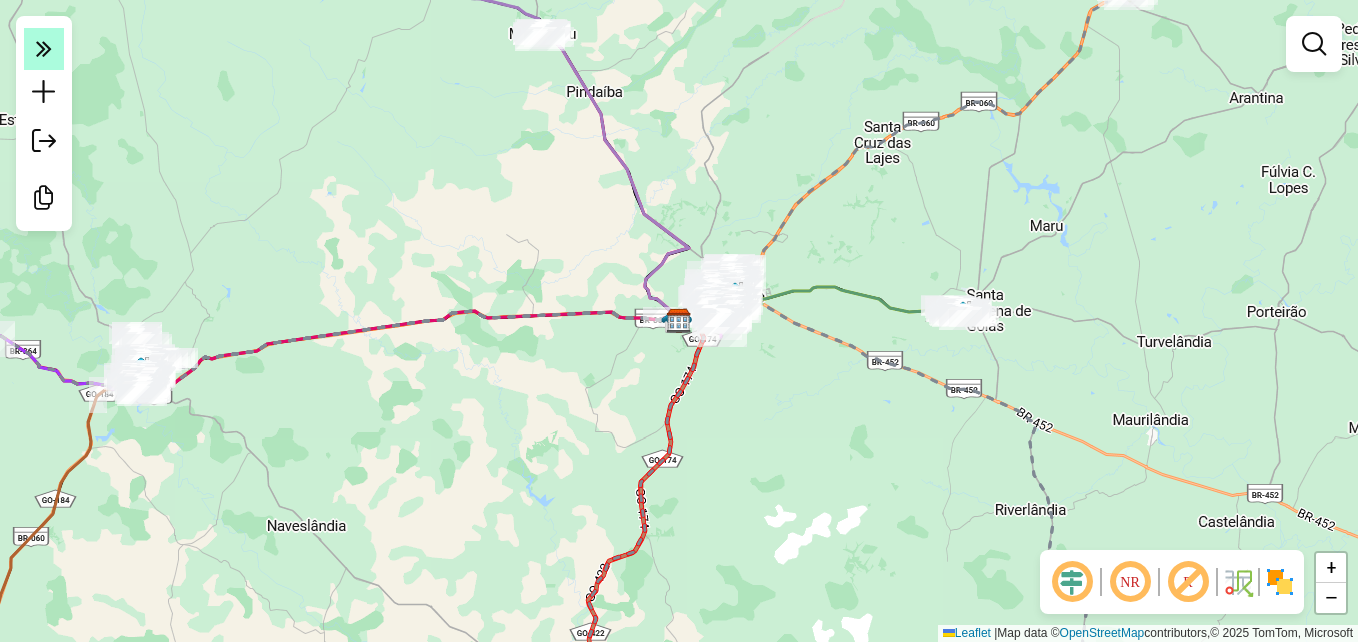 click 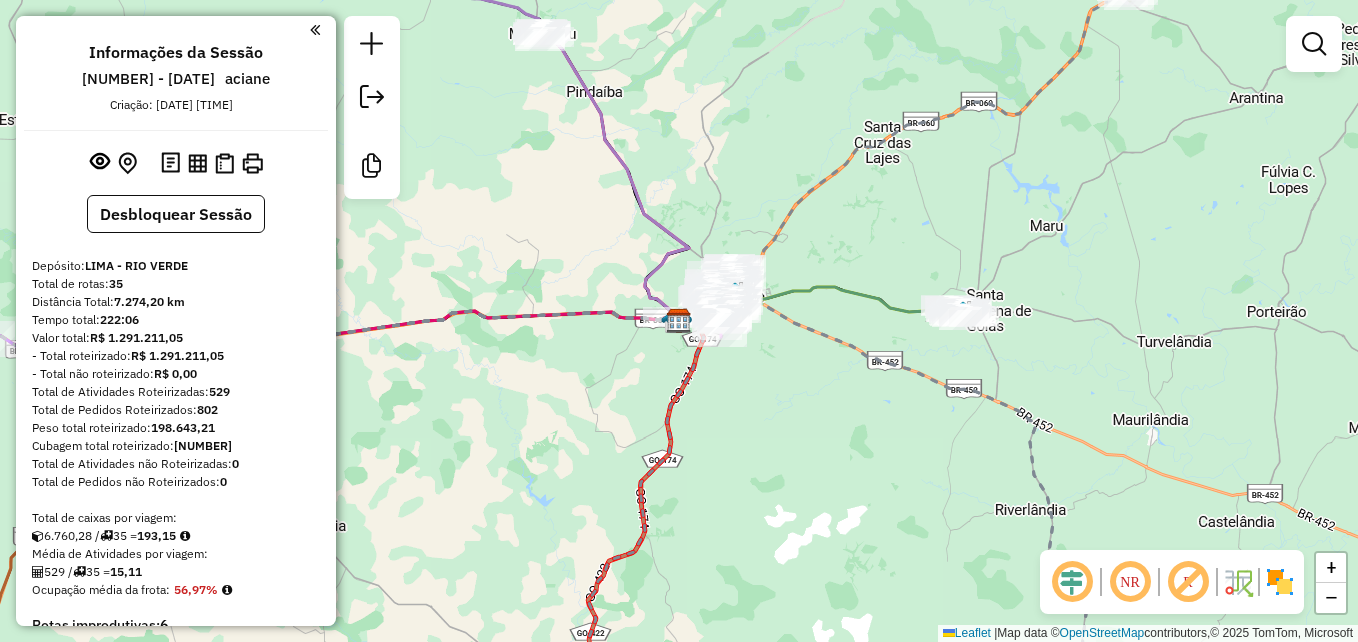 click at bounding box center [315, 30] 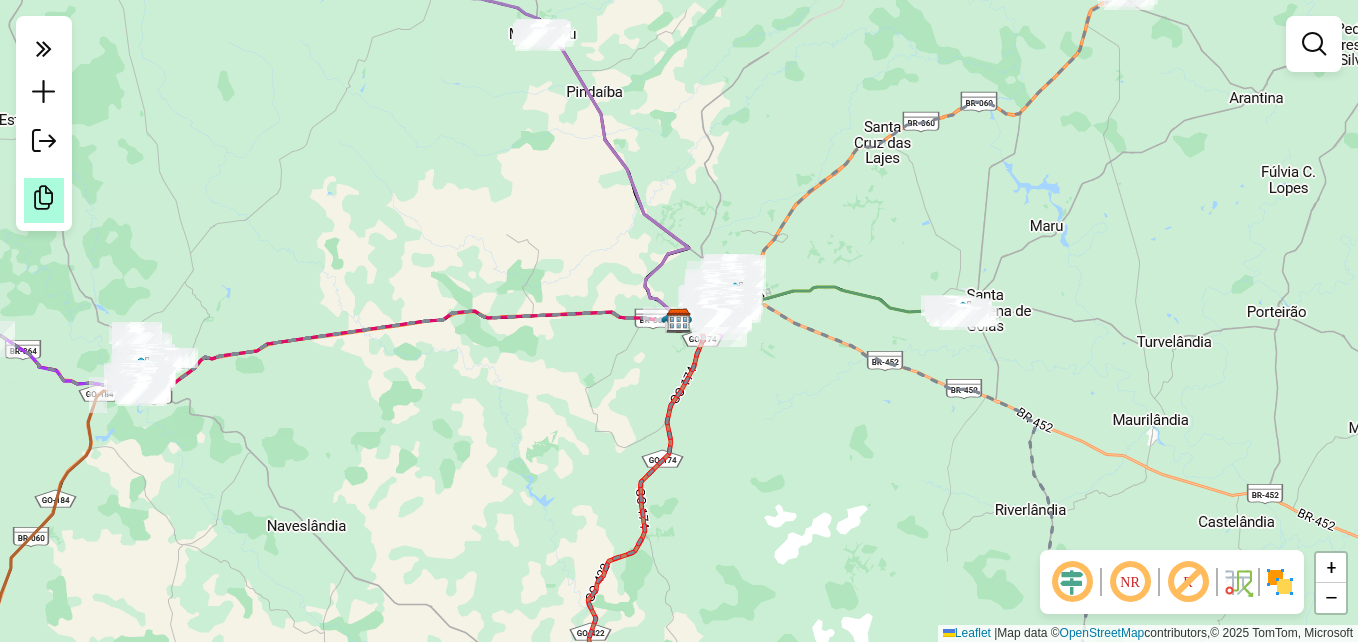click 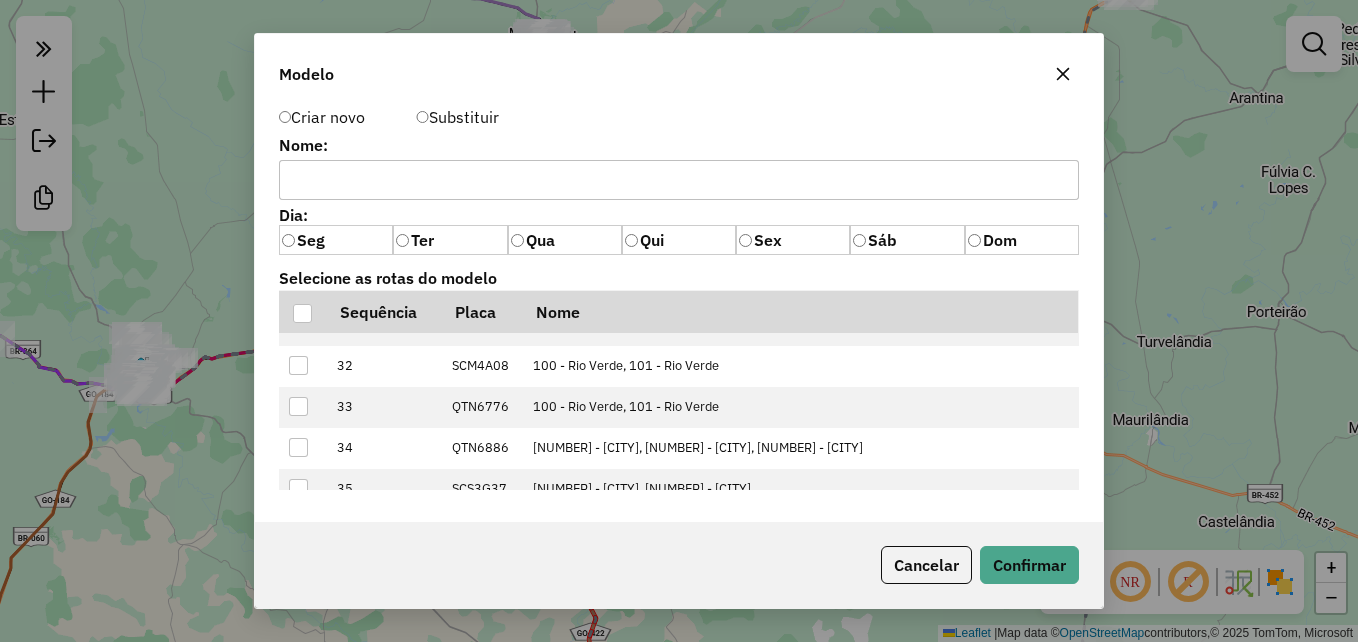 scroll, scrollTop: 1298, scrollLeft: 0, axis: vertical 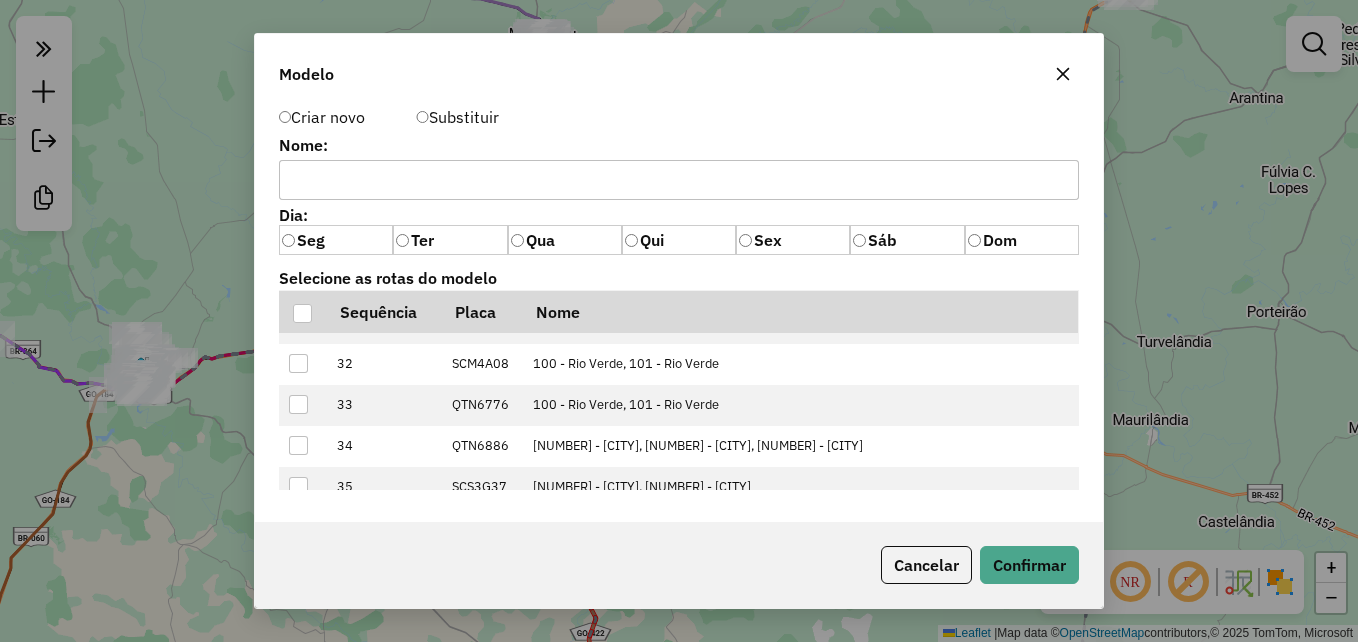 click 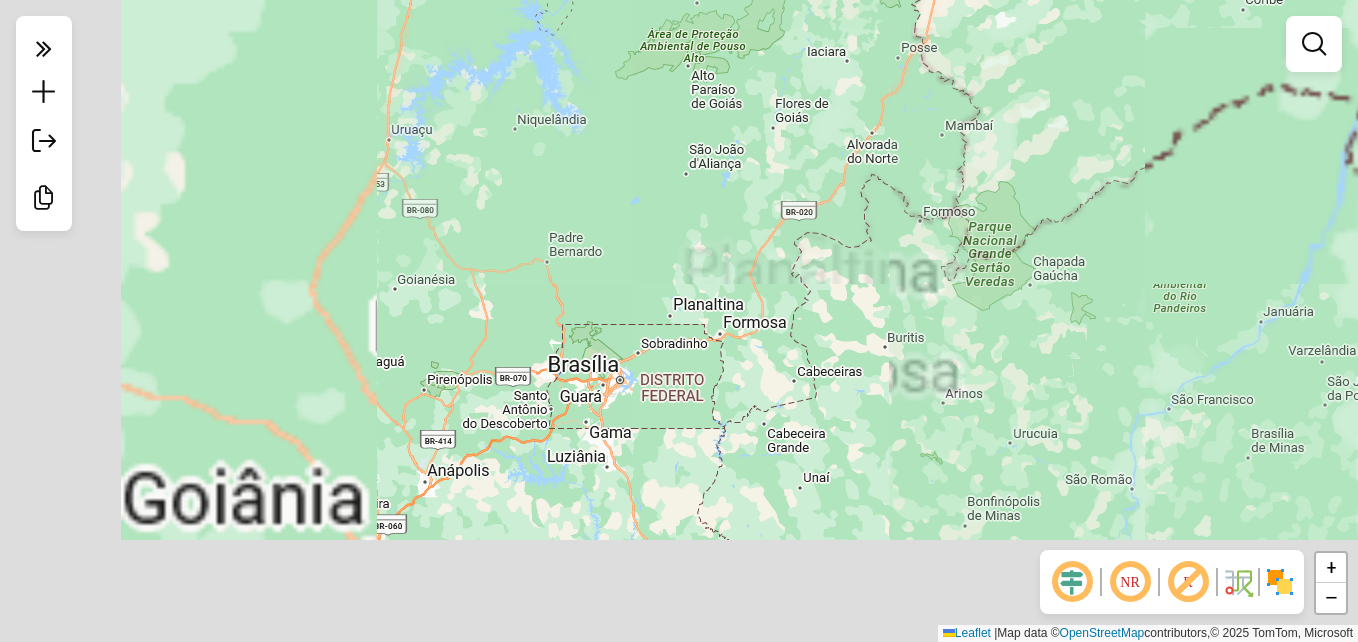 drag, startPoint x: 543, startPoint y: 492, endPoint x: 1152, endPoint y: 68, distance: 742.0627 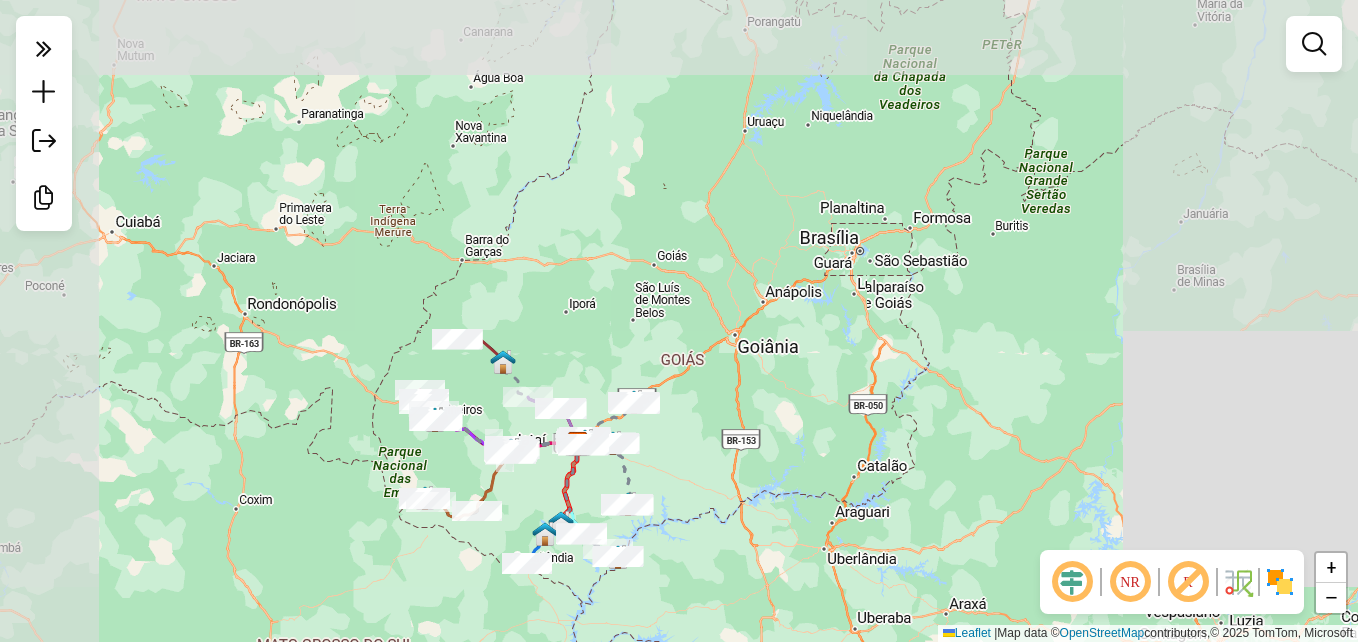 click on "Janela de atendimento Grade de atendimento Capacidade Transportadoras Veículos Cliente Pedidos  Rotas Selecione os dias de semana para filtrar as janelas de atendimento  Seg   Ter   Qua   Qui   Sex   Sáb   Dom  Informe o período da janela de atendimento: De: Até:  Filtrar exatamente a janela do cliente  Considerar janela de atendimento padrão  Selecione os dias de semana para filtrar as grades de atendimento  Seg   Ter   Qua   Qui   Sex   Sáb   Dom   Considerar clientes sem dia de atendimento cadastrado  Clientes fora do dia de atendimento selecionado Filtrar as atividades entre os valores definidos abaixo:  Peso mínimo:   Peso máximo:   Cubagem mínima:   Cubagem máxima:   De:   Até:  Filtrar as atividades entre o tempo de atendimento definido abaixo:  De:   Até:   Considerar capacidade total dos clientes não roteirizados Transportadora: Selecione um ou mais itens Tipo de veículo: Selecione um ou mais itens Veículo: Selecione um ou mais itens Motorista: Selecione um ou mais itens Nome: Rótulo:" 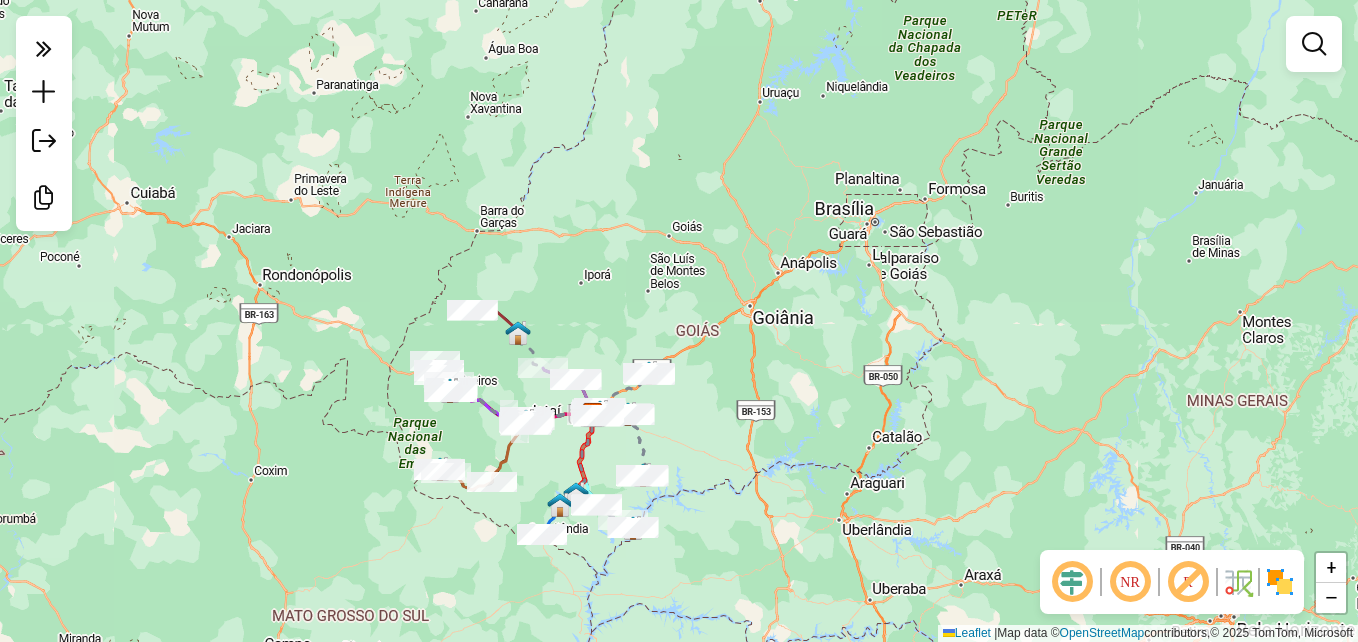 drag, startPoint x: 793, startPoint y: 395, endPoint x: 804, endPoint y: 369, distance: 28.231188 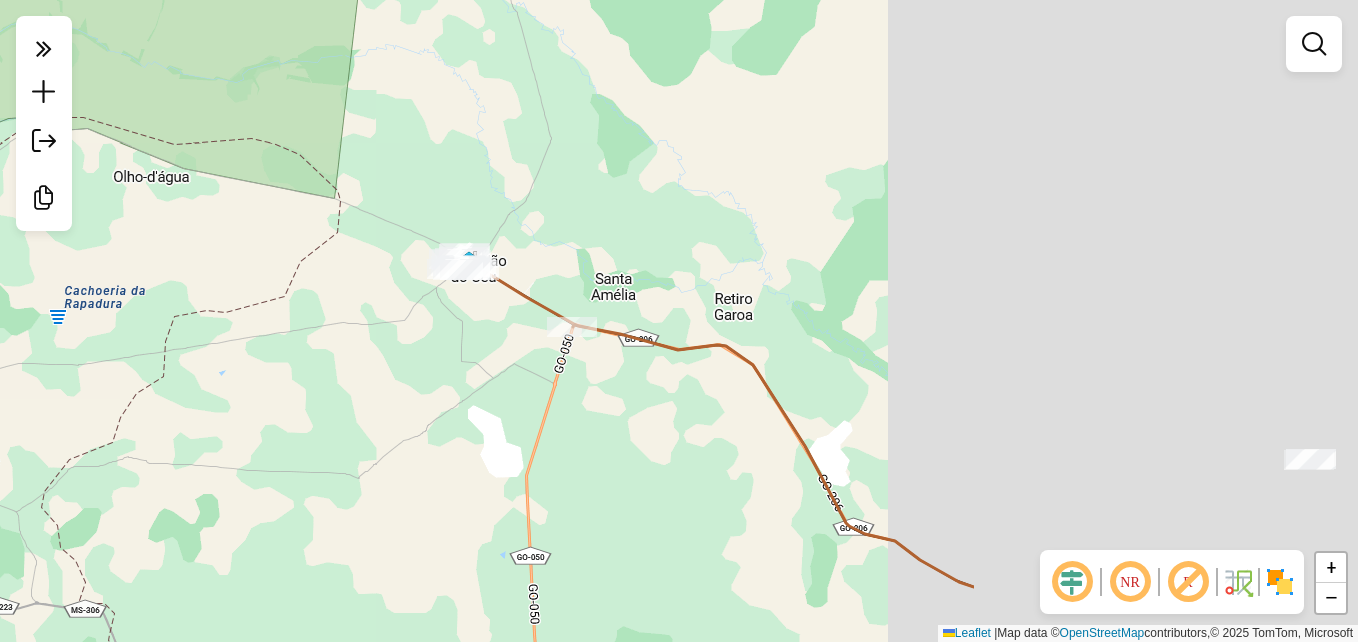 drag, startPoint x: 867, startPoint y: 438, endPoint x: 466, endPoint y: 444, distance: 401.0449 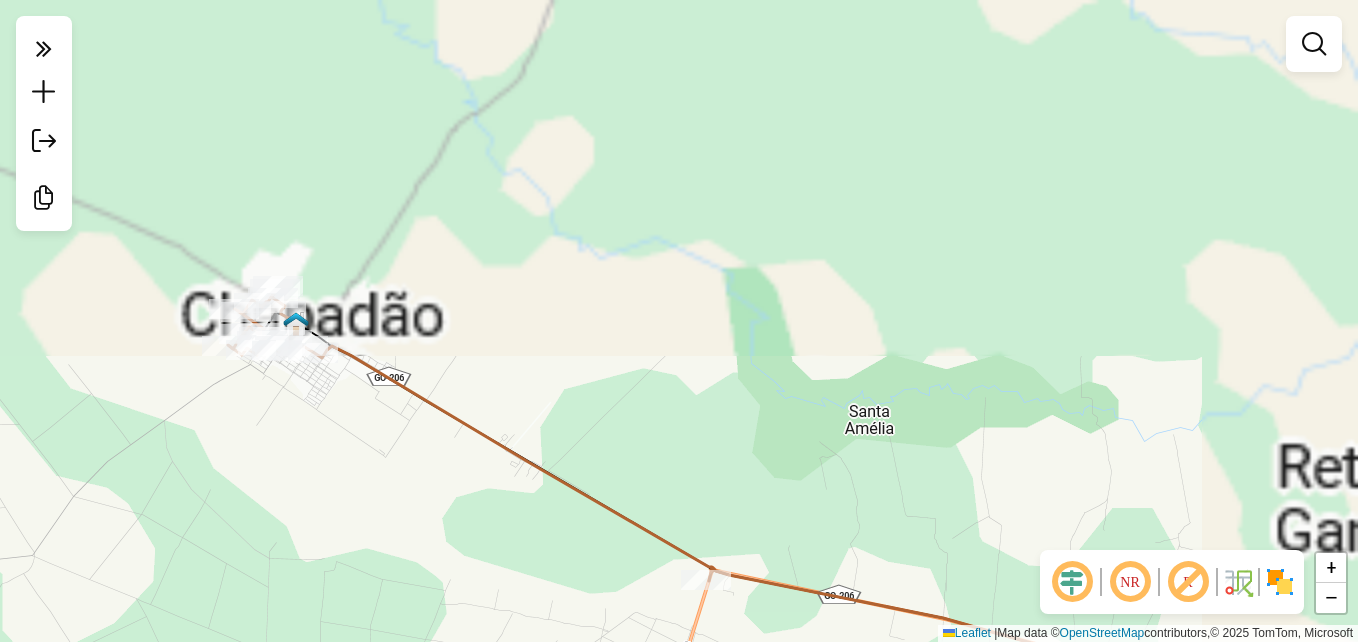 drag, startPoint x: 246, startPoint y: 457, endPoint x: 138, endPoint y: 621, distance: 196.367 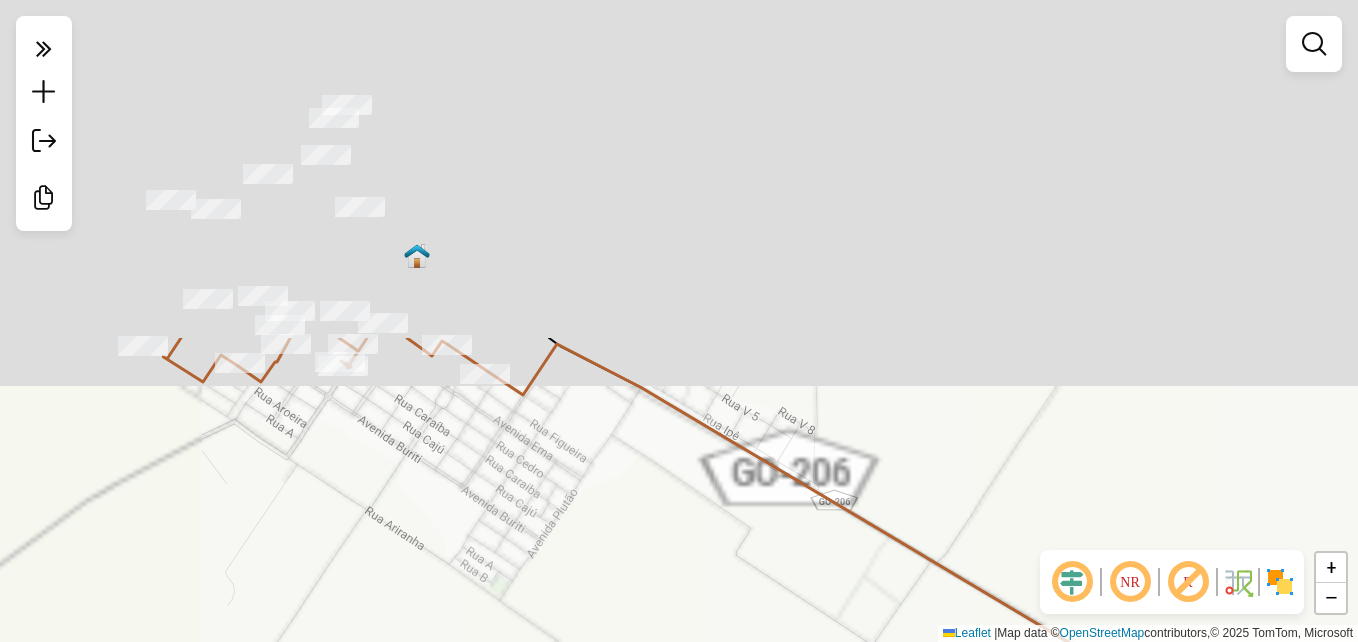 drag, startPoint x: 477, startPoint y: 573, endPoint x: 664, endPoint y: 693, distance: 222.19136 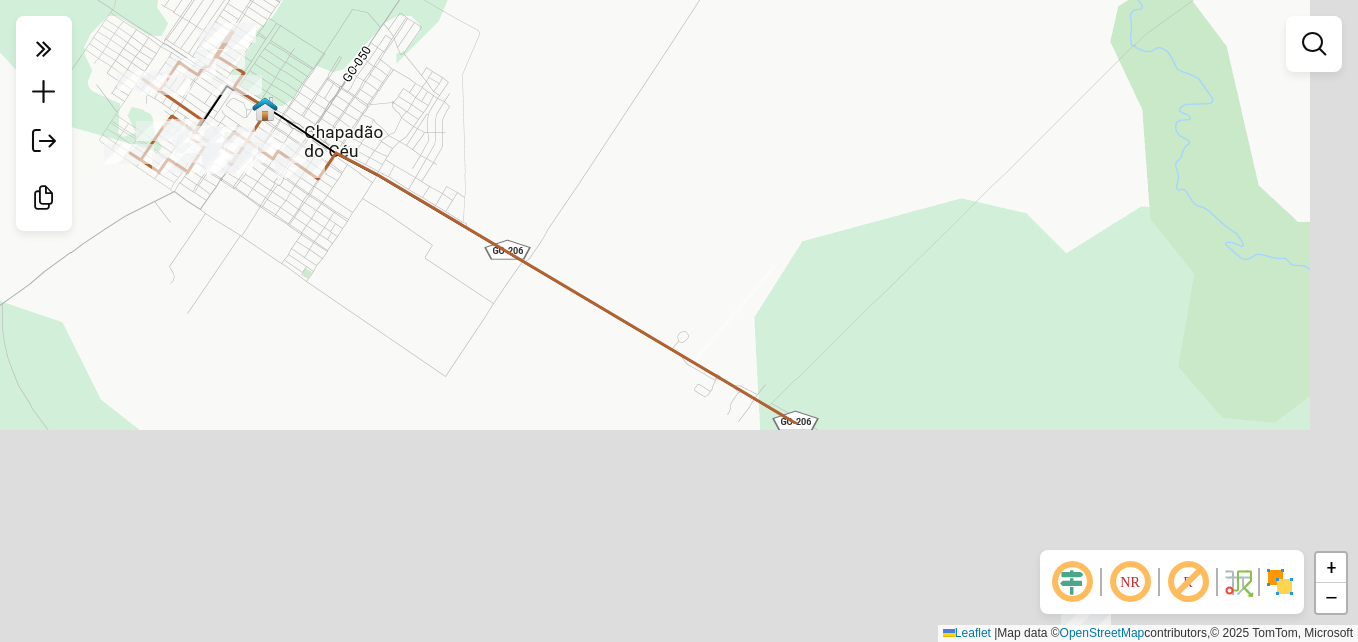 drag, startPoint x: 713, startPoint y: 548, endPoint x: 417, endPoint y: 271, distance: 405.39487 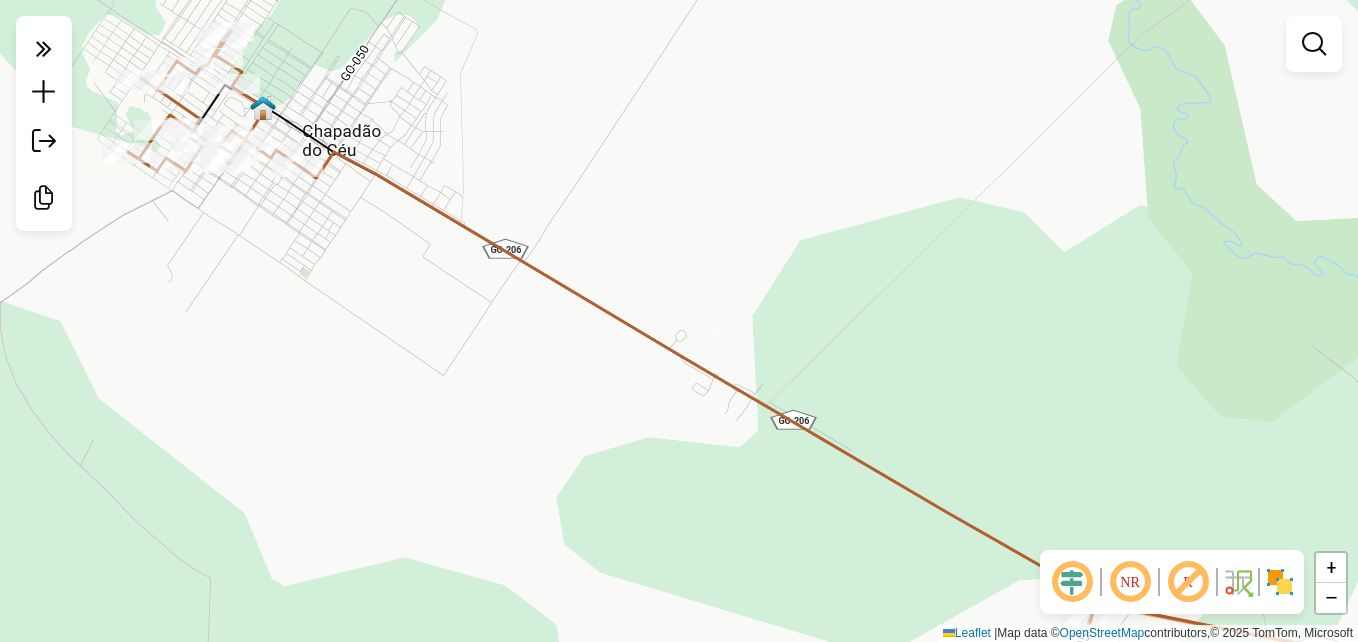 click on "Janela de atendimento Grade de atendimento Capacidade Transportadoras Veículos Cliente Pedidos  Rotas Selecione os dias de semana para filtrar as janelas de atendimento  Seg   Ter   Qua   Qui   Sex   Sáb   Dom  Informe o período da janela de atendimento: De: Até:  Filtrar exatamente a janela do cliente  Considerar janela de atendimento padrão  Selecione os dias de semana para filtrar as grades de atendimento  Seg   Ter   Qua   Qui   Sex   Sáb   Dom   Considerar clientes sem dia de atendimento cadastrado  Clientes fora do dia de atendimento selecionado Filtrar as atividades entre os valores definidos abaixo:  Peso mínimo:   Peso máximo:   Cubagem mínima:   Cubagem máxima:   De:   Até:  Filtrar as atividades entre o tempo de atendimento definido abaixo:  De:   Até:   Considerar capacidade total dos clientes não roteirizados Transportadora: Selecione um ou mais itens Tipo de veículo: Selecione um ou mais itens Veículo: Selecione um ou mais itens Motorista: Selecione um ou mais itens Nome: Rótulo:" 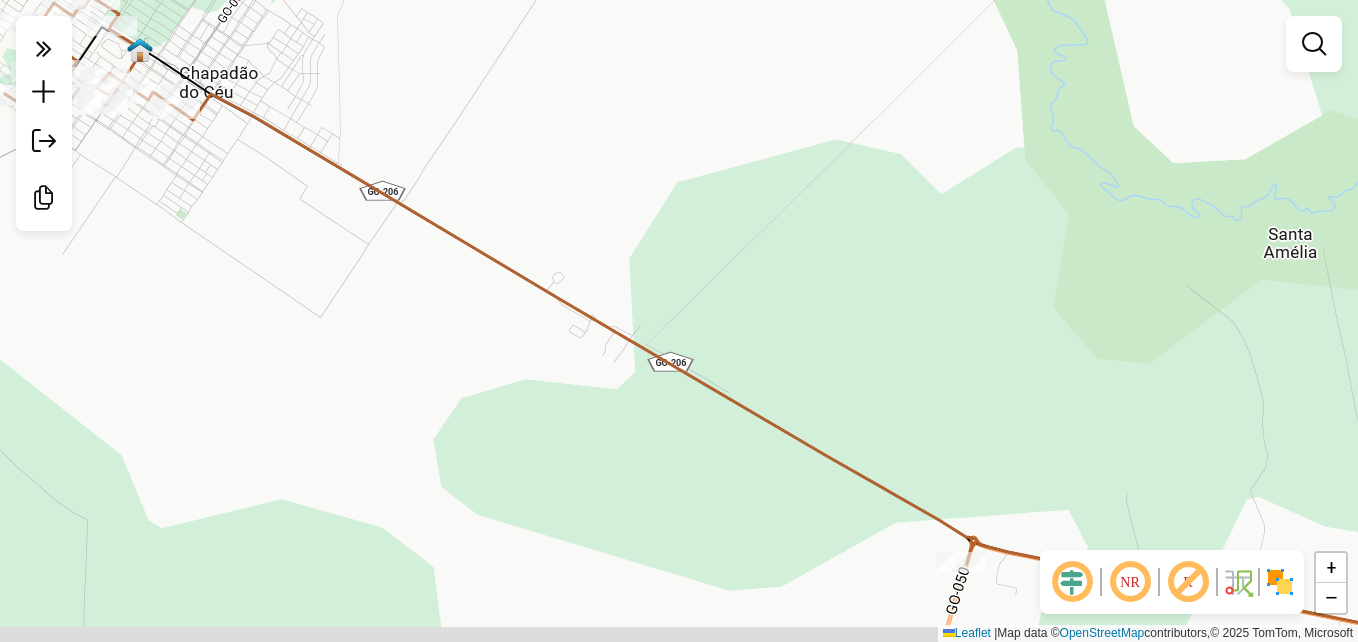 drag, startPoint x: 554, startPoint y: 427, endPoint x: 373, endPoint y: 300, distance: 221.11082 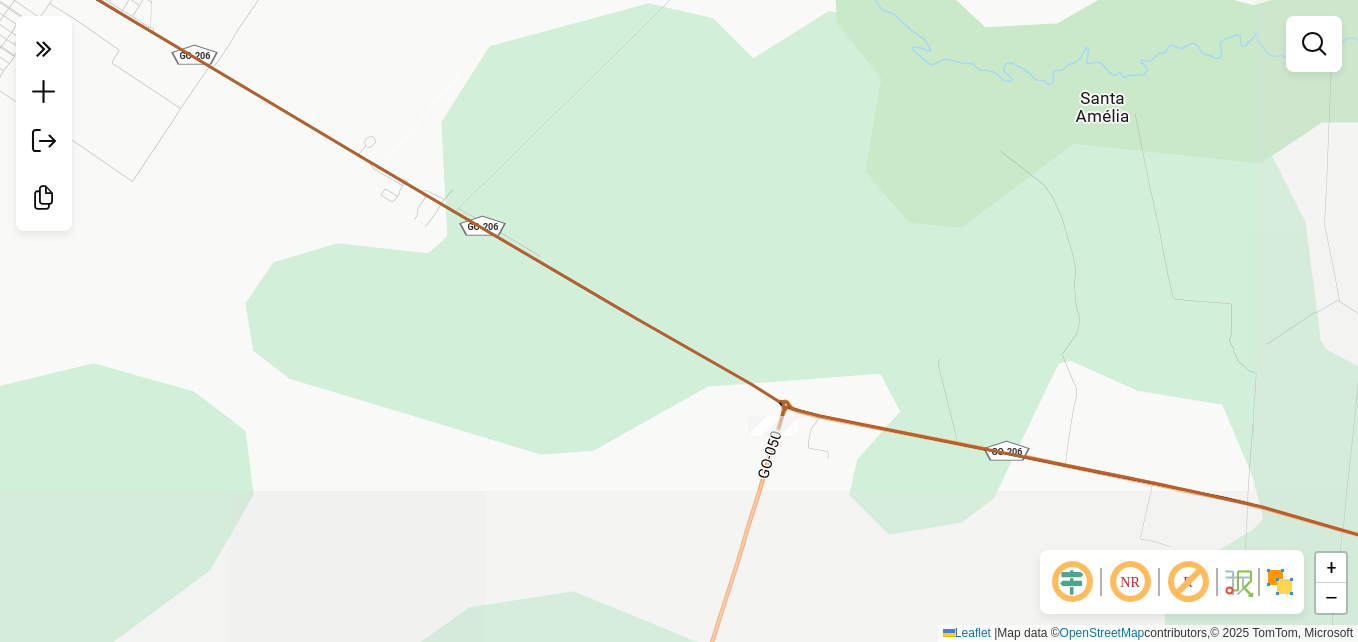 click on "Janela de atendimento Grade de atendimento Capacidade Transportadoras Veículos Cliente Pedidos  Rotas Selecione os dias de semana para filtrar as janelas de atendimento  Seg   Ter   Qua   Qui   Sex   Sáb   Dom  Informe o período da janela de atendimento: De: Até:  Filtrar exatamente a janela do cliente  Considerar janela de atendimento padrão  Selecione os dias de semana para filtrar as grades de atendimento  Seg   Ter   Qua   Qui   Sex   Sáb   Dom   Considerar clientes sem dia de atendimento cadastrado  Clientes fora do dia de atendimento selecionado Filtrar as atividades entre os valores definidos abaixo:  Peso mínimo:   Peso máximo:   Cubagem mínima:   Cubagem máxima:   De:   Até:  Filtrar as atividades entre o tempo de atendimento definido abaixo:  De:   Até:   Considerar capacidade total dos clientes não roteirizados Transportadora: Selecione um ou mais itens Tipo de veículo: Selecione um ou mais itens Veículo: Selecione um ou mais itens Motorista: Selecione um ou mais itens Nome: Rótulo:" 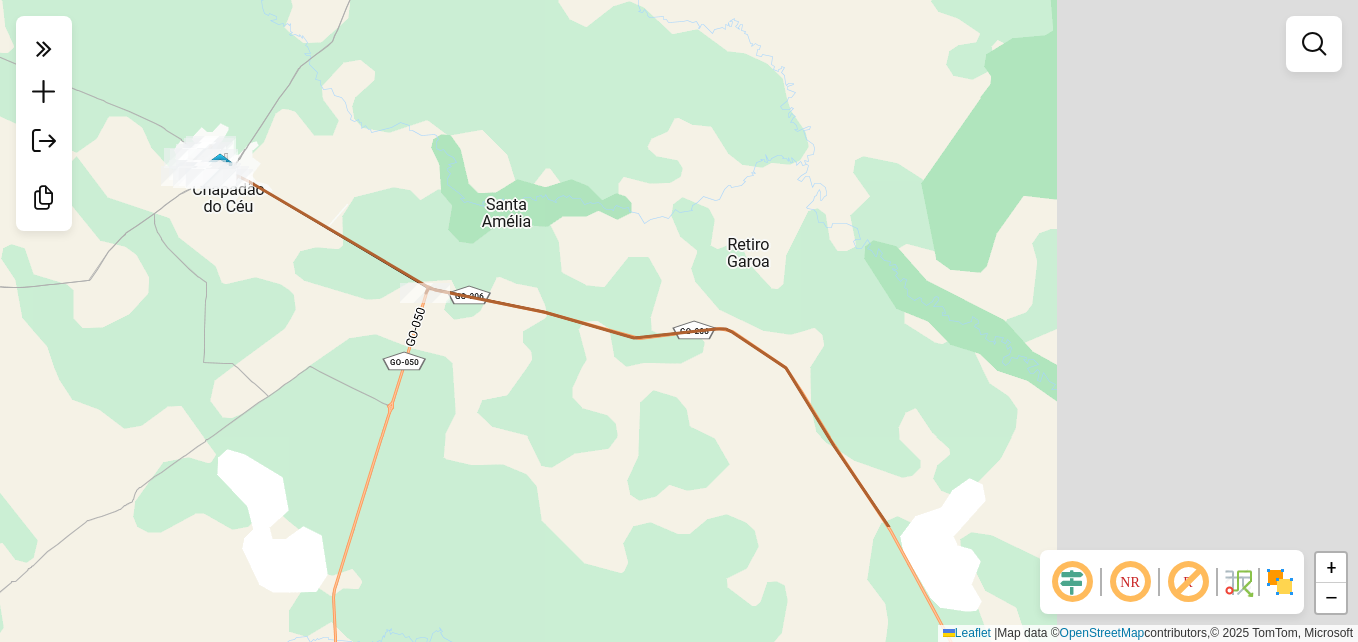 drag, startPoint x: 877, startPoint y: 543, endPoint x: 381, endPoint y: 202, distance: 601.91113 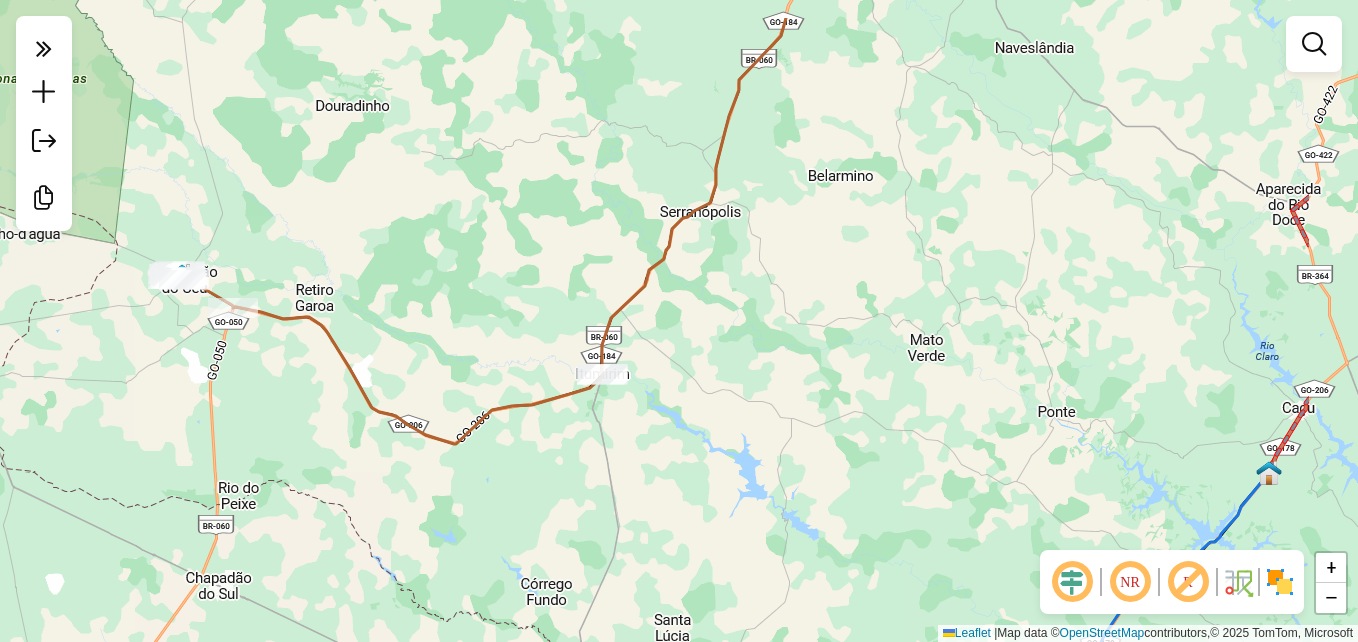 drag, startPoint x: 779, startPoint y: 325, endPoint x: 553, endPoint y: 409, distance: 241.10579 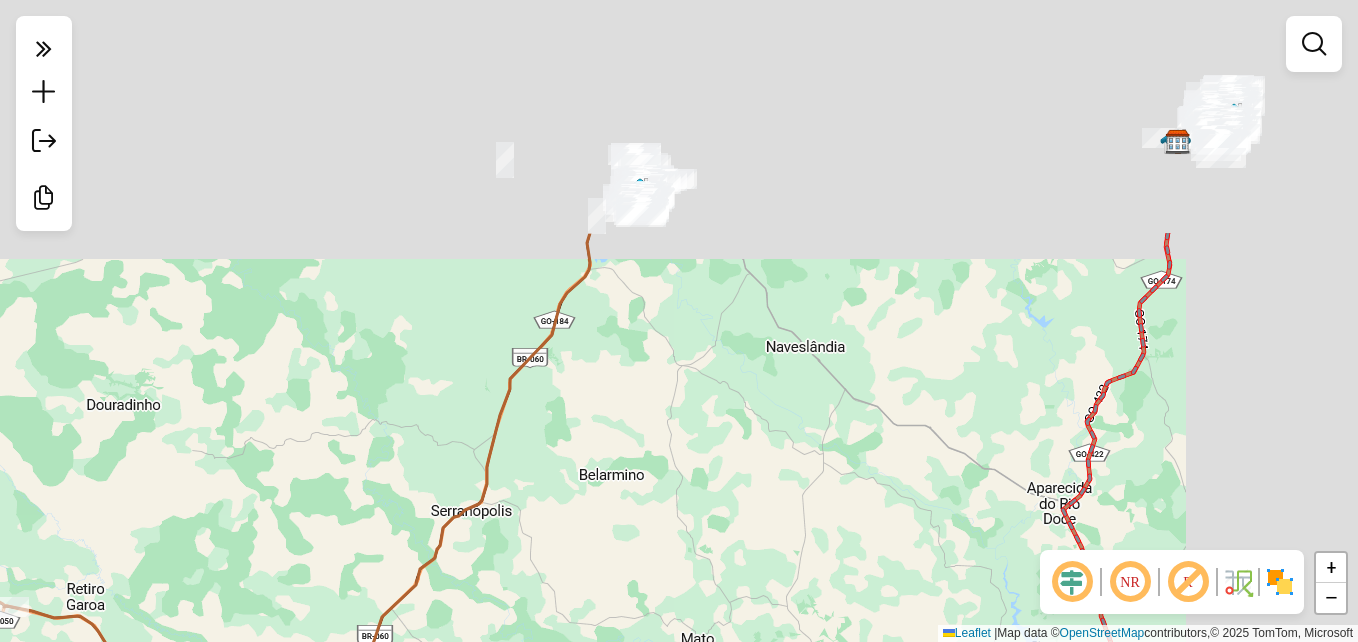 drag, startPoint x: 604, startPoint y: 606, endPoint x: 575, endPoint y: 666, distance: 66.64083 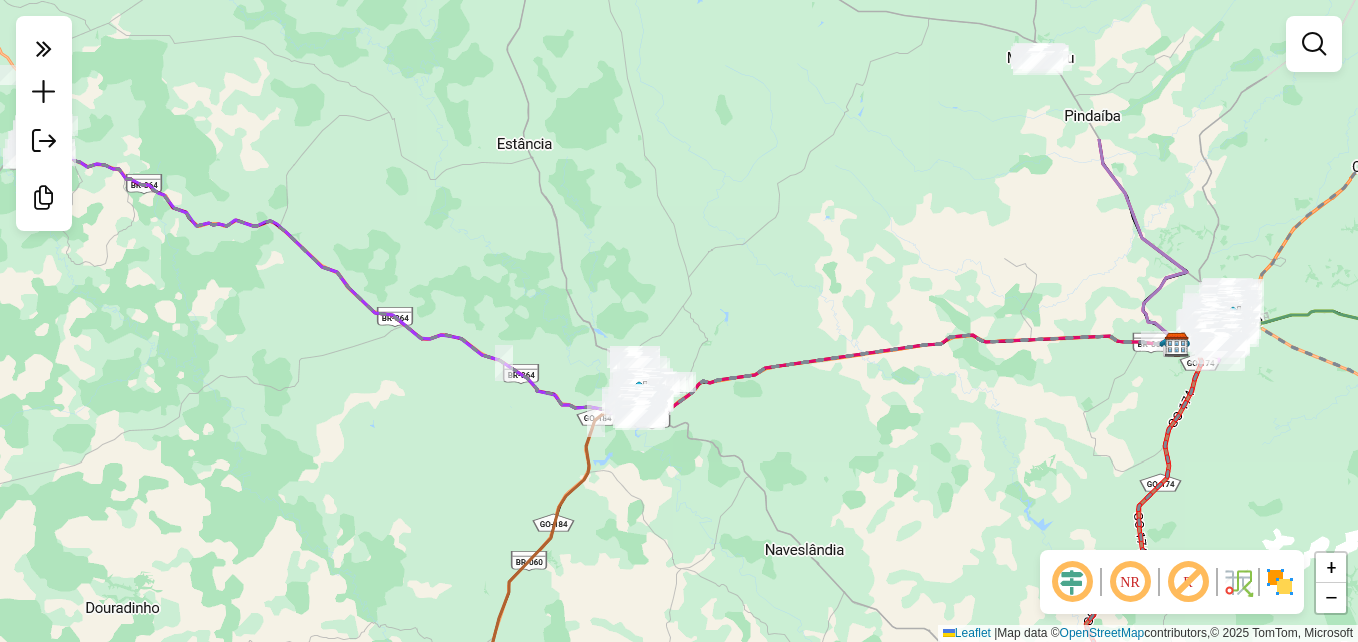 drag, startPoint x: 705, startPoint y: 387, endPoint x: 704, endPoint y: 590, distance: 203.00246 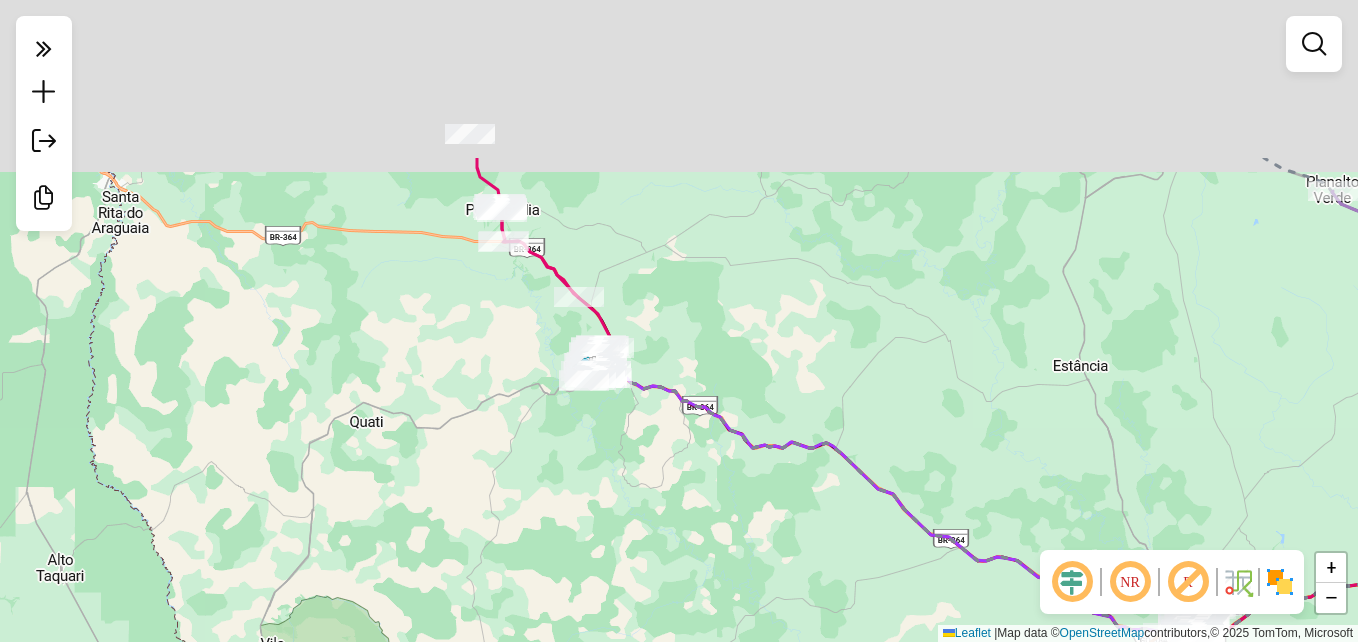 drag, startPoint x: 269, startPoint y: 471, endPoint x: 827, endPoint y: 693, distance: 600.53973 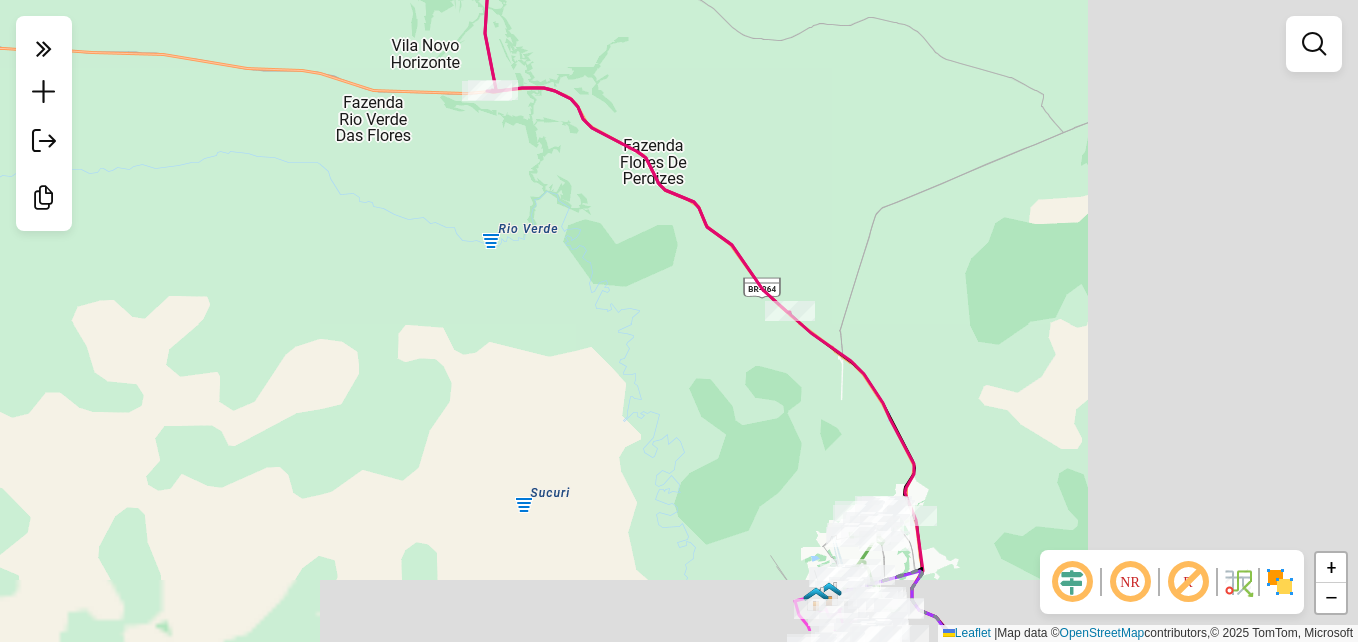 drag, startPoint x: 569, startPoint y: 249, endPoint x: 111, endPoint y: 174, distance: 464.10022 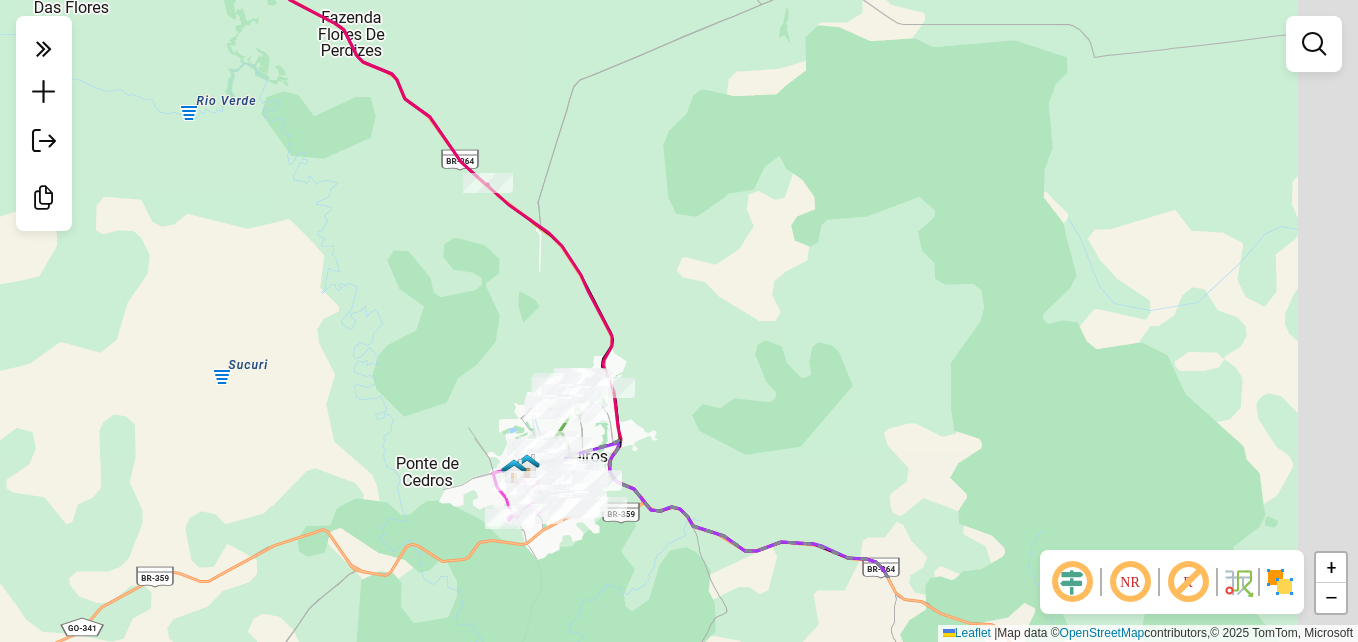 drag, startPoint x: 717, startPoint y: 332, endPoint x: 379, endPoint y: 174, distance: 373.1059 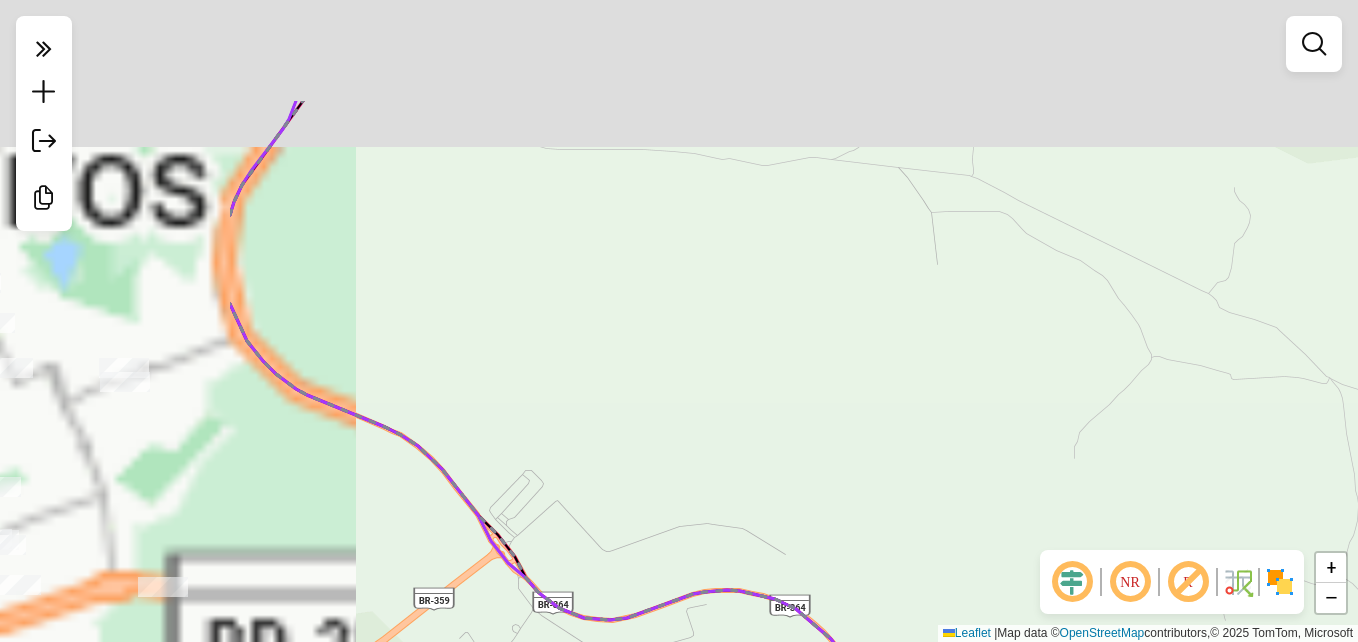drag, startPoint x: 435, startPoint y: 335, endPoint x: 1242, endPoint y: 669, distance: 873.3871 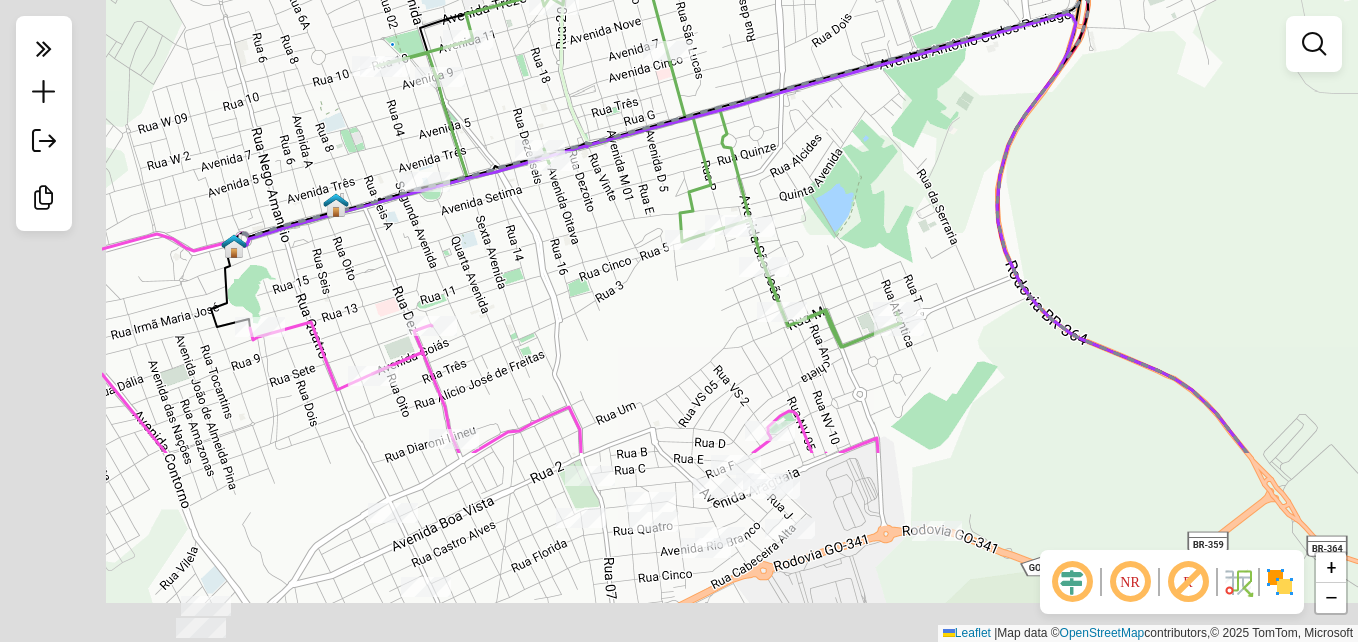 drag, startPoint x: 900, startPoint y: 413, endPoint x: 1125, endPoint y: 152, distance: 344.59543 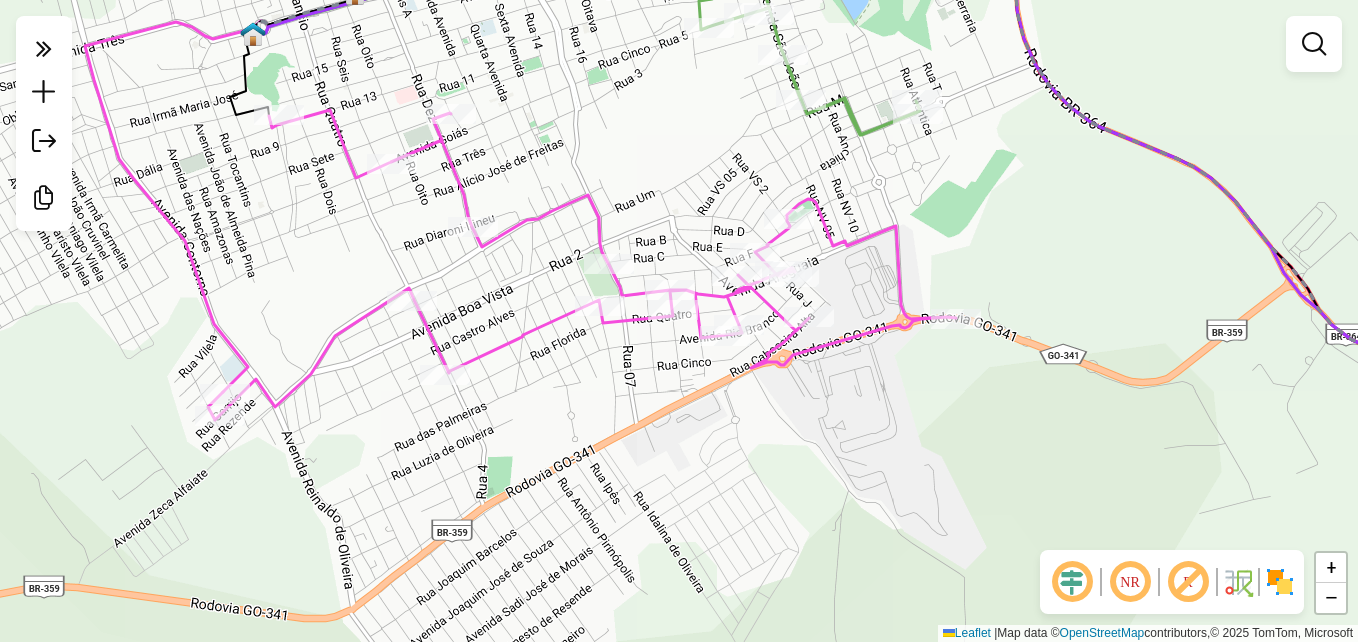 drag, startPoint x: 1106, startPoint y: 290, endPoint x: 1125, endPoint y: 130, distance: 161.12418 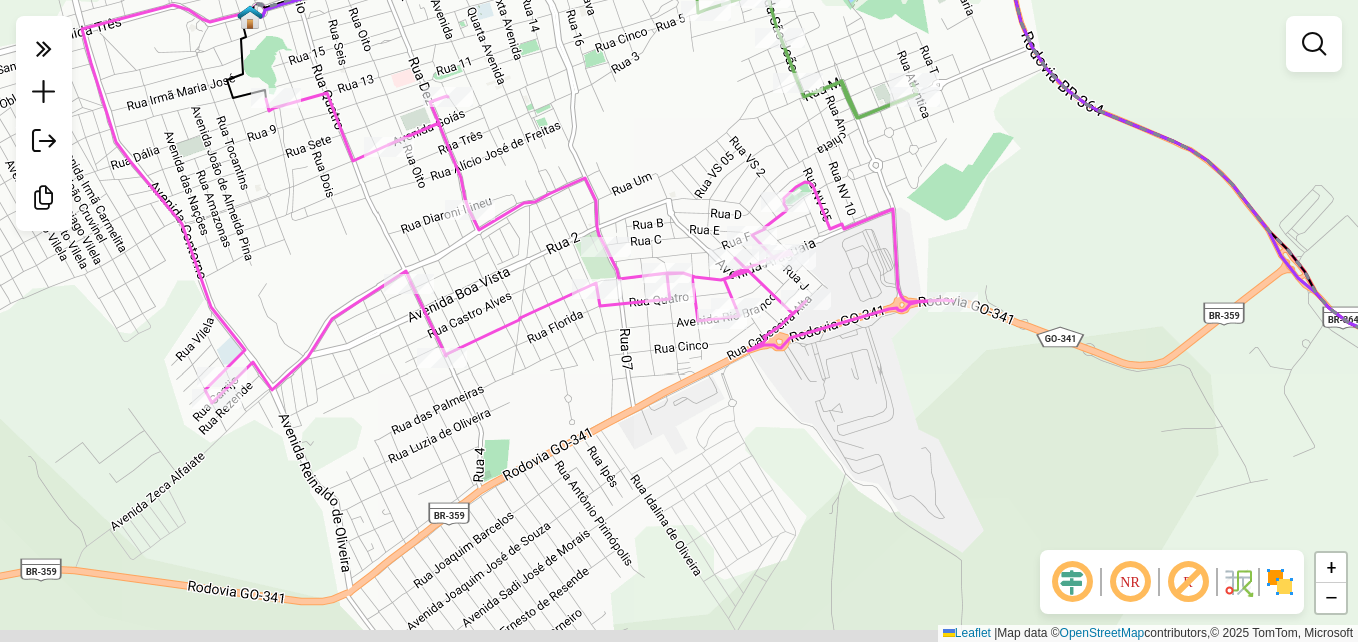 click on "Janela de atendimento Grade de atendimento Capacidade Transportadoras Veículos Cliente Pedidos  Rotas Selecione os dias de semana para filtrar as janelas de atendimento  Seg   Ter   Qua   Qui   Sex   Sáb   Dom  Informe o período da janela de atendimento: De: Até:  Filtrar exatamente a janela do cliente  Considerar janela de atendimento padrão  Selecione os dias de semana para filtrar as grades de atendimento  Seg   Ter   Qua   Qui   Sex   Sáb   Dom   Considerar clientes sem dia de atendimento cadastrado  Clientes fora do dia de atendimento selecionado Filtrar as atividades entre os valores definidos abaixo:  Peso mínimo:   Peso máximo:   Cubagem mínima:   Cubagem máxima:   De:   Até:  Filtrar as atividades entre o tempo de atendimento definido abaixo:  De:   Até:   Considerar capacidade total dos clientes não roteirizados Transportadora: Selecione um ou mais itens Tipo de veículo: Selecione um ou mais itens Veículo: Selecione um ou mais itens Motorista: Selecione um ou mais itens Nome: Rótulo:" 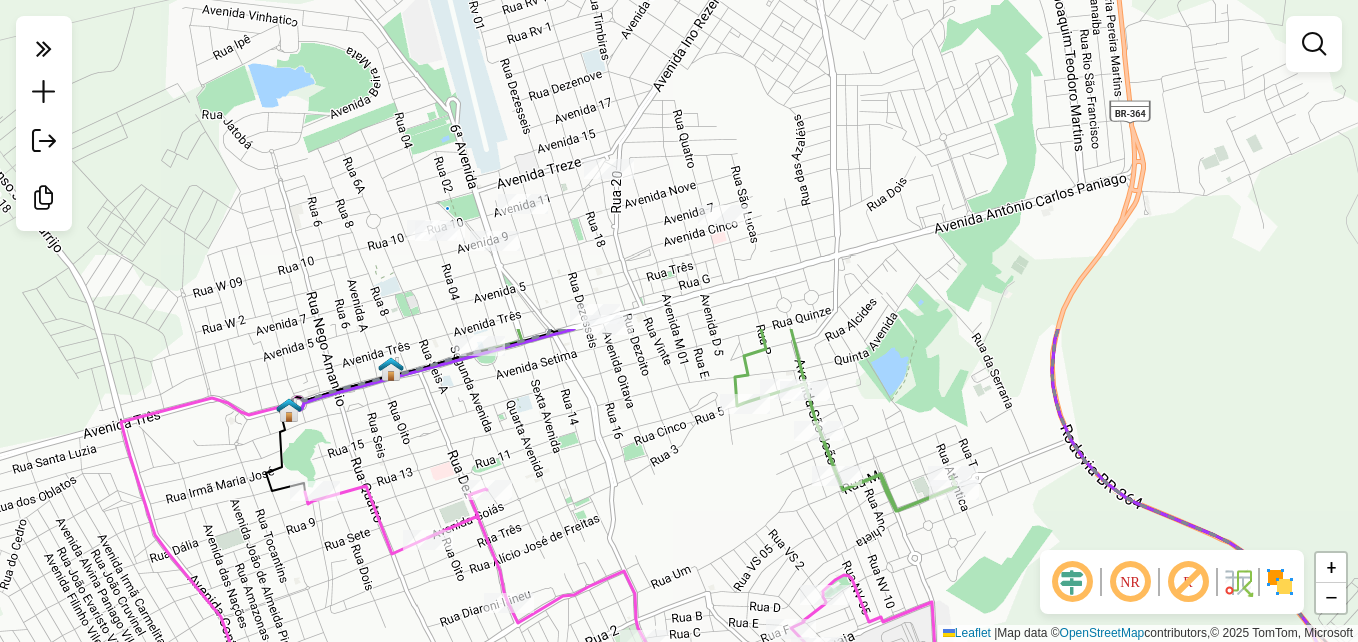 drag, startPoint x: 1099, startPoint y: 311, endPoint x: 1112, endPoint y: 663, distance: 352.24 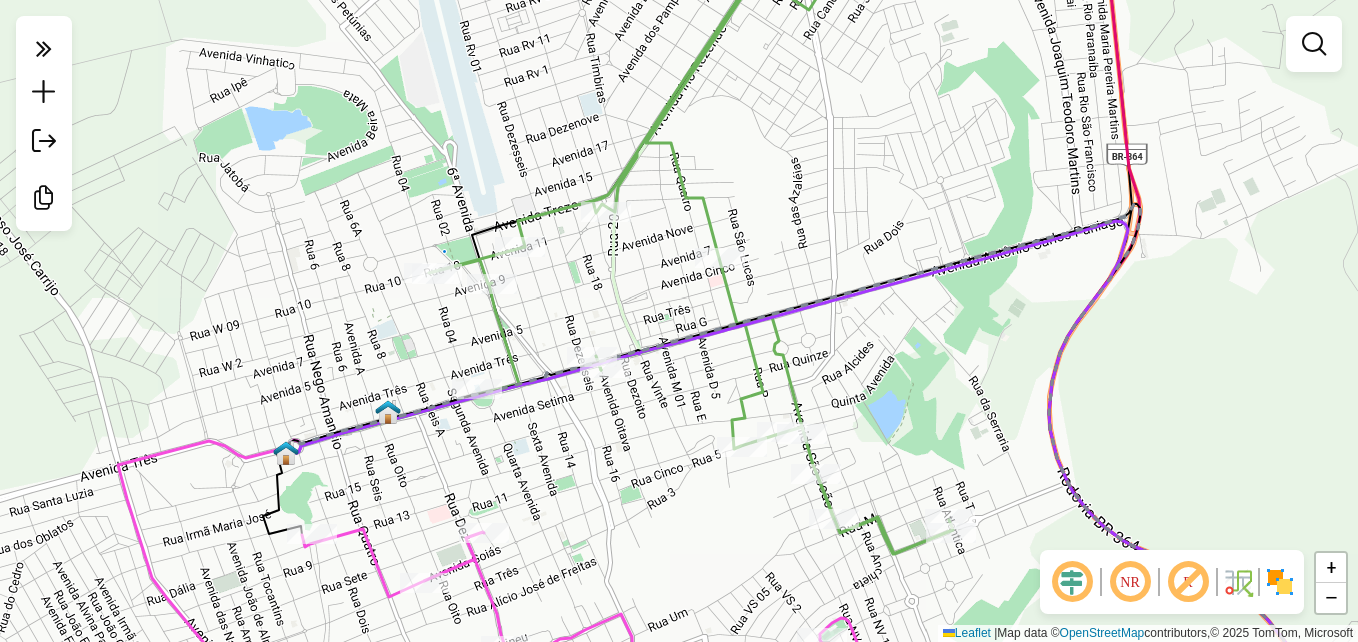 drag, startPoint x: 1043, startPoint y: 329, endPoint x: 263, endPoint y: 358, distance: 780.53894 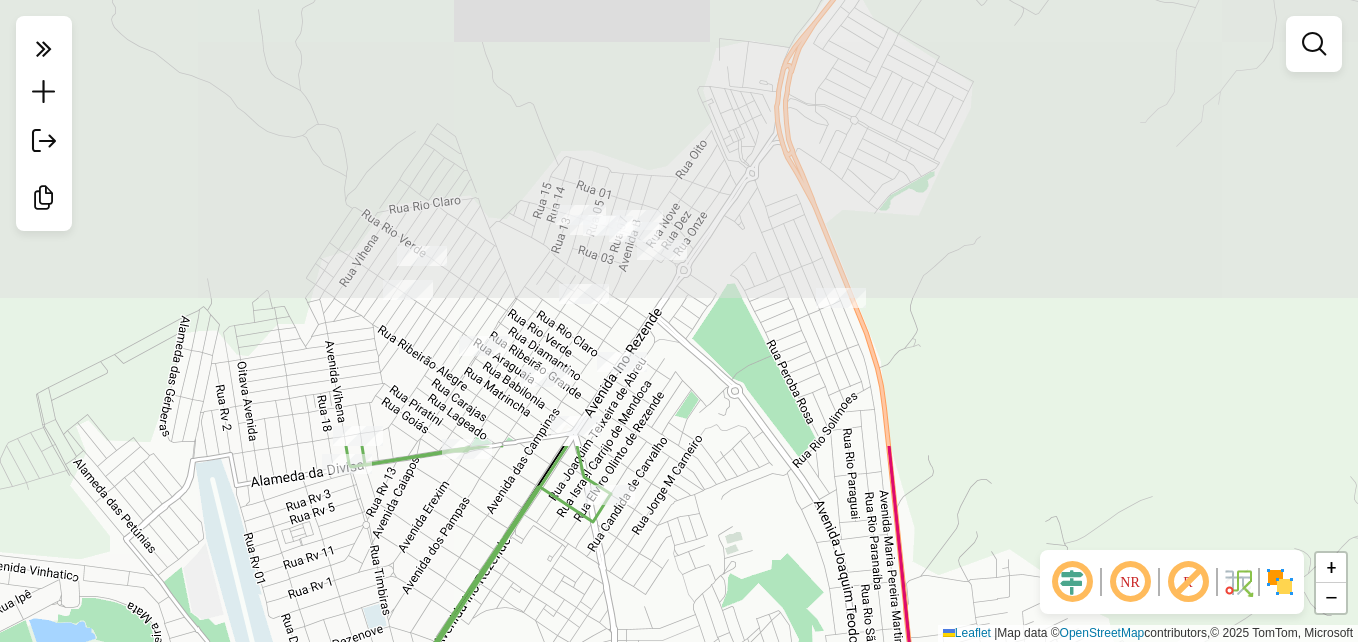drag, startPoint x: 881, startPoint y: 171, endPoint x: 665, endPoint y: 681, distance: 553.8556 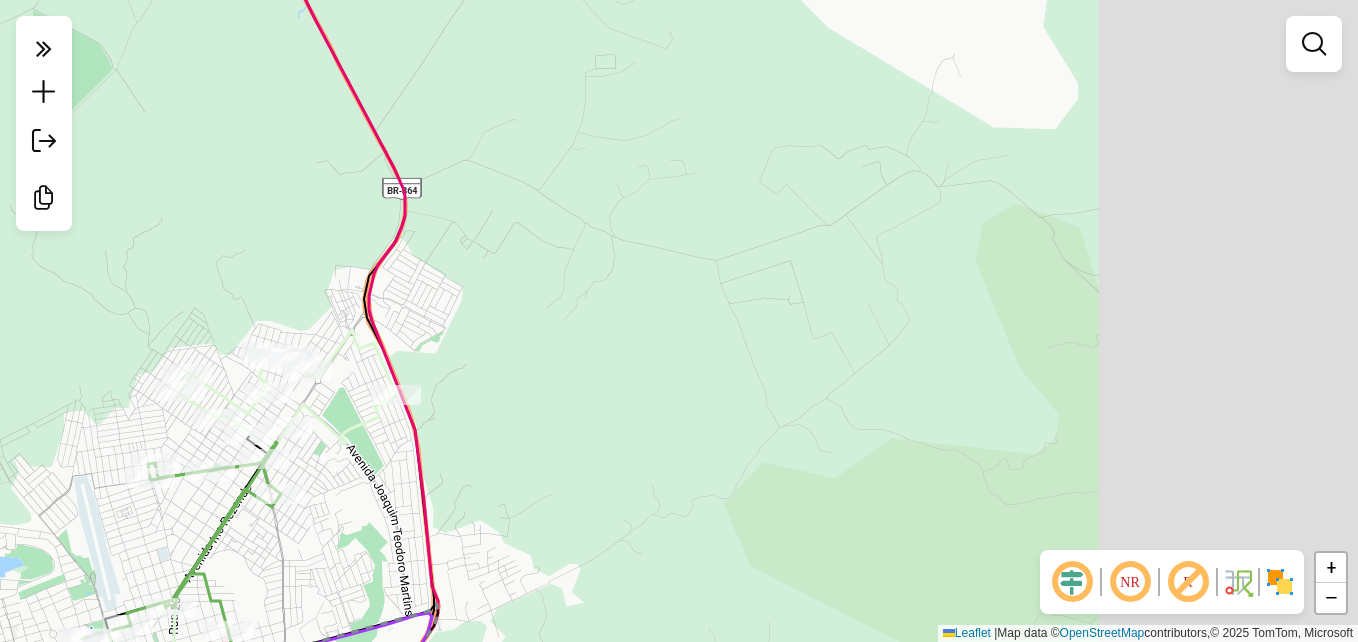 drag, startPoint x: 988, startPoint y: 316, endPoint x: 518, endPoint y: 273, distance: 471.96292 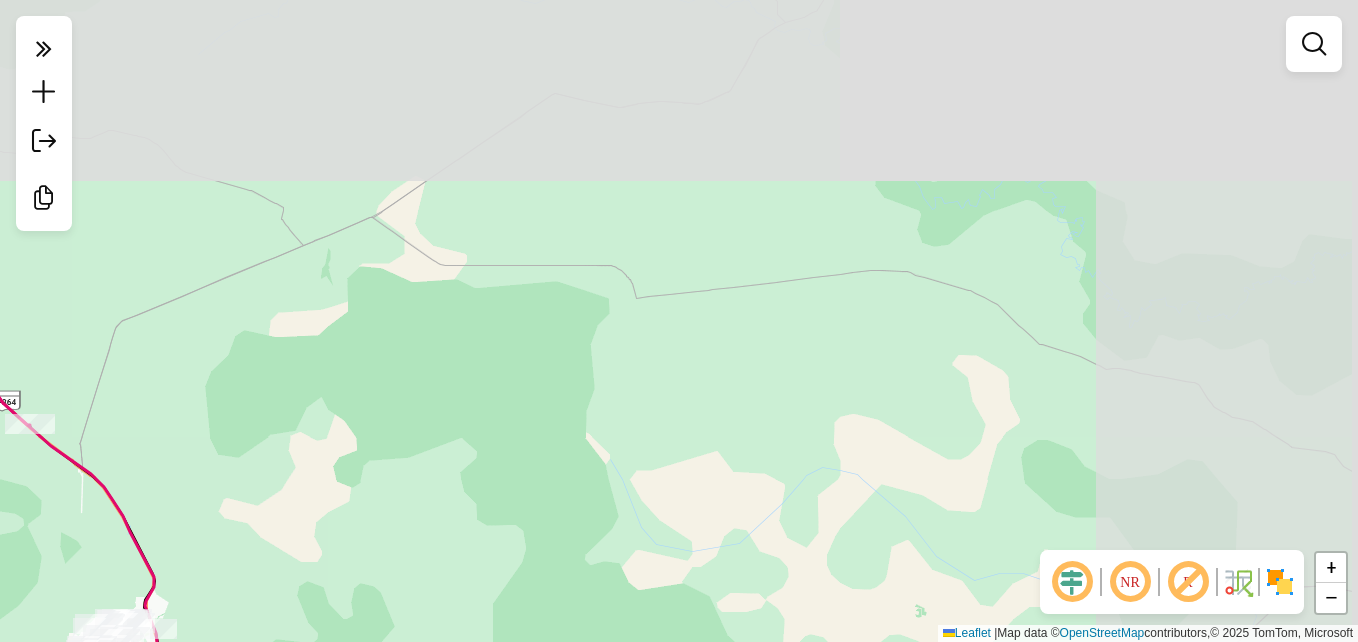 drag, startPoint x: 874, startPoint y: 233, endPoint x: 537, endPoint y: 692, distance: 569.42957 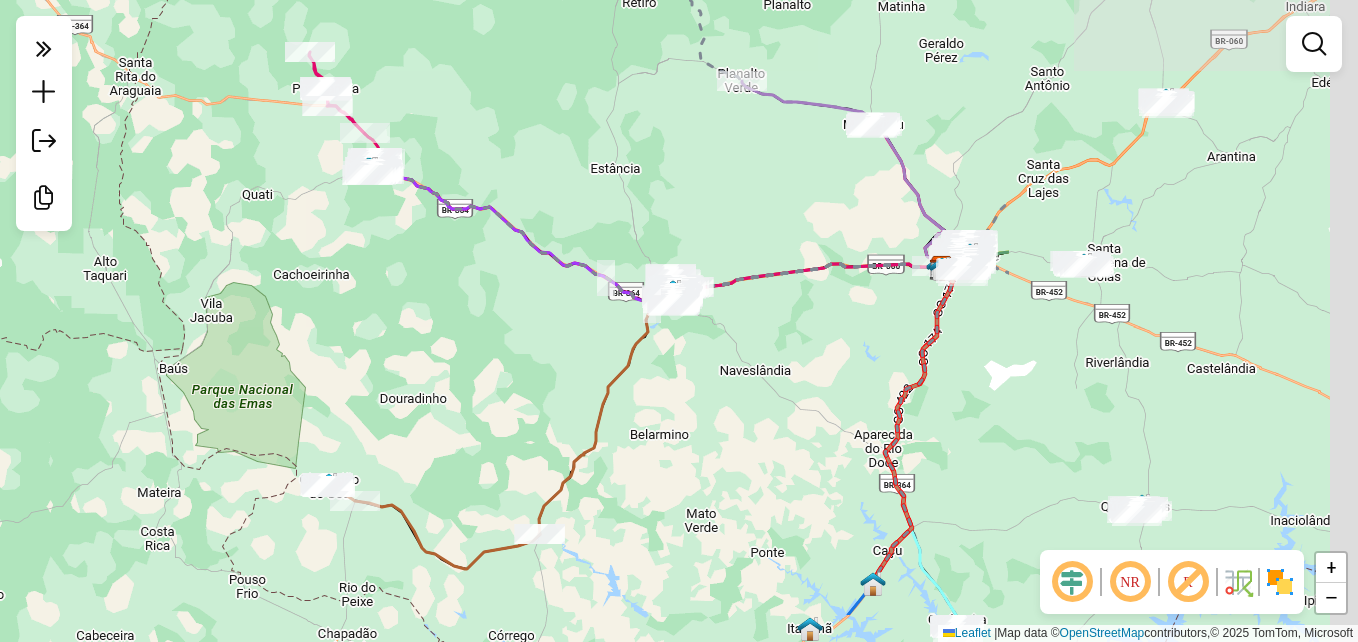 drag, startPoint x: 981, startPoint y: 392, endPoint x: 501, endPoint y: 301, distance: 488.5499 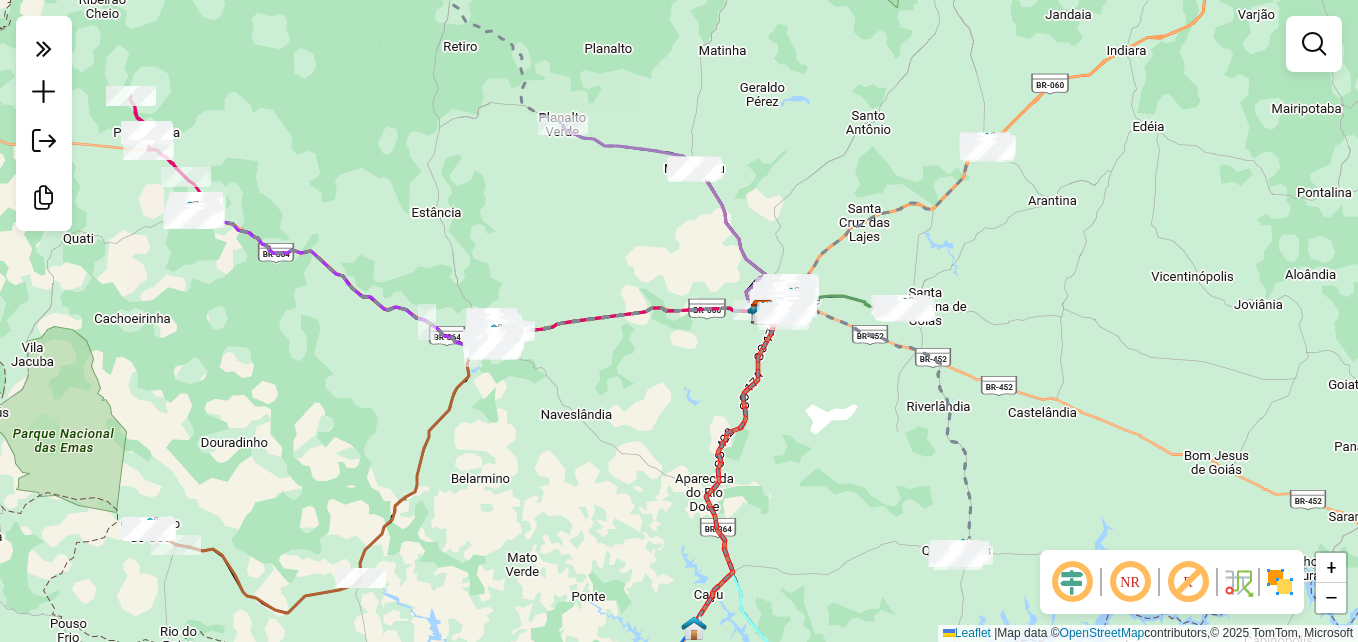 drag, startPoint x: 828, startPoint y: 226, endPoint x: 406, endPoint y: 430, distance: 468.72168 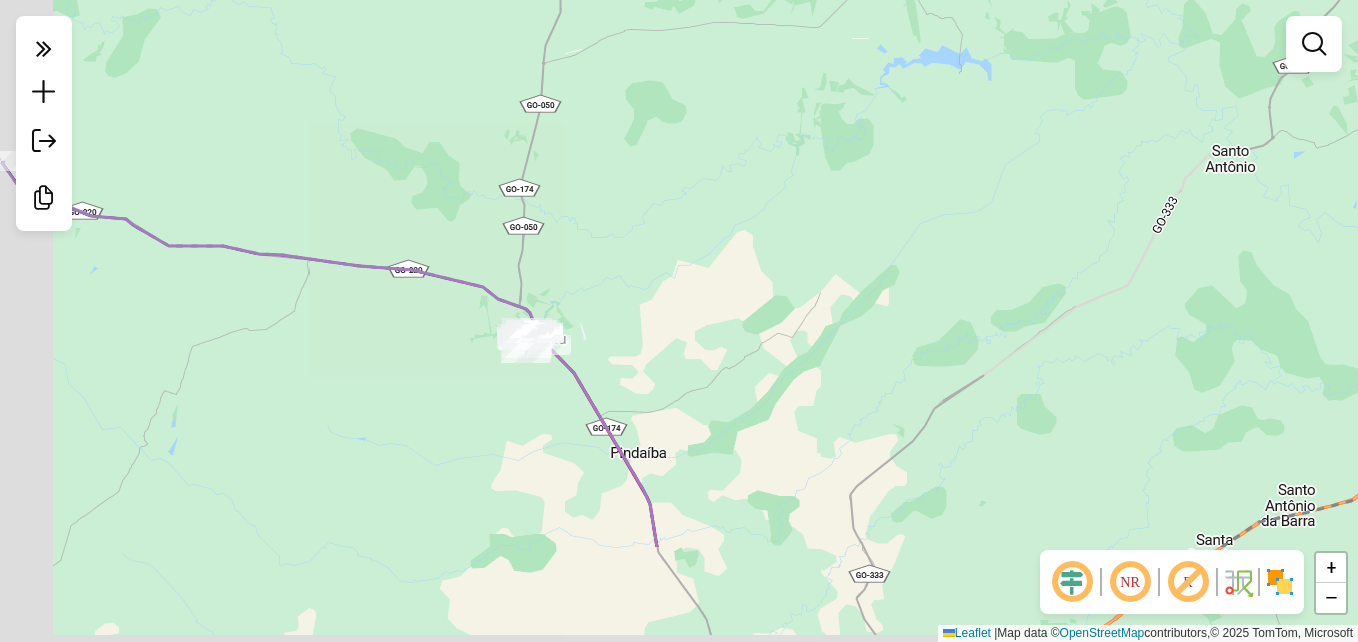 drag, startPoint x: 586, startPoint y: 204, endPoint x: 601, endPoint y: 172, distance: 35.341194 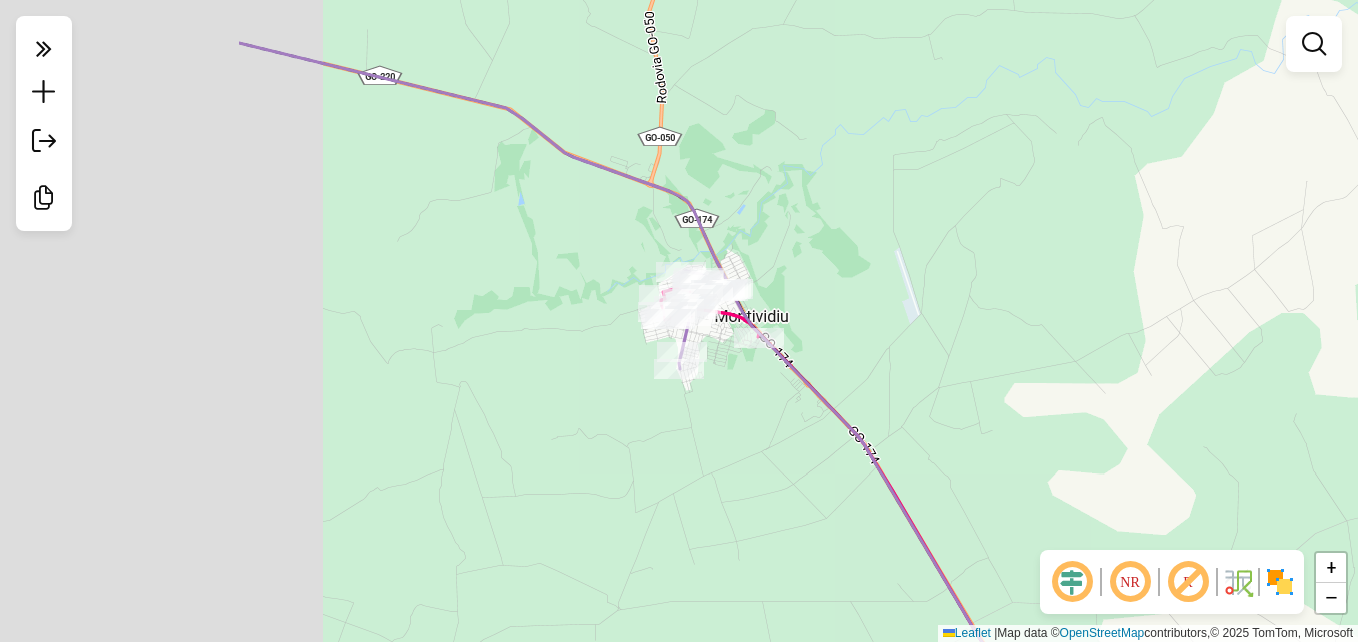 drag, startPoint x: 550, startPoint y: 378, endPoint x: 942, endPoint y: 342, distance: 393.6496 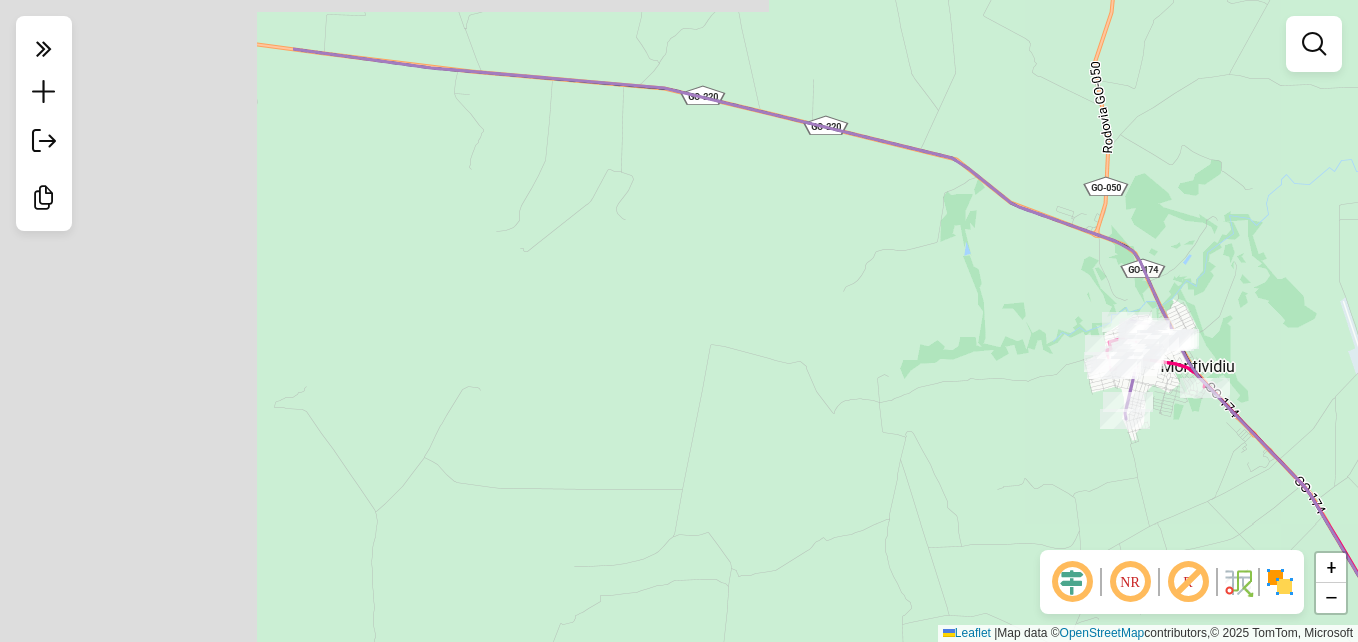 drag, startPoint x: 562, startPoint y: 335, endPoint x: 1361, endPoint y: 434, distance: 805.1099 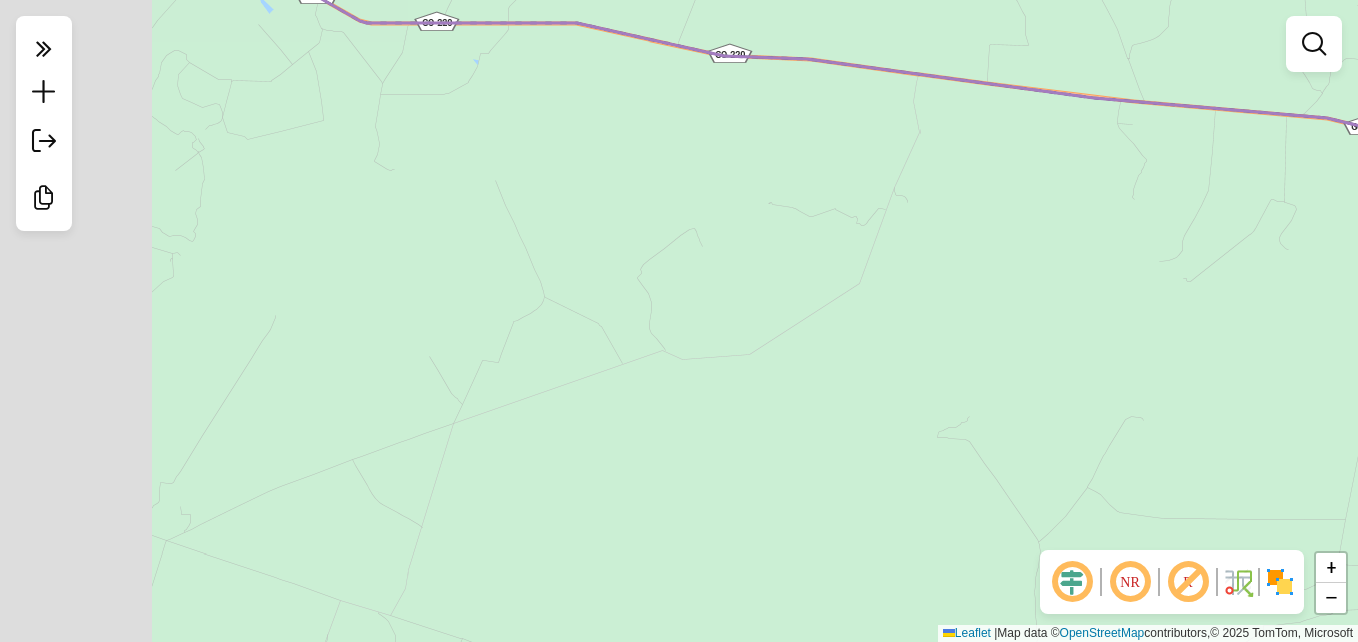 drag, startPoint x: 1011, startPoint y: 228, endPoint x: 1148, endPoint y: 228, distance: 137 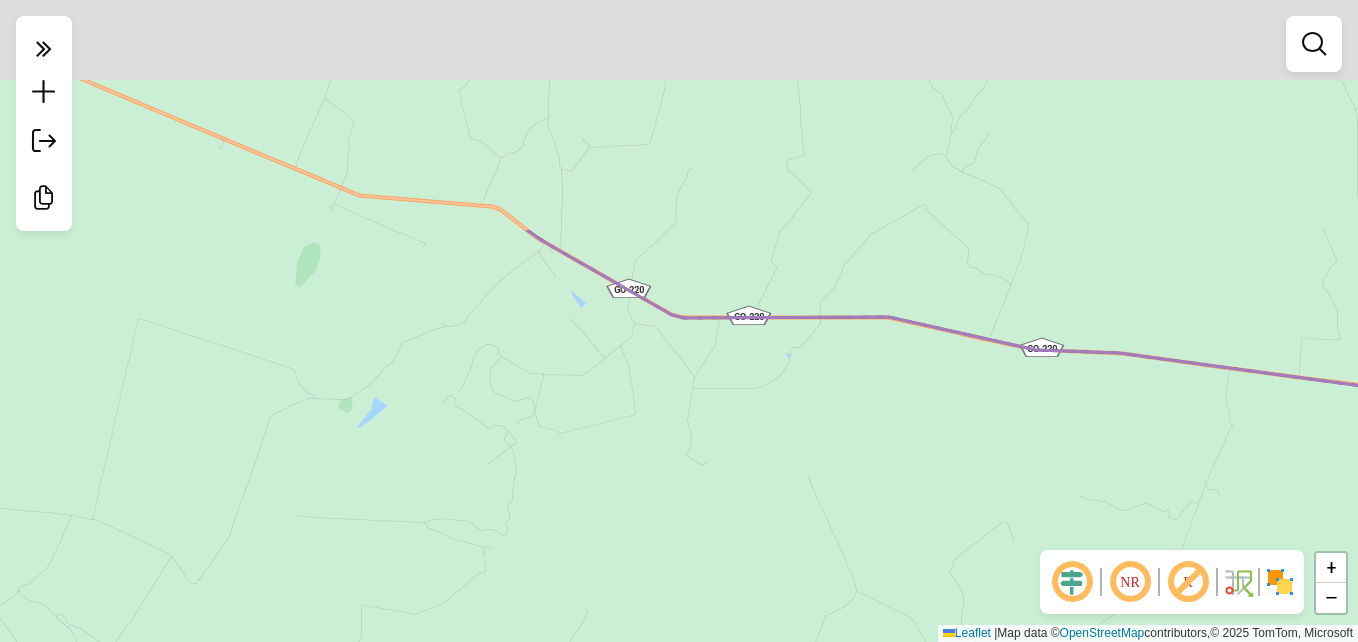 drag, startPoint x: 584, startPoint y: 174, endPoint x: 767, endPoint y: 504, distance: 377.34467 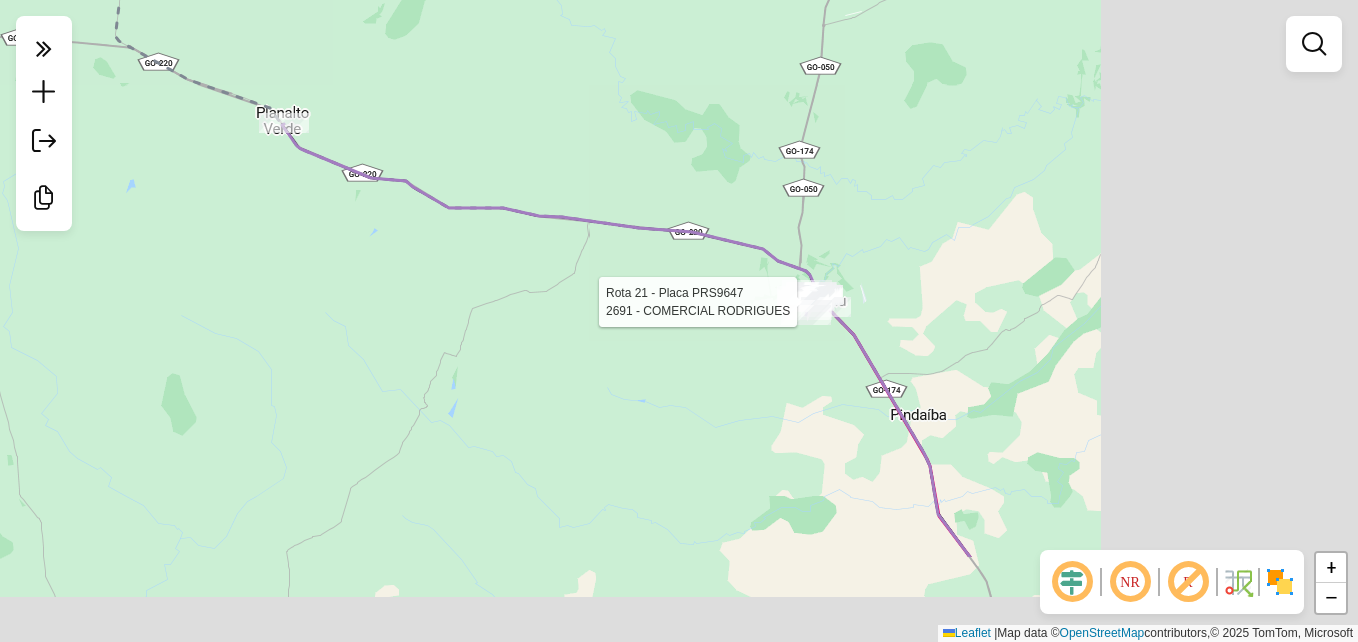drag, startPoint x: 946, startPoint y: 429, endPoint x: 417, endPoint y: 229, distance: 565.54486 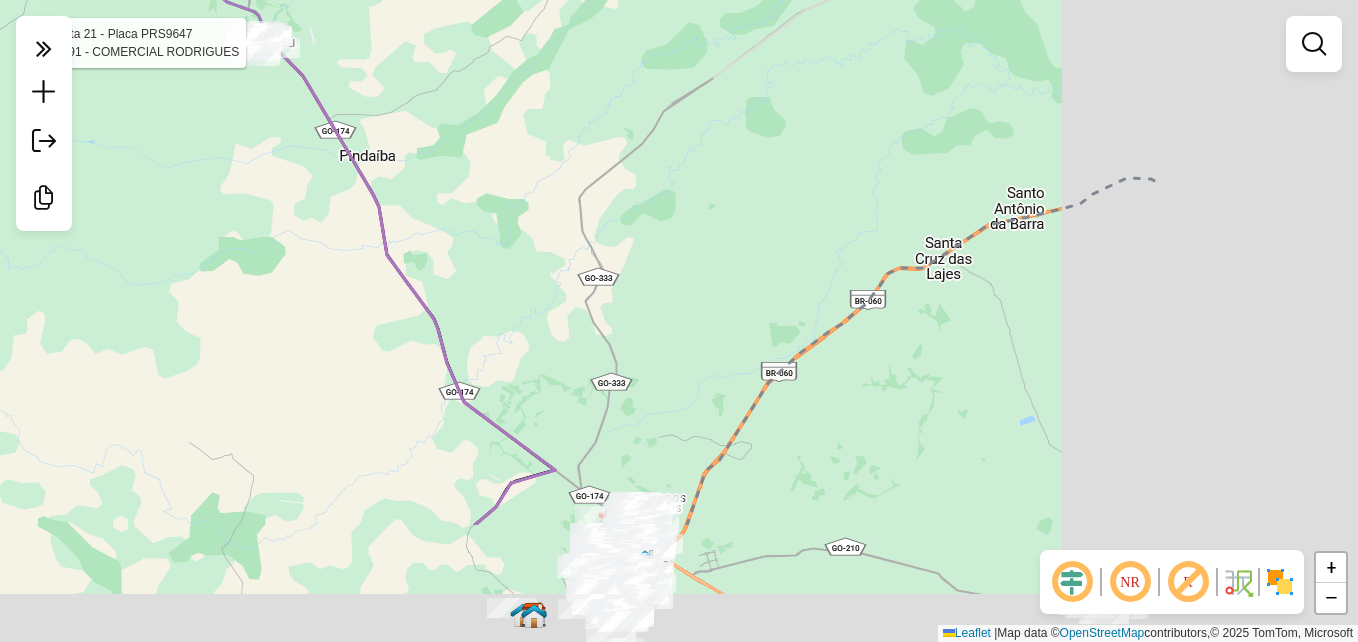 drag, startPoint x: 826, startPoint y: 347, endPoint x: 471, endPoint y: 113, distance: 425.1835 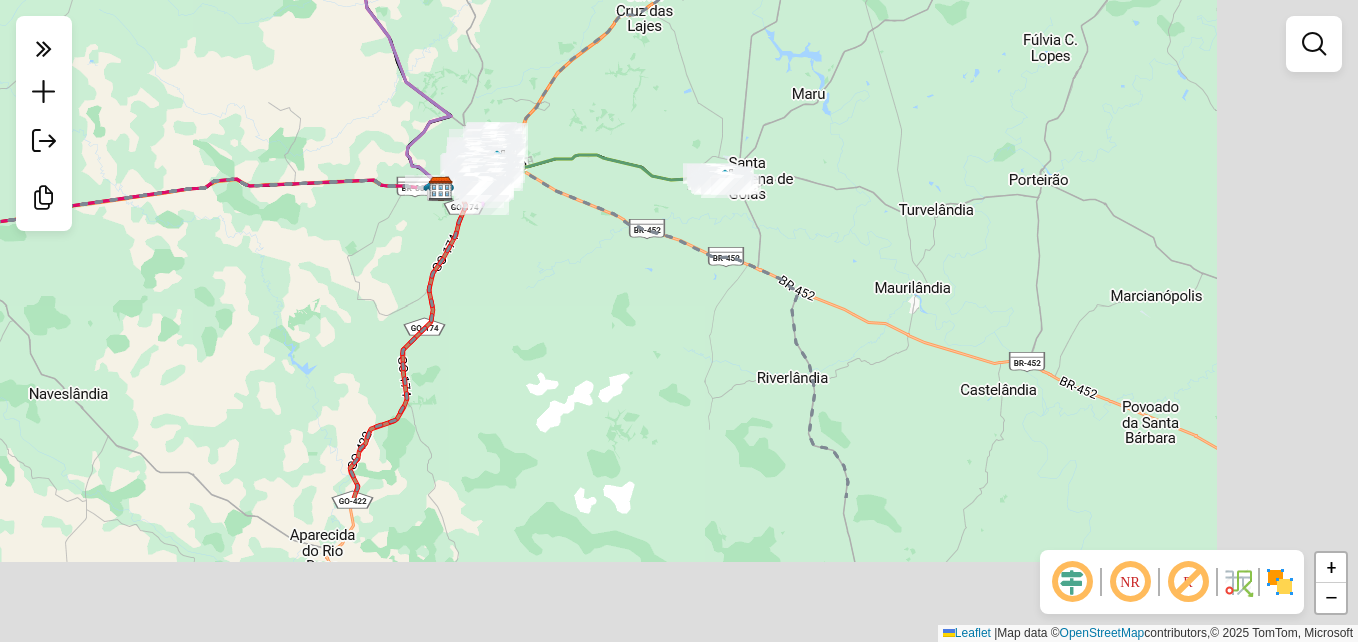 drag, startPoint x: 819, startPoint y: 410, endPoint x: 601, endPoint y: 197, distance: 304.78354 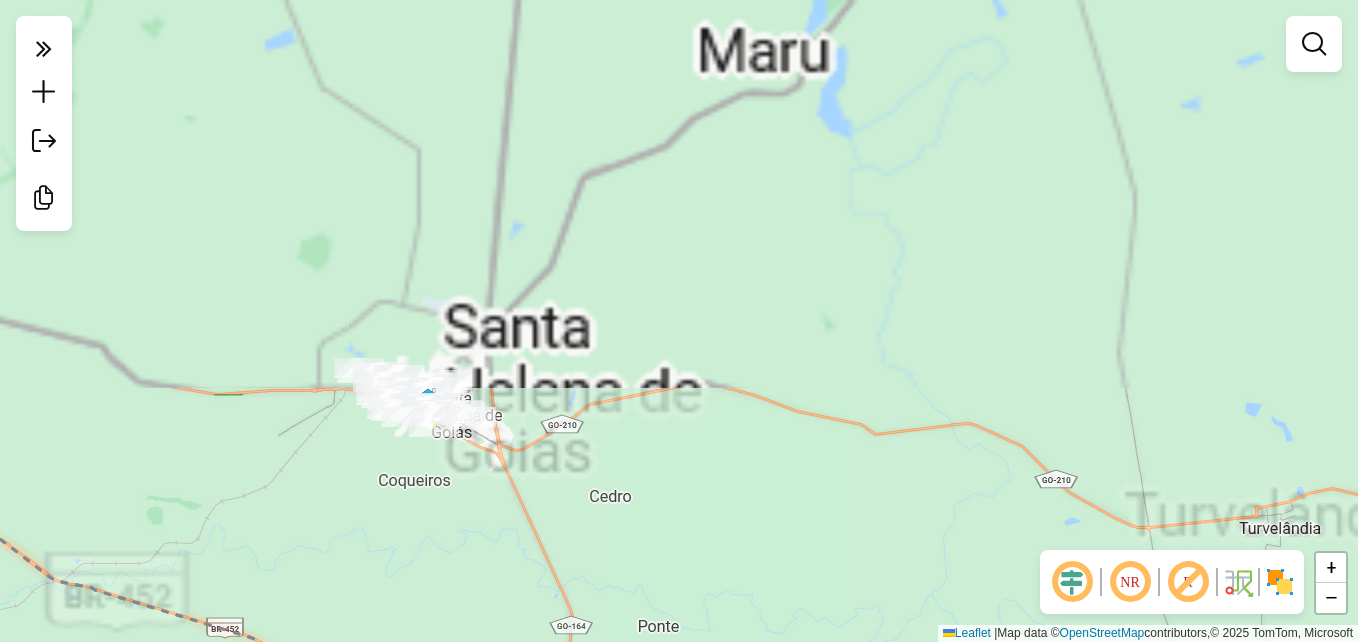 drag 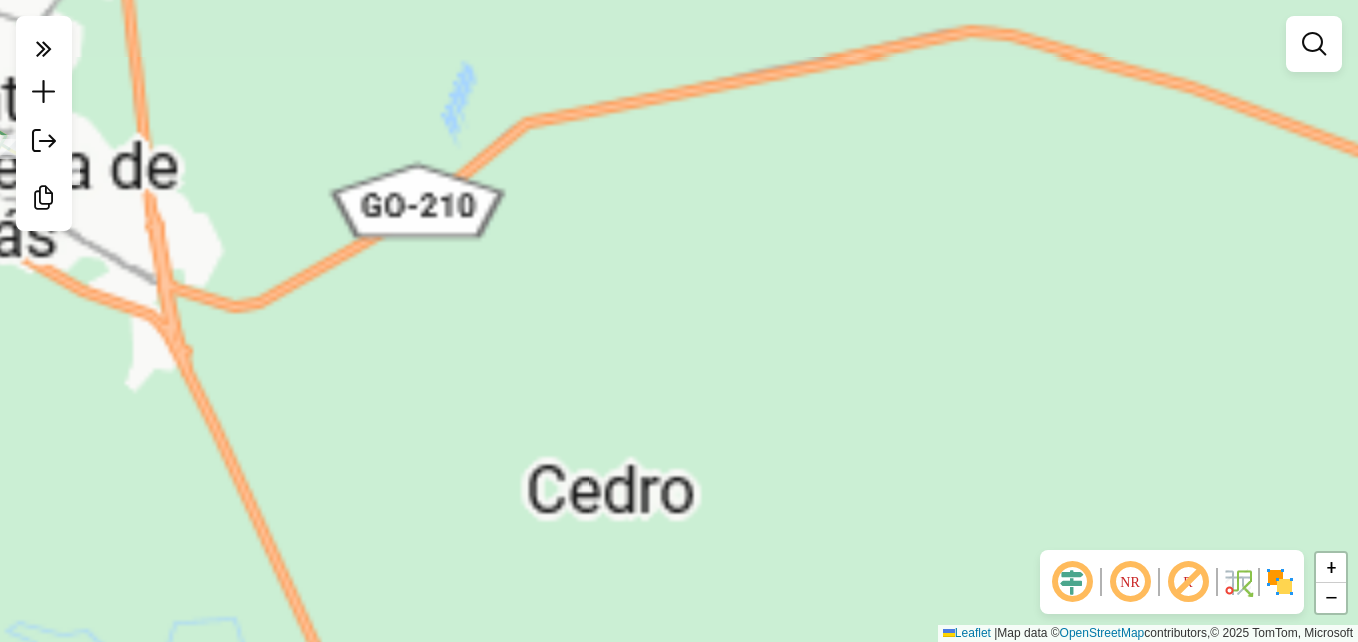 click on "Rota 21 - Placa PRS9647  2691 - COMERCIAL RODRIGUES Janela de atendimento Grade de atendimento Capacidade Transportadoras Veículos Cliente Pedidos  Rotas Selecione os dias de semana para filtrar as janelas de atendimento  Seg   Ter   Qua   Qui   Sex   Sáb   Dom  Informe o período da janela de atendimento: De: Até:  Filtrar exatamente a janela do cliente  Considerar janela de atendimento padrão  Selecione os dias de semana para filtrar as grades de atendimento  Seg   Ter   Qua   Qui   Sex   Sáb   Dom   Considerar clientes sem dia de atendimento cadastrado  Clientes fora do dia de atendimento selecionado Filtrar as atividades entre os valores definidos abaixo:  Peso mínimo:   Peso máximo:   Cubagem mínima:   Cubagem máxima:   De:   Até:  Filtrar as atividades entre o tempo de atendimento definido abaixo:  De:   Até:   Considerar capacidade total dos clientes não roteirizados Transportadora: Selecione um ou mais itens Tipo de veículo: Selecione um ou mais itens Veículo: Selecione um ou mais itens" 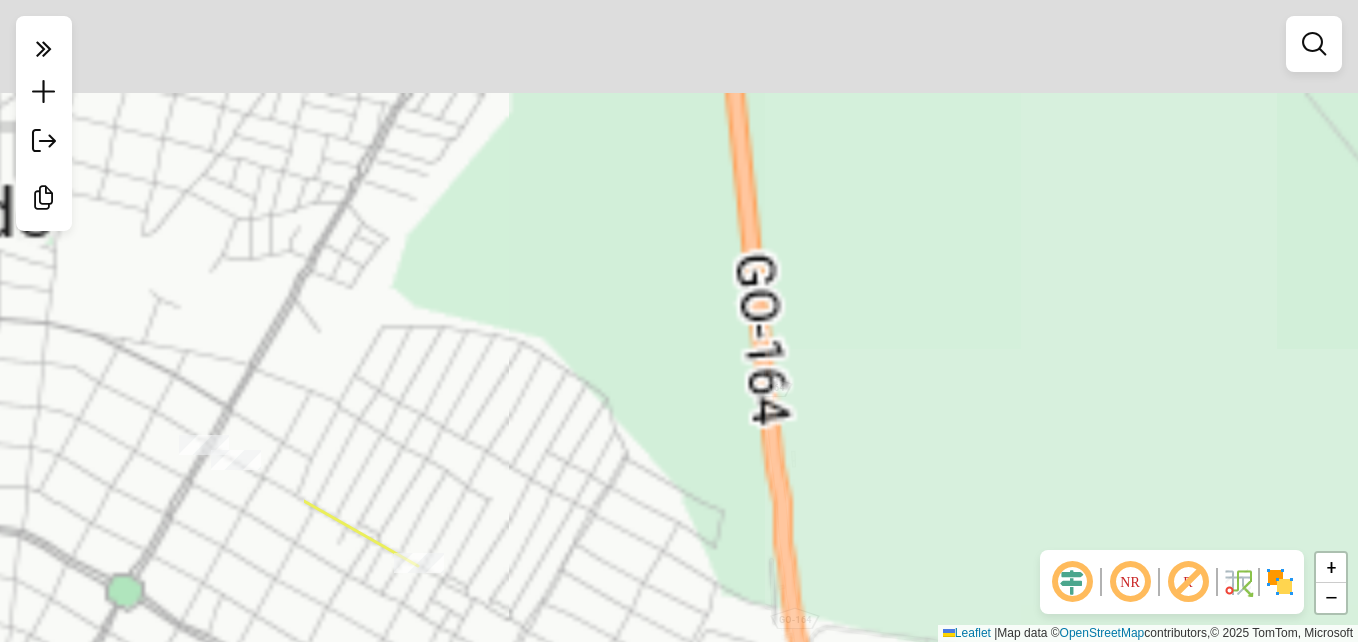 click on "Rota 21 - Placa PRS9647  2691 - COMERCIAL RODRIGUES Janela de atendimento Grade de atendimento Capacidade Transportadoras Veículos Cliente Pedidos  Rotas Selecione os dias de semana para filtrar as janelas de atendimento  Seg   Ter   Qua   Qui   Sex   Sáb   Dom  Informe o período da janela de atendimento: De: Até:  Filtrar exatamente a janela do cliente  Considerar janela de atendimento padrão  Selecione os dias de semana para filtrar as grades de atendimento  Seg   Ter   Qua   Qui   Sex   Sáb   Dom   Considerar clientes sem dia de atendimento cadastrado  Clientes fora do dia de atendimento selecionado Filtrar as atividades entre os valores definidos abaixo:  Peso mínimo:   Peso máximo:   Cubagem mínima:   Cubagem máxima:   De:   Até:  Filtrar as atividades entre o tempo de atendimento definido abaixo:  De:   Até:   Considerar capacidade total dos clientes não roteirizados Transportadora: Selecione um ou mais itens Tipo de veículo: Selecione um ou mais itens Veículo: Selecione um ou mais itens" 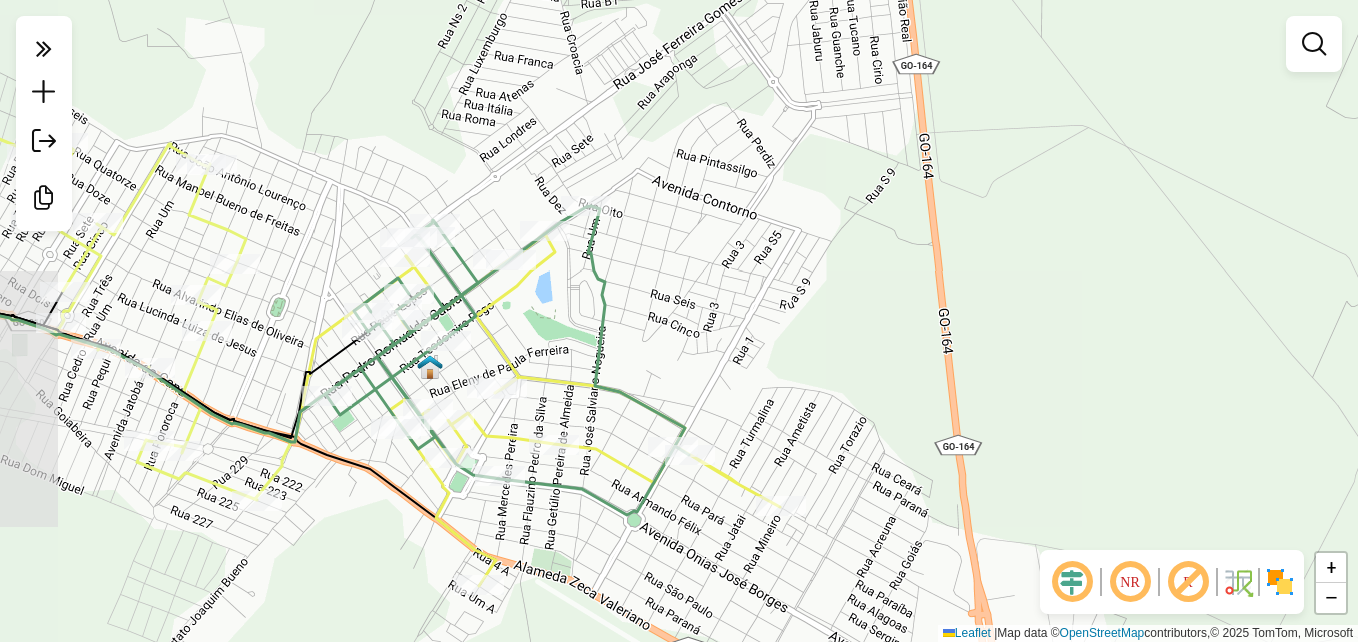 click on "Rota 21 - Placa PRS9647  2691 - COMERCIAL RODRIGUES Janela de atendimento Grade de atendimento Capacidade Transportadoras Veículos Cliente Pedidos  Rotas Selecione os dias de semana para filtrar as janelas de atendimento  Seg   Ter   Qua   Qui   Sex   Sáb   Dom  Informe o período da janela de atendimento: De: Até:  Filtrar exatamente a janela do cliente  Considerar janela de atendimento padrão  Selecione os dias de semana para filtrar as grades de atendimento  Seg   Ter   Qua   Qui   Sex   Sáb   Dom   Considerar clientes sem dia de atendimento cadastrado  Clientes fora do dia de atendimento selecionado Filtrar as atividades entre os valores definidos abaixo:  Peso mínimo:   Peso máximo:   Cubagem mínima:   Cubagem máxima:   De:   Até:  Filtrar as atividades entre o tempo de atendimento definido abaixo:  De:   Até:   Considerar capacidade total dos clientes não roteirizados Transportadora: Selecione um ou mais itens Tipo de veículo: Selecione um ou mais itens Veículo: Selecione um ou mais itens" 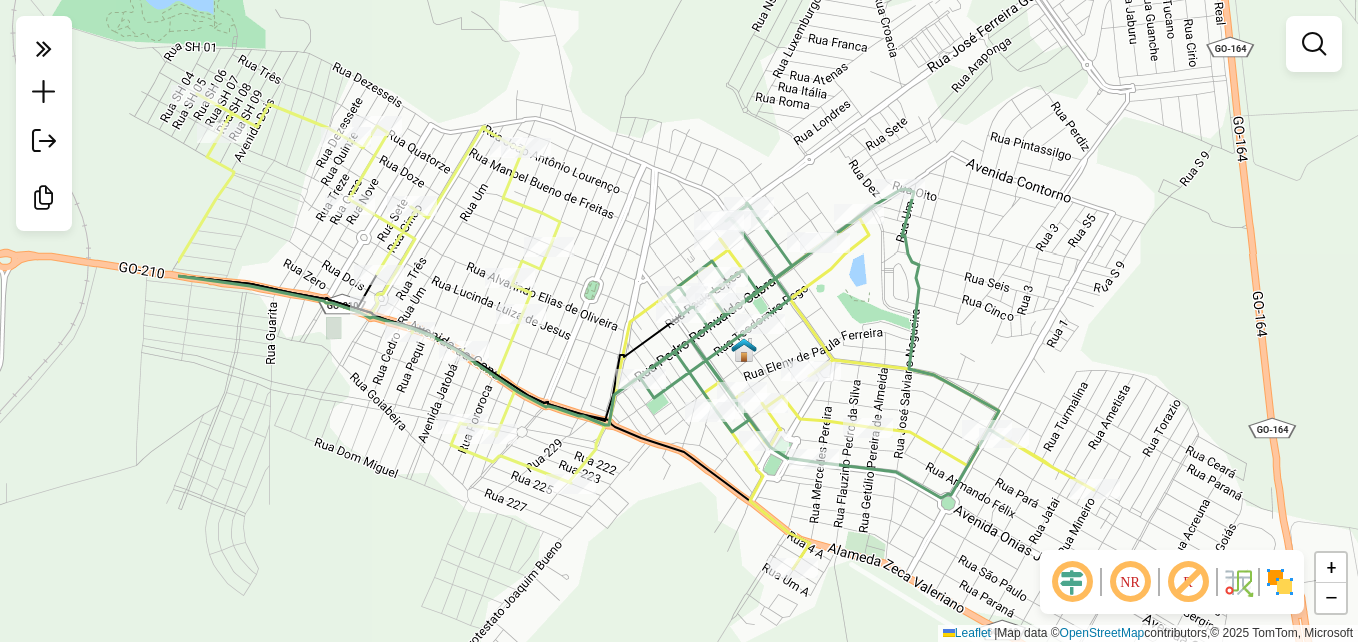 drag, startPoint x: 700, startPoint y: 284, endPoint x: 1014, endPoint y: 267, distance: 314.45987 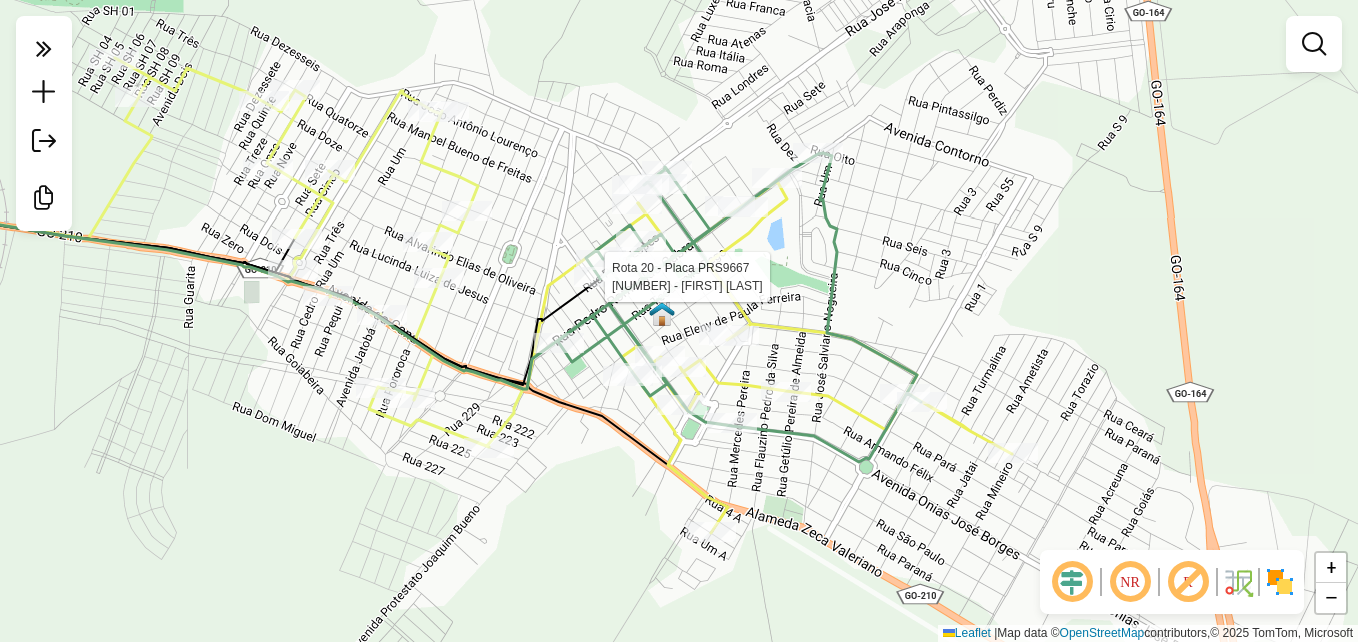 drag, startPoint x: 1018, startPoint y: 440, endPoint x: 959, endPoint y: 284, distance: 166.78429 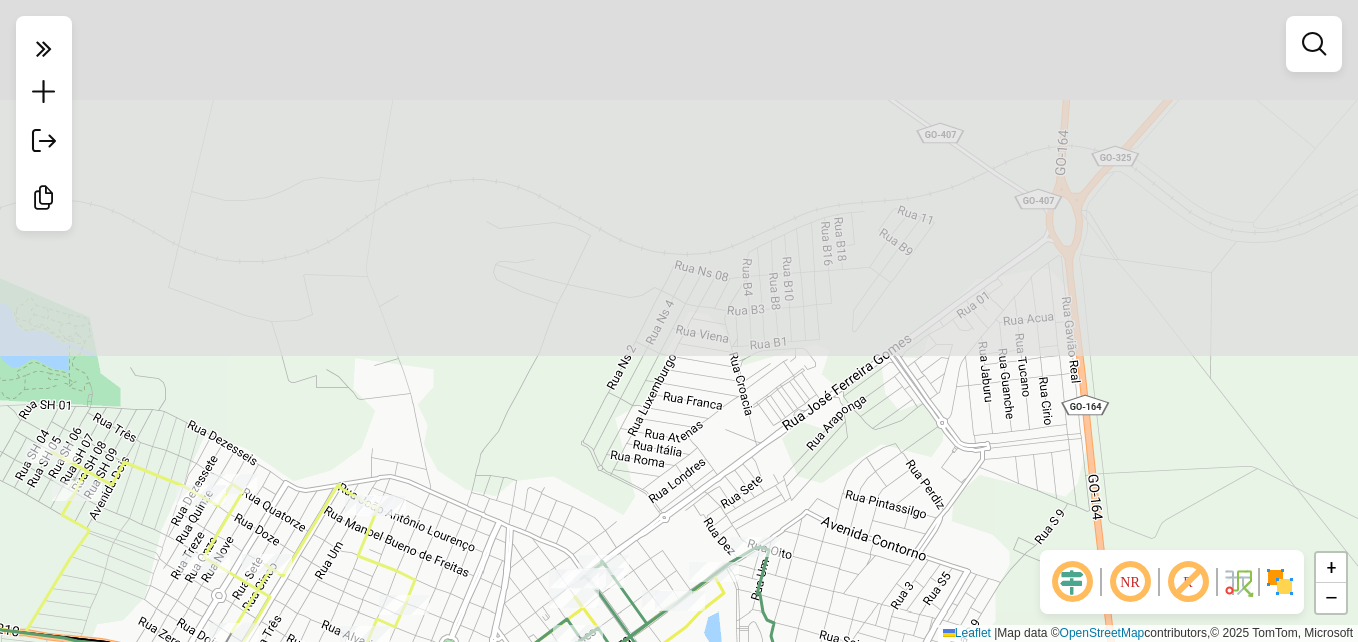 drag, startPoint x: 909, startPoint y: 131, endPoint x: 829, endPoint y: 417, distance: 296.97812 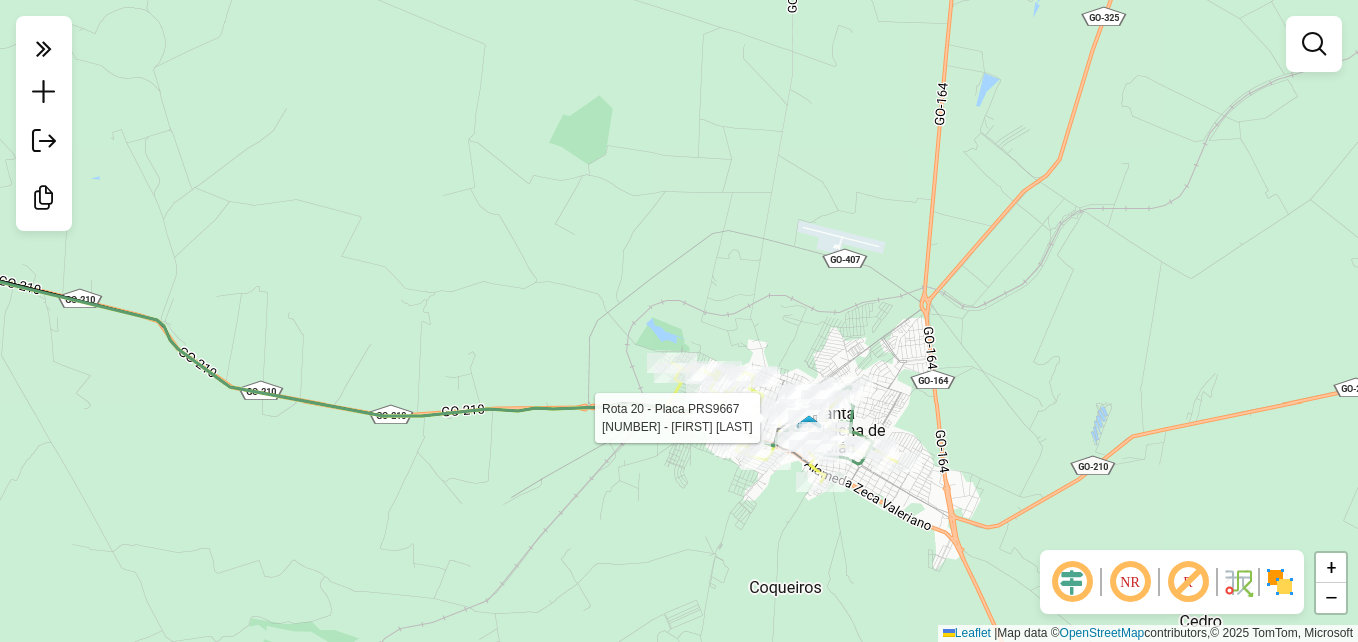drag, startPoint x: 981, startPoint y: 268, endPoint x: 864, endPoint y: 152, distance: 164.7574 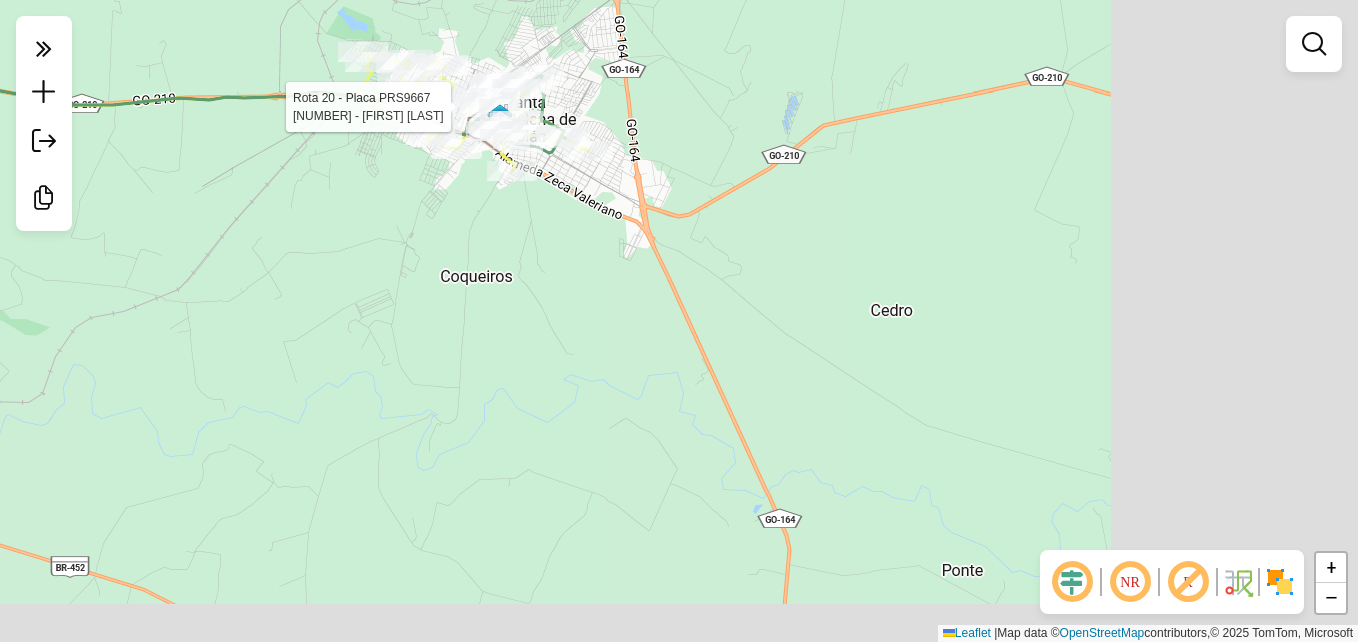 drag, startPoint x: 1064, startPoint y: 424, endPoint x: 814, endPoint y: 205, distance: 332.35675 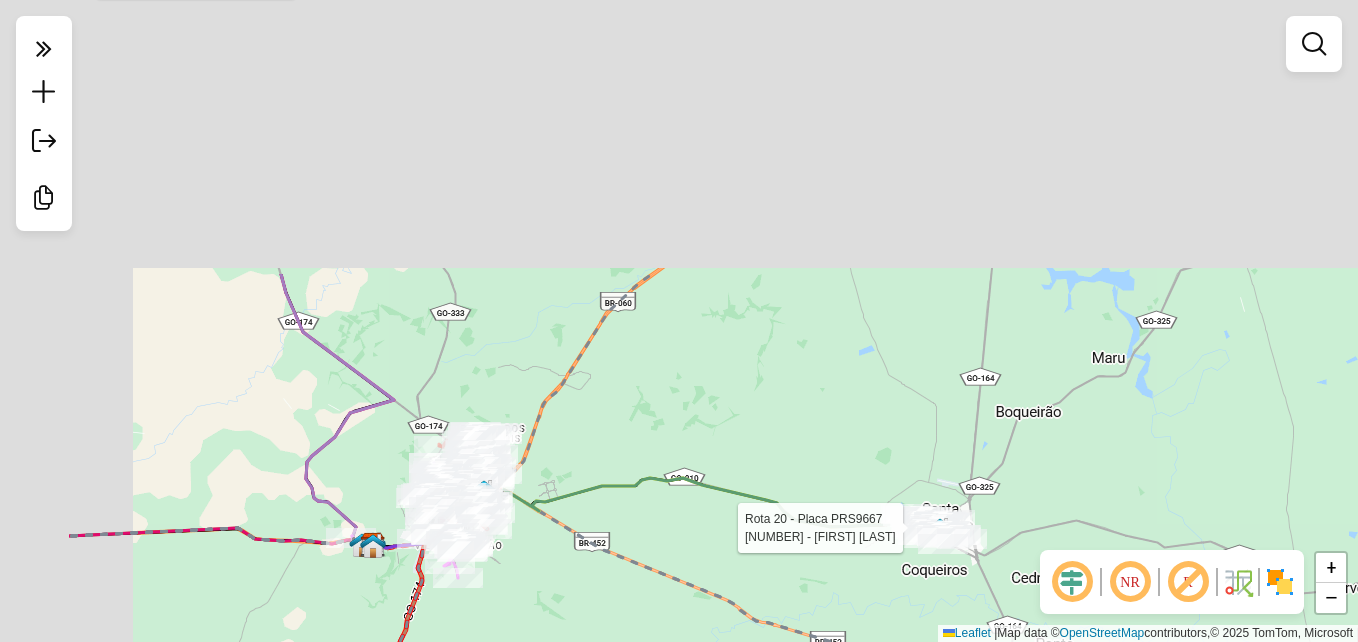 drag, startPoint x: 623, startPoint y: 330, endPoint x: 857, endPoint y: 614, distance: 367.9837 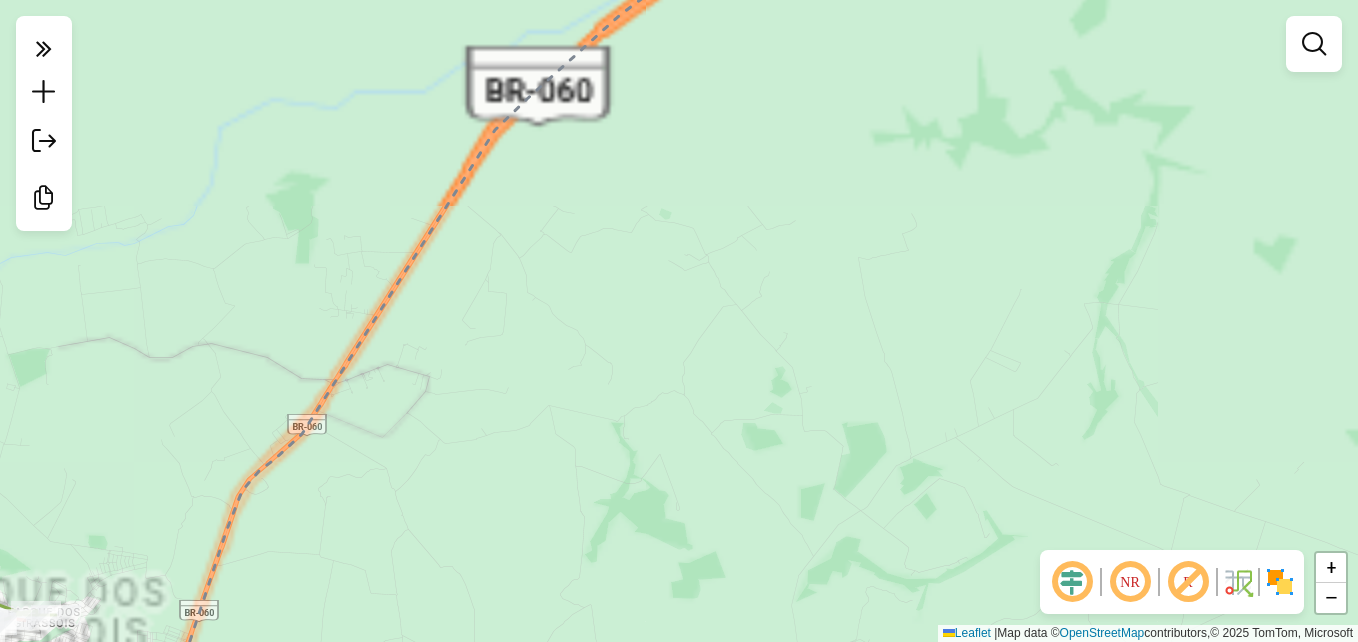 drag, startPoint x: 661, startPoint y: 370, endPoint x: 940, endPoint y: 116, distance: 377.30228 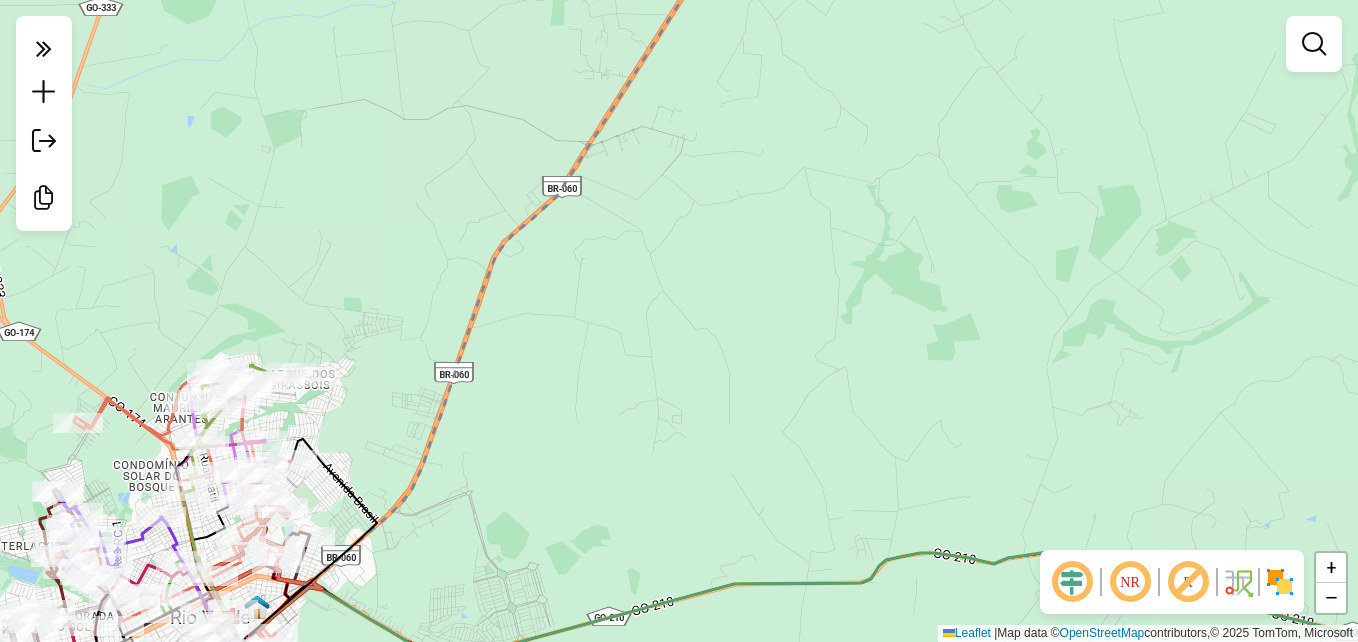 drag, startPoint x: 592, startPoint y: 317, endPoint x: 889, endPoint y: 146, distance: 342.70978 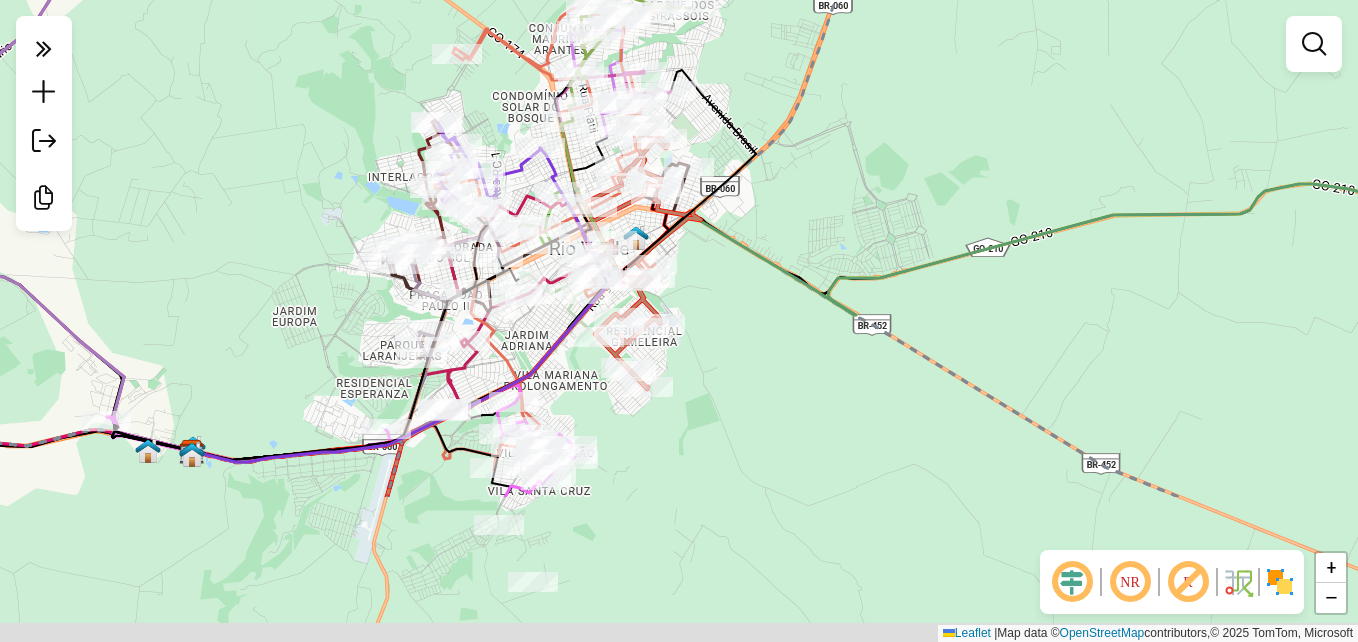 drag, startPoint x: 808, startPoint y: 350, endPoint x: 891, endPoint y: 141, distance: 224.87775 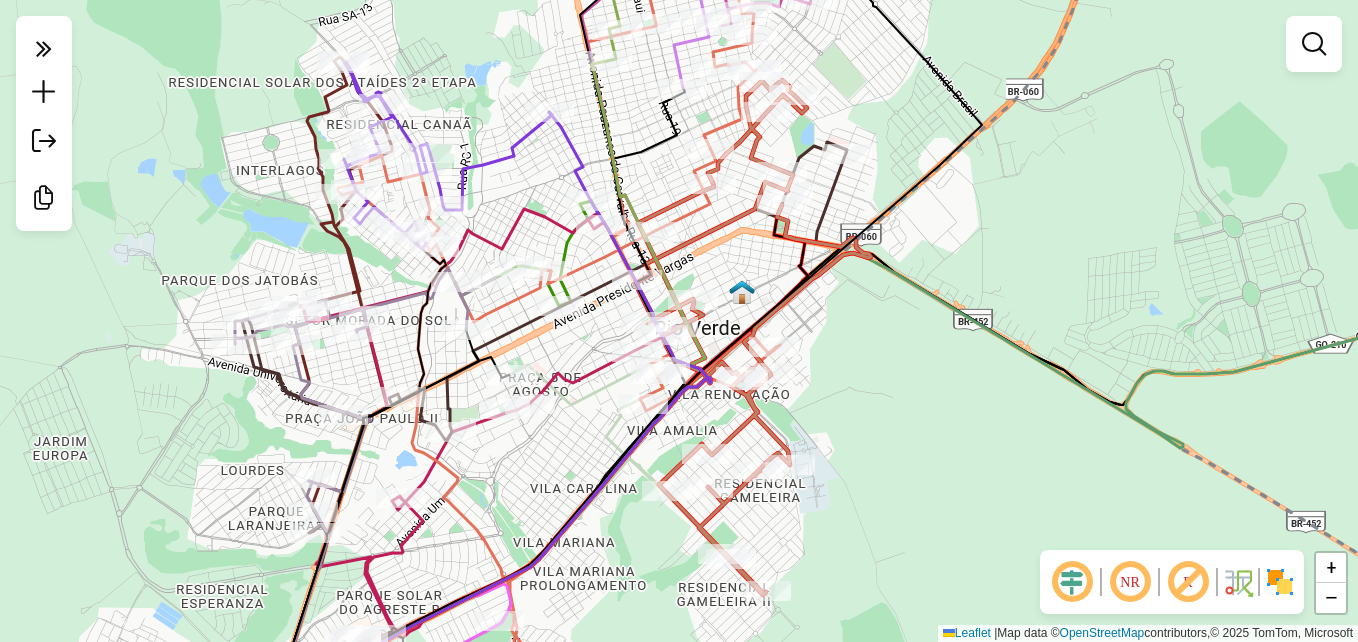 drag, startPoint x: 680, startPoint y: 268, endPoint x: 763, endPoint y: 272, distance: 83.09633 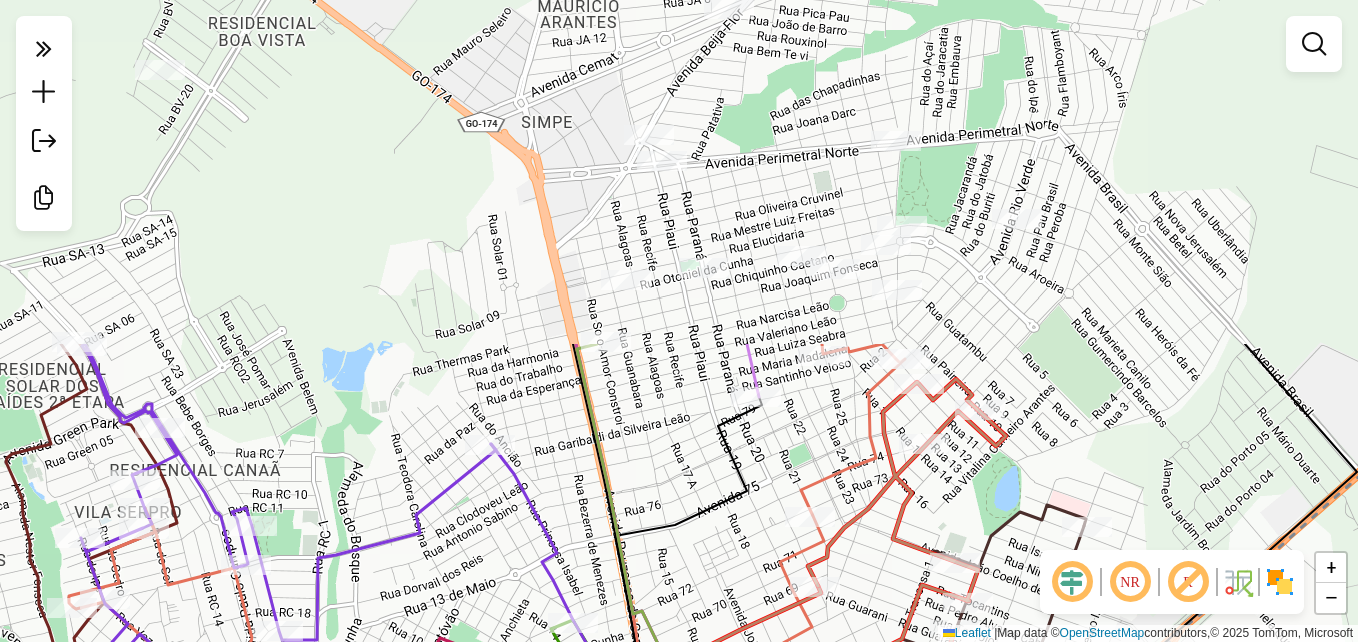 drag, startPoint x: 740, startPoint y: 218, endPoint x: 708, endPoint y: 475, distance: 258.98456 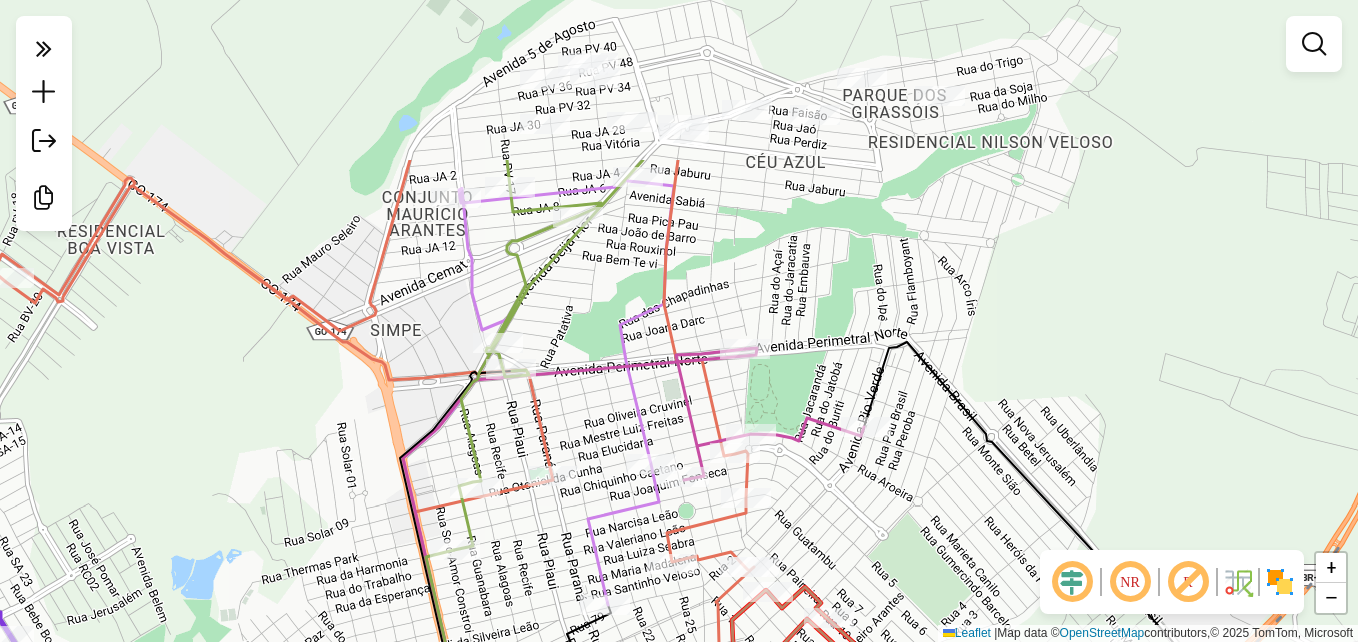 drag, startPoint x: 715, startPoint y: 331, endPoint x: 563, endPoint y: 554, distance: 269.8759 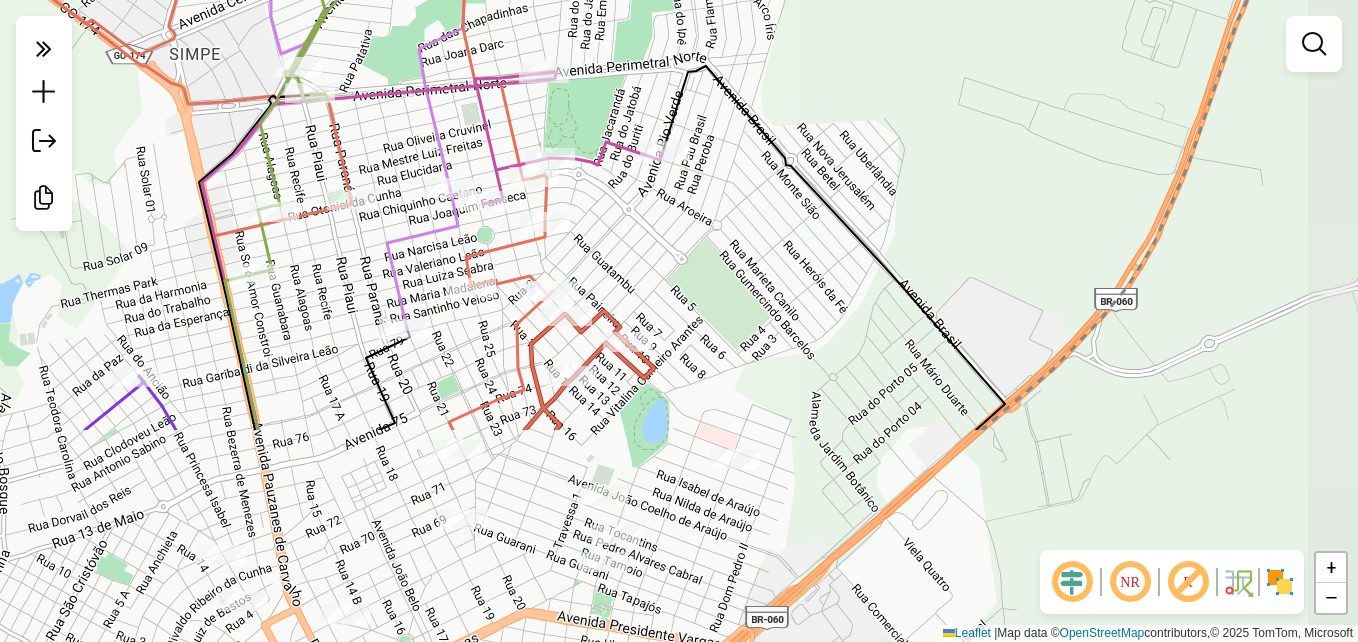 drag, startPoint x: 614, startPoint y: 420, endPoint x: 413, endPoint y: 144, distance: 341.43375 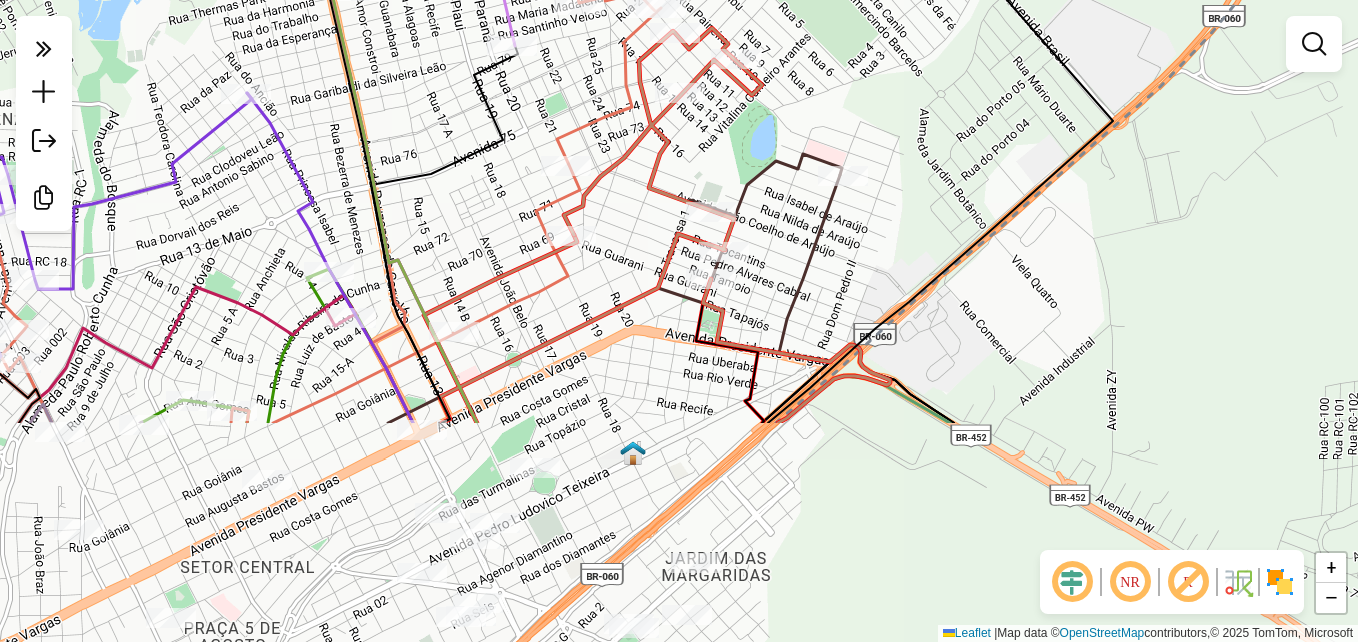 drag, startPoint x: 693, startPoint y: 417, endPoint x: 801, endPoint y: 134, distance: 302.90756 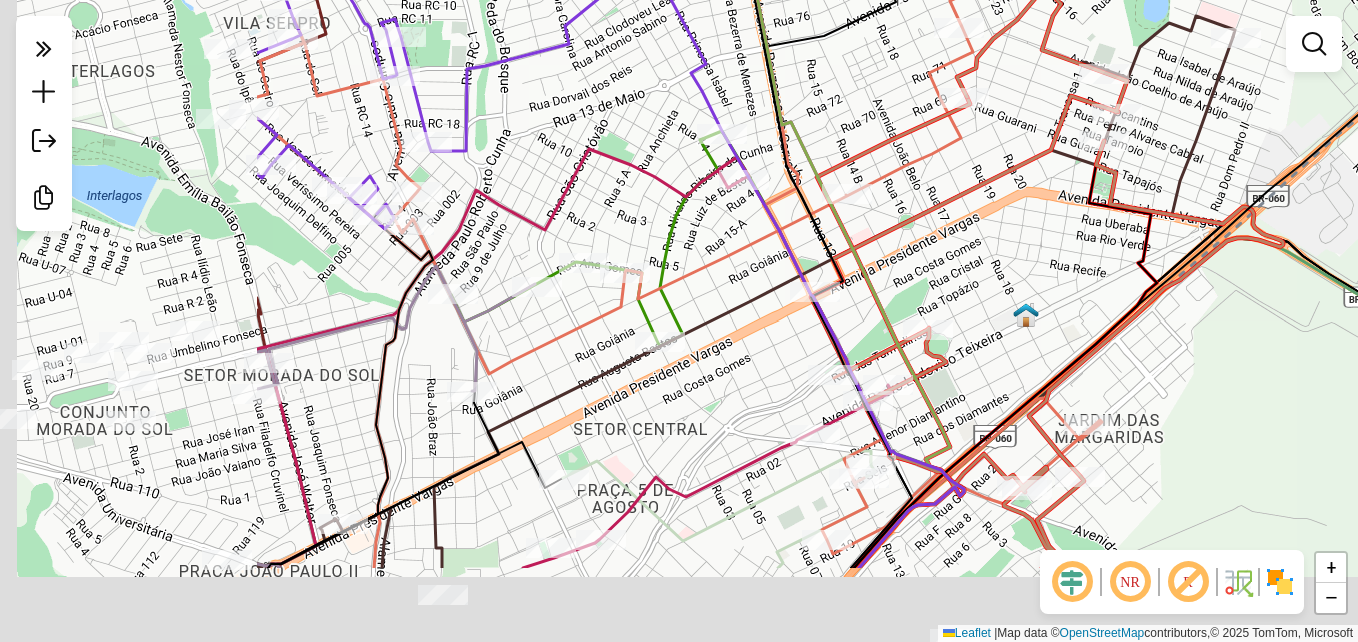 drag, startPoint x: 680, startPoint y: 404, endPoint x: 1081, endPoint y: 243, distance: 432.1134 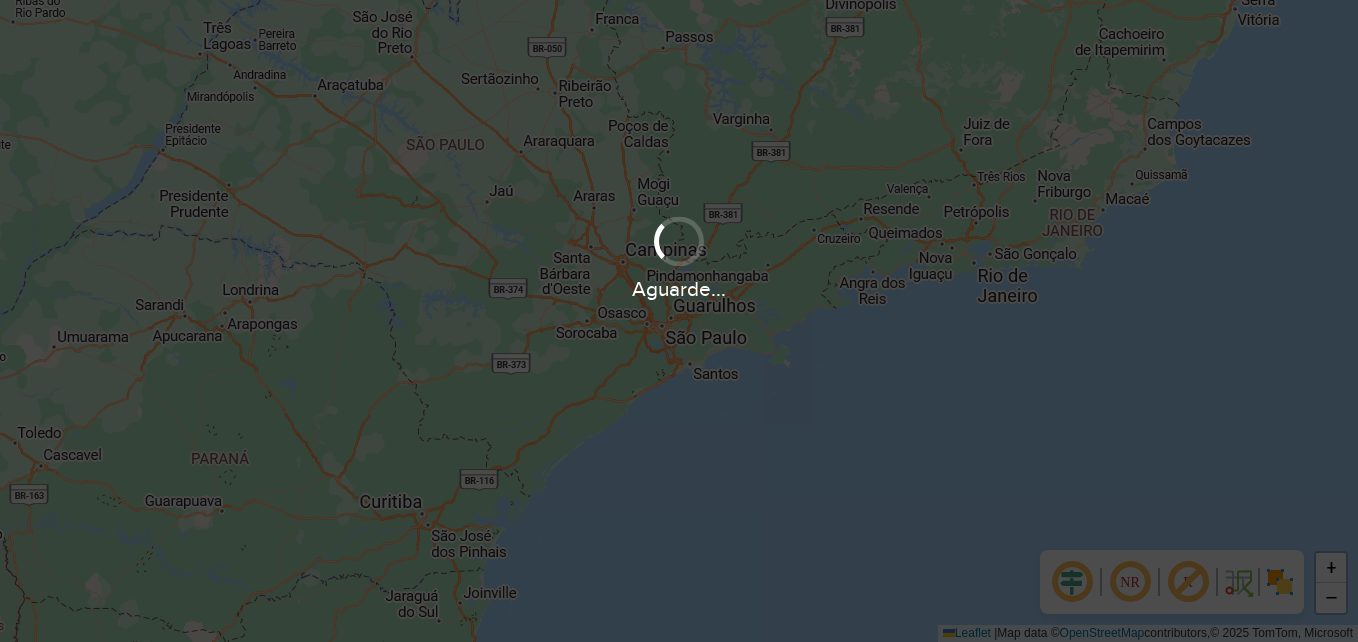 scroll, scrollTop: 0, scrollLeft: 0, axis: both 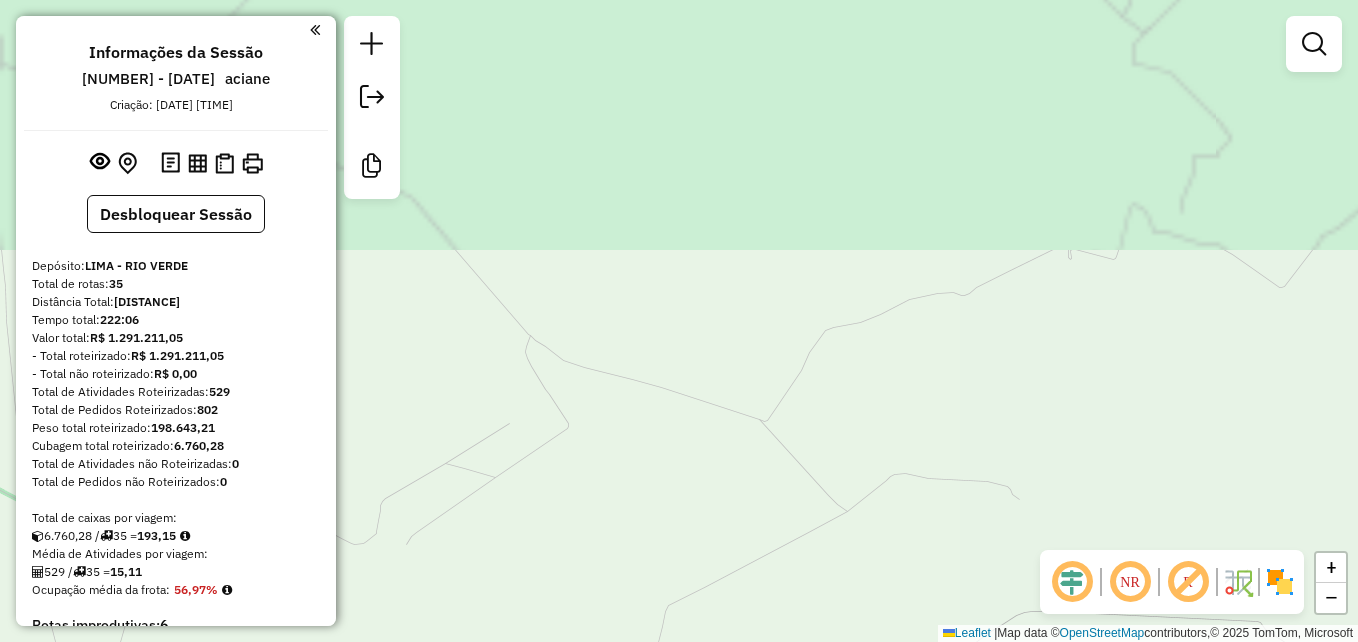 drag, startPoint x: 755, startPoint y: 221, endPoint x: 879, endPoint y: 640, distance: 436.96338 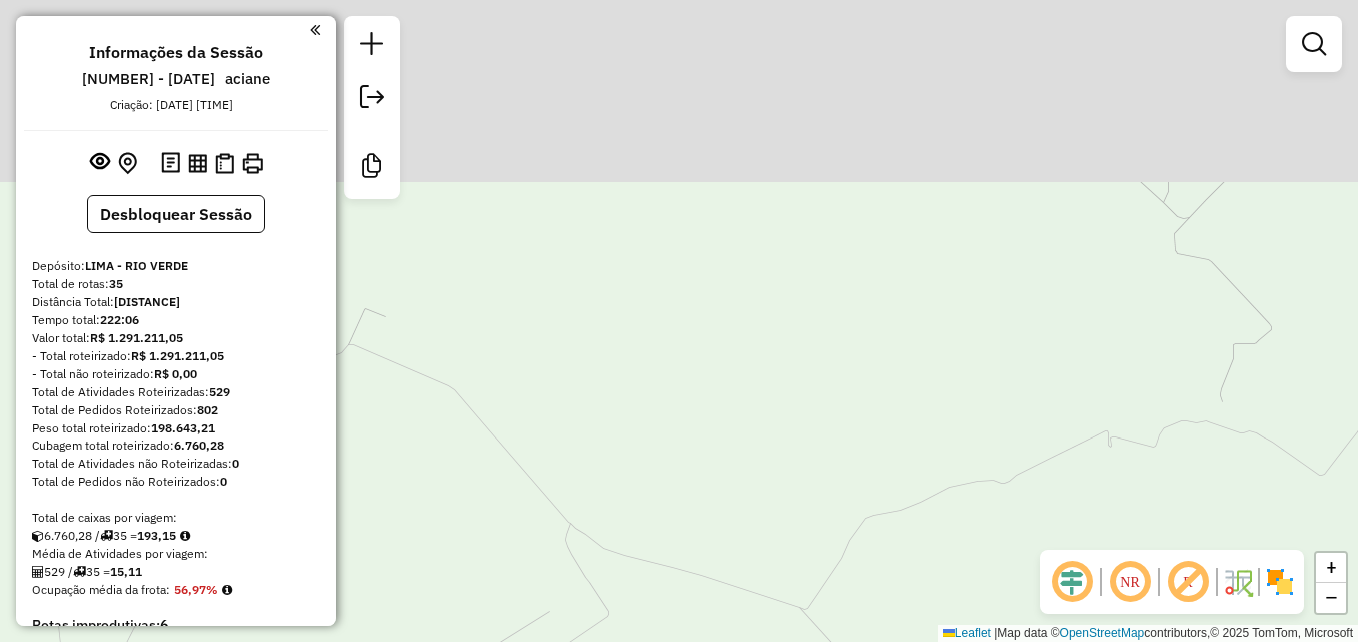drag, startPoint x: 775, startPoint y: 400, endPoint x: 785, endPoint y: 460, distance: 60.827625 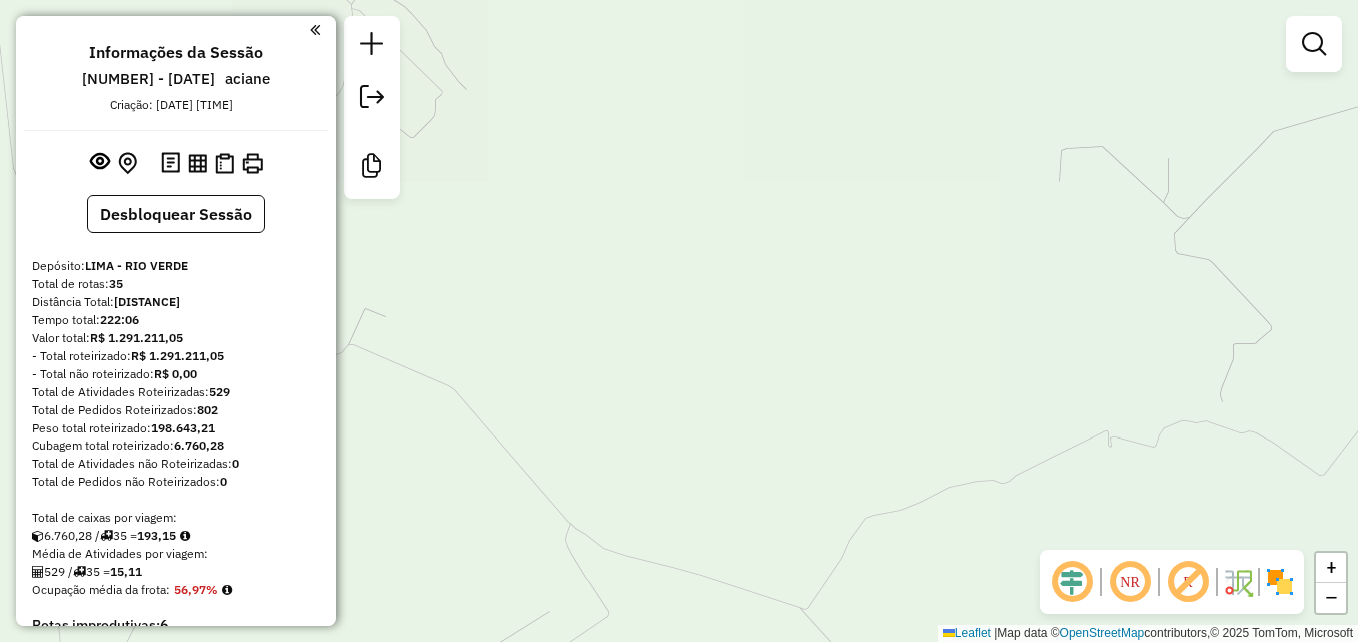 drag, startPoint x: 742, startPoint y: 329, endPoint x: 920, endPoint y: 577, distance: 305.2671 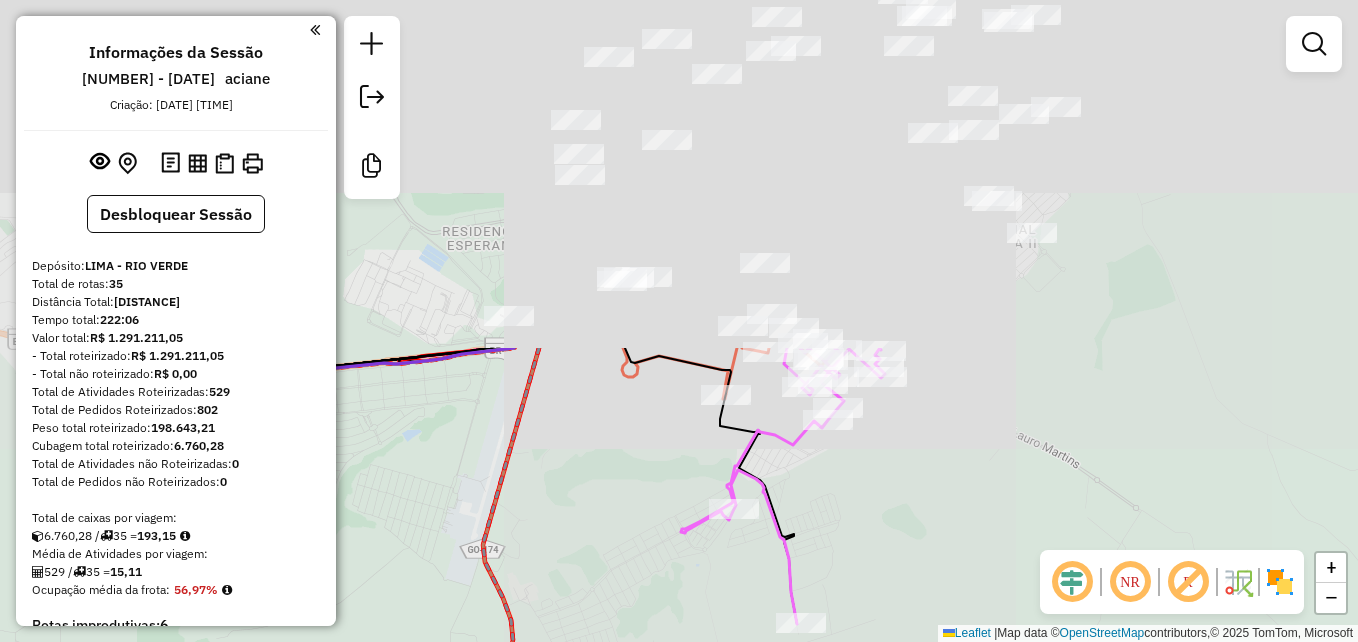 drag, startPoint x: 806, startPoint y: 652, endPoint x: 813, endPoint y: 675, distance: 24.04163 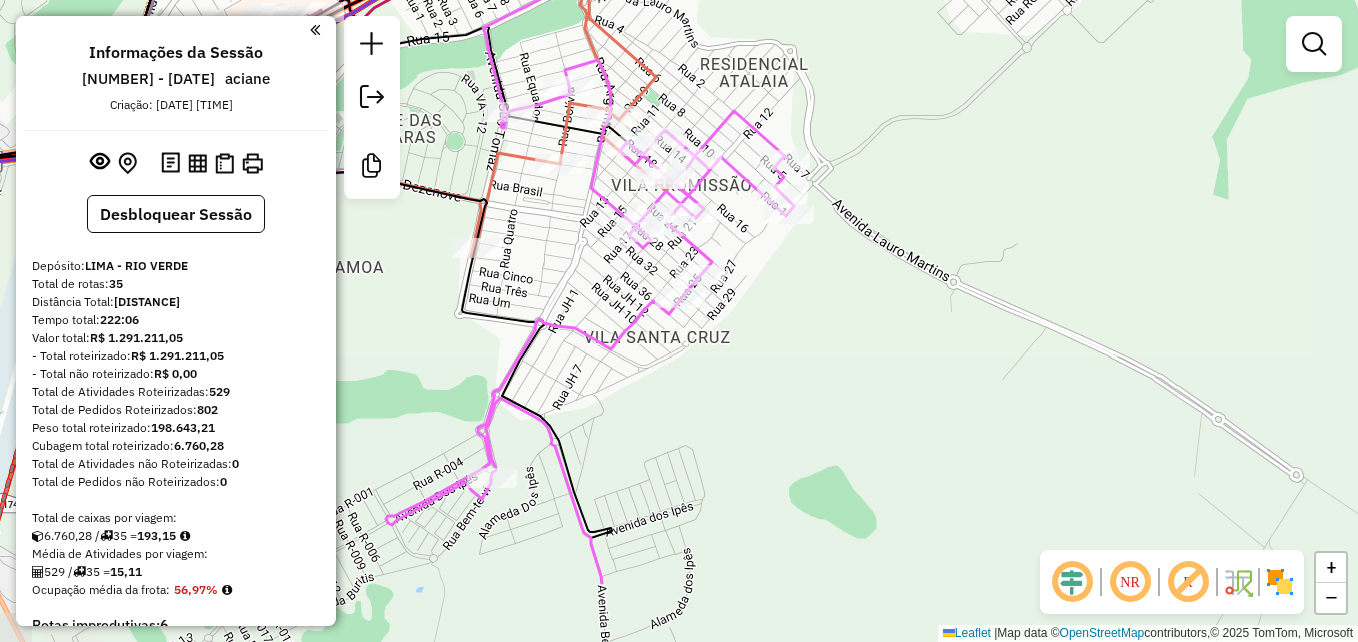 drag, startPoint x: 852, startPoint y: 447, endPoint x: 830, endPoint y: 325, distance: 123.967735 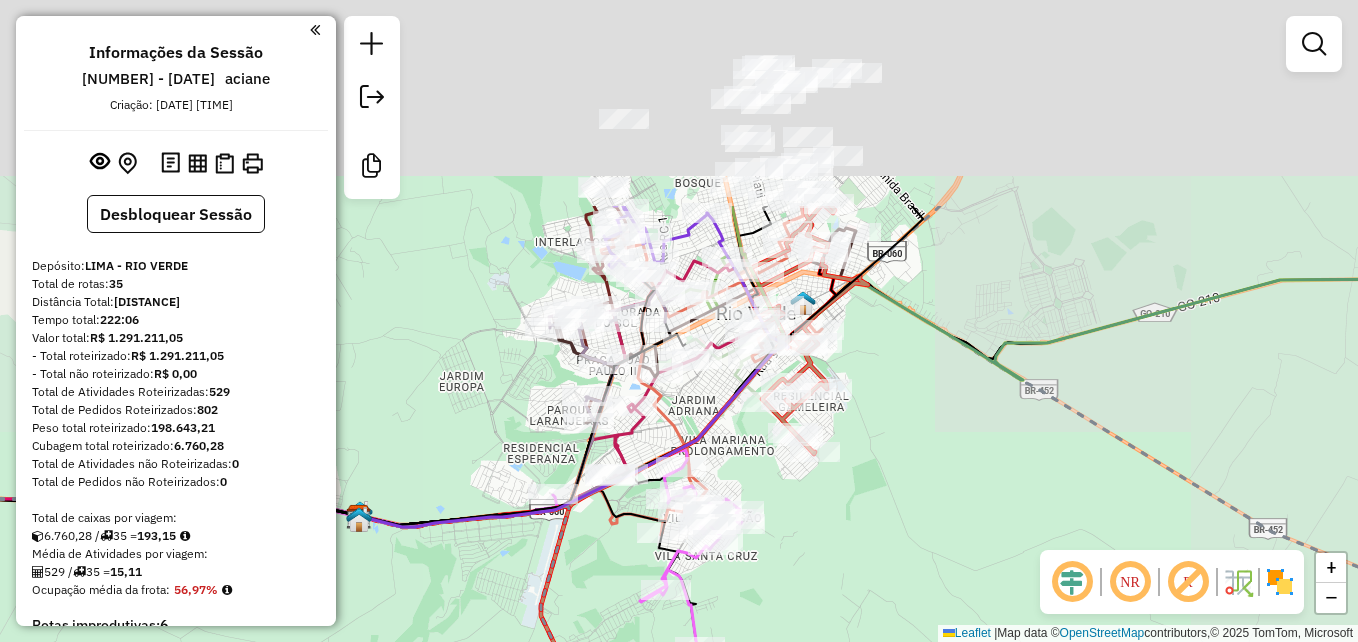 drag, startPoint x: 696, startPoint y: 291, endPoint x: 737, endPoint y: 562, distance: 274.08392 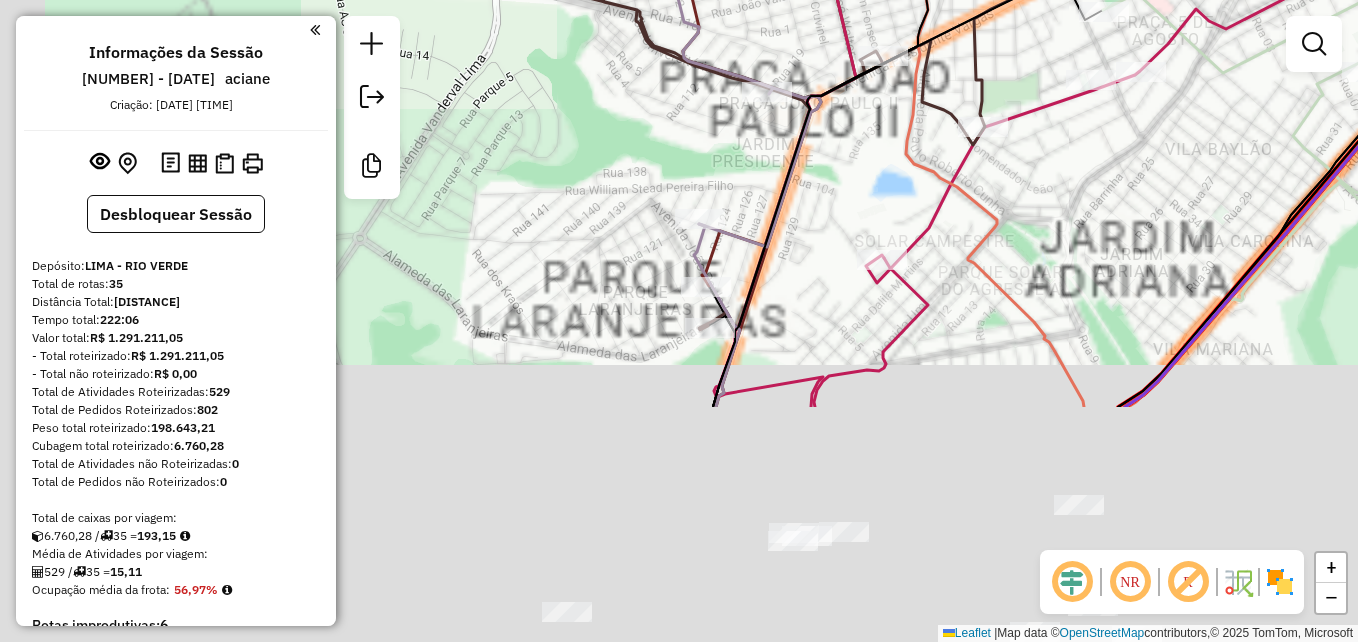 drag, startPoint x: 1003, startPoint y: 184, endPoint x: 978, endPoint y: 140, distance: 50.606323 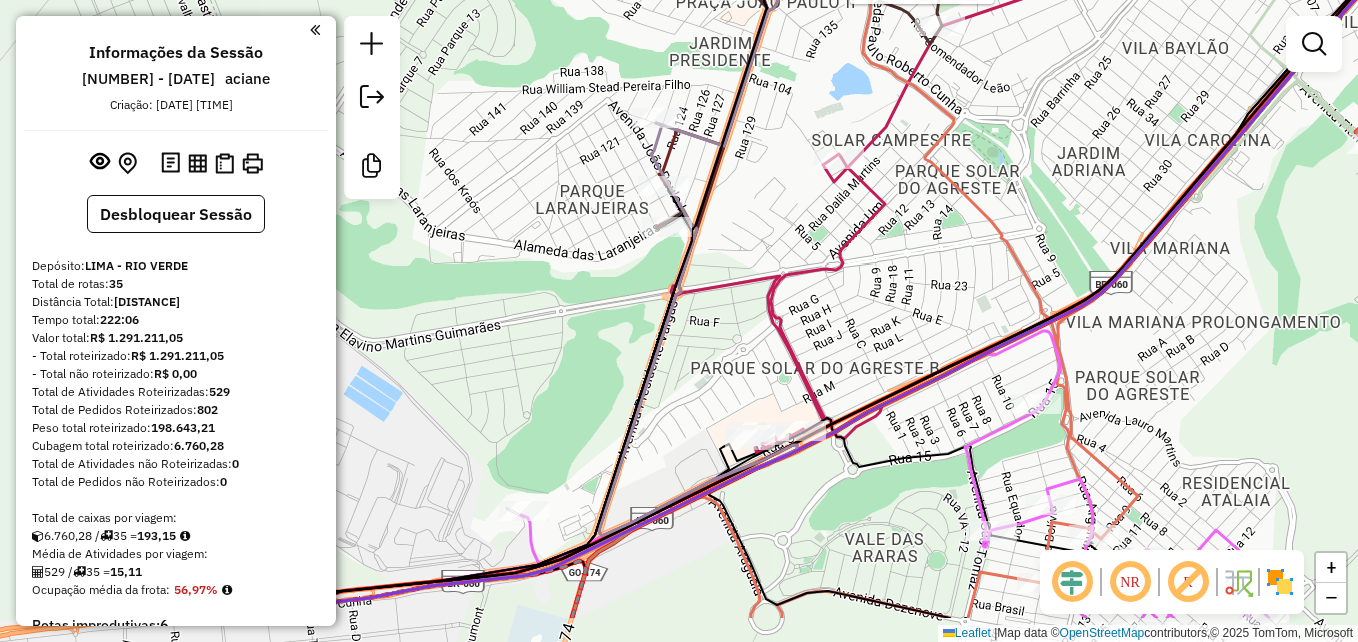 drag, startPoint x: 786, startPoint y: 193, endPoint x: 771, endPoint y: 164, distance: 32.649654 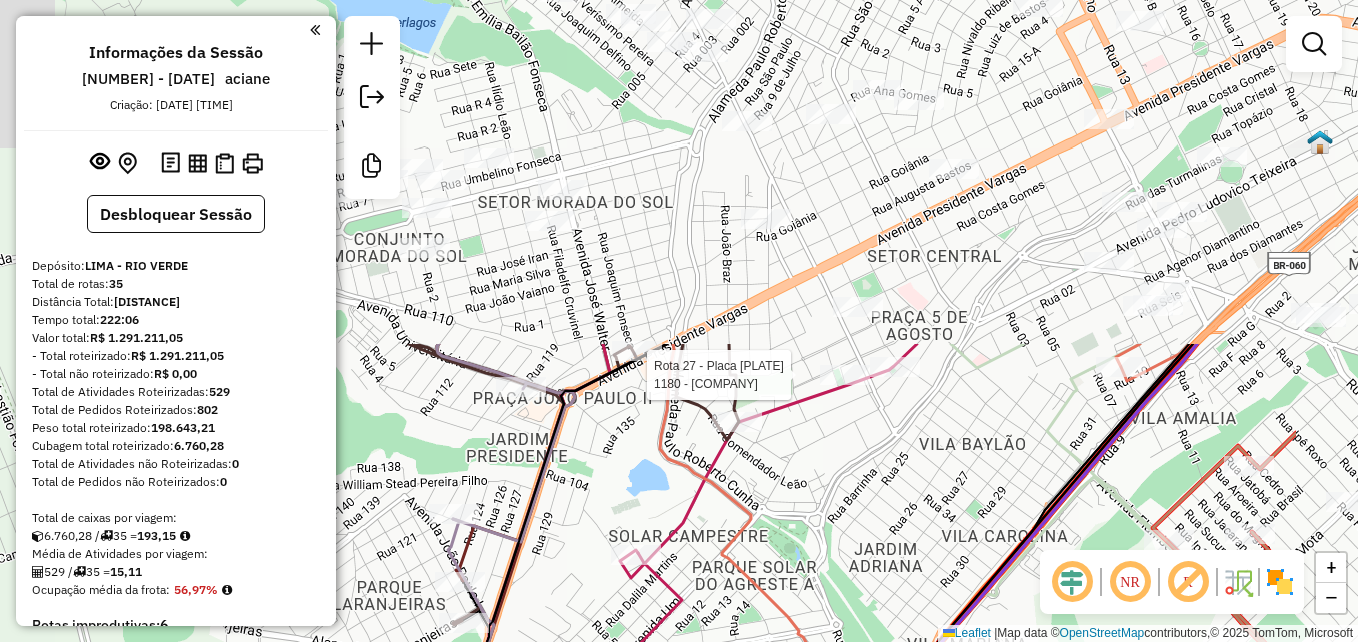 drag, startPoint x: 890, startPoint y: 294, endPoint x: 692, endPoint y: 693, distance: 445.42676 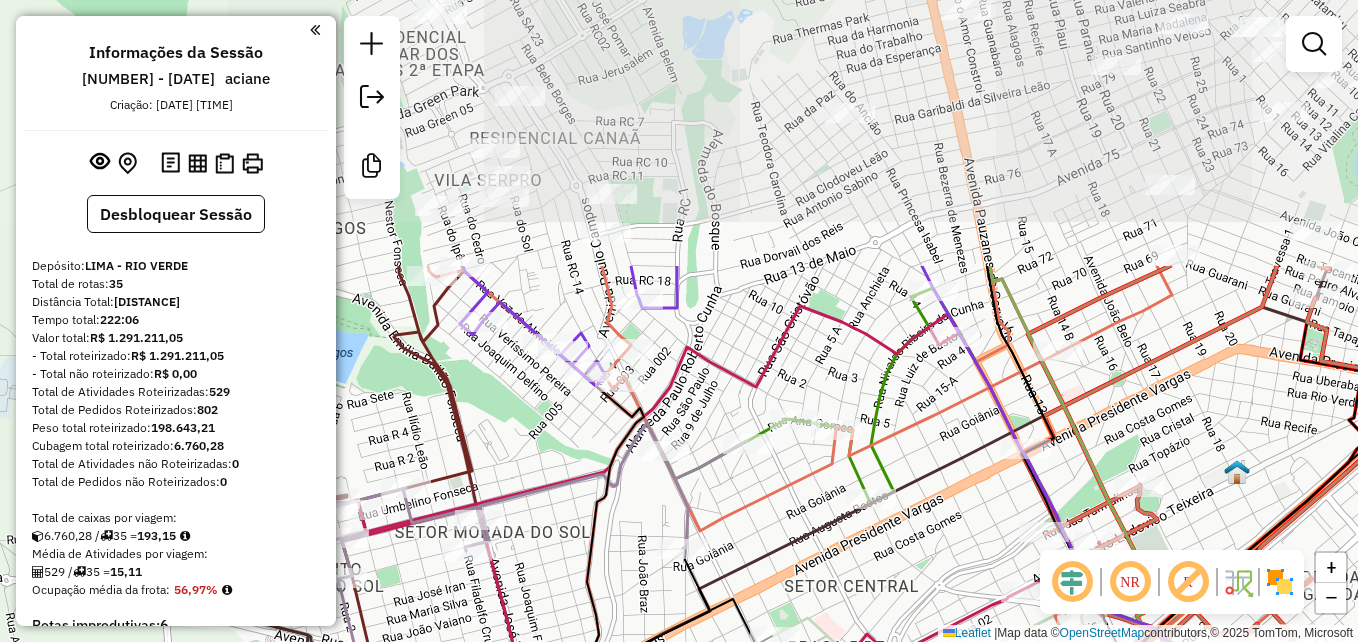 drag, startPoint x: 1005, startPoint y: 291, endPoint x: 922, endPoint y: 621, distance: 340.27783 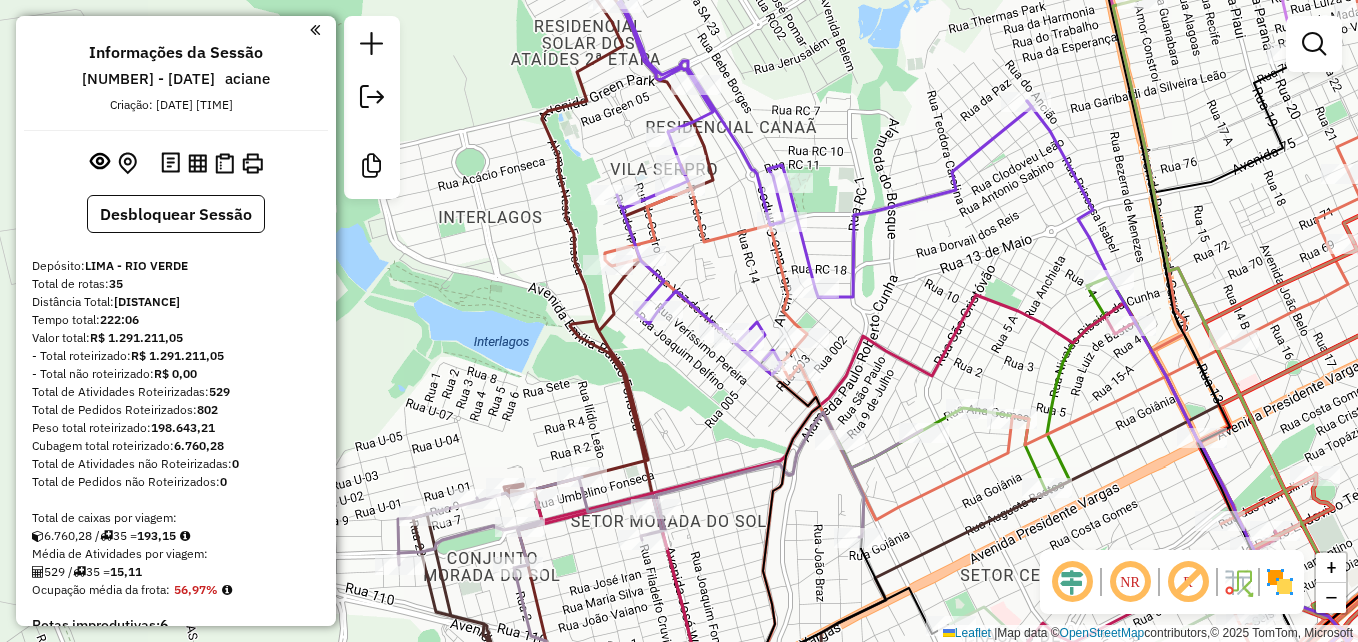 drag, startPoint x: 770, startPoint y: 244, endPoint x: 946, endPoint y: 233, distance: 176.34341 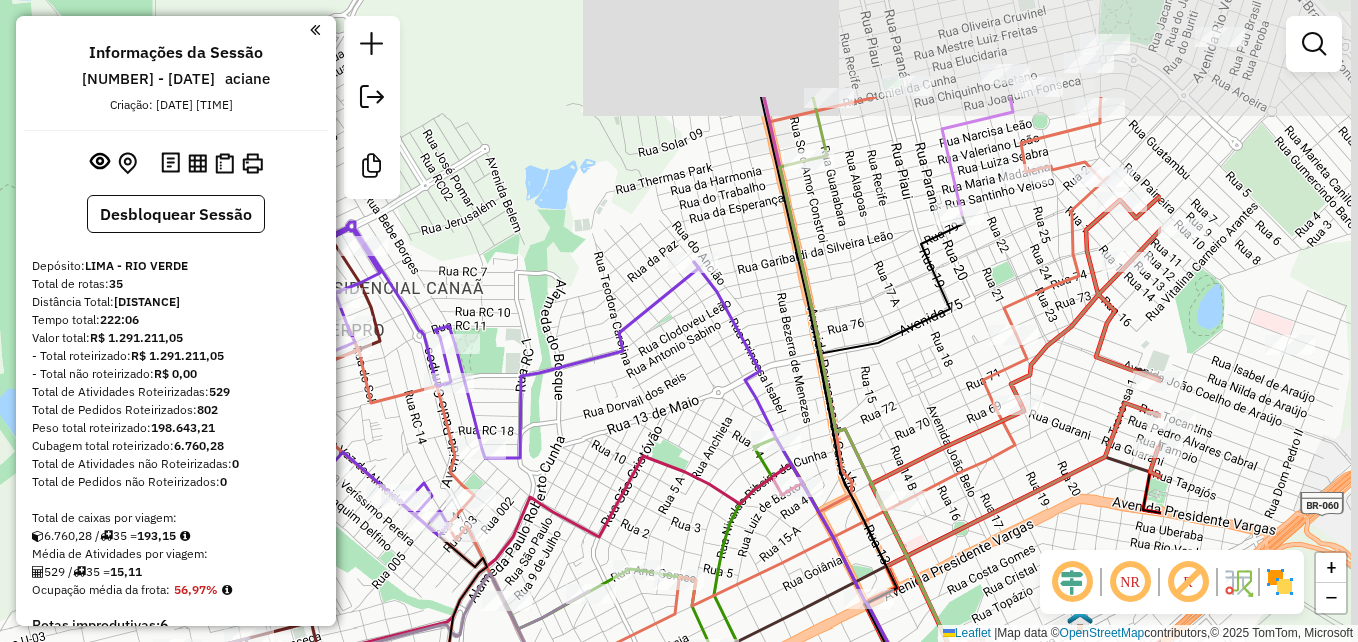 drag, startPoint x: 986, startPoint y: 380, endPoint x: 673, endPoint y: 377, distance: 313.01437 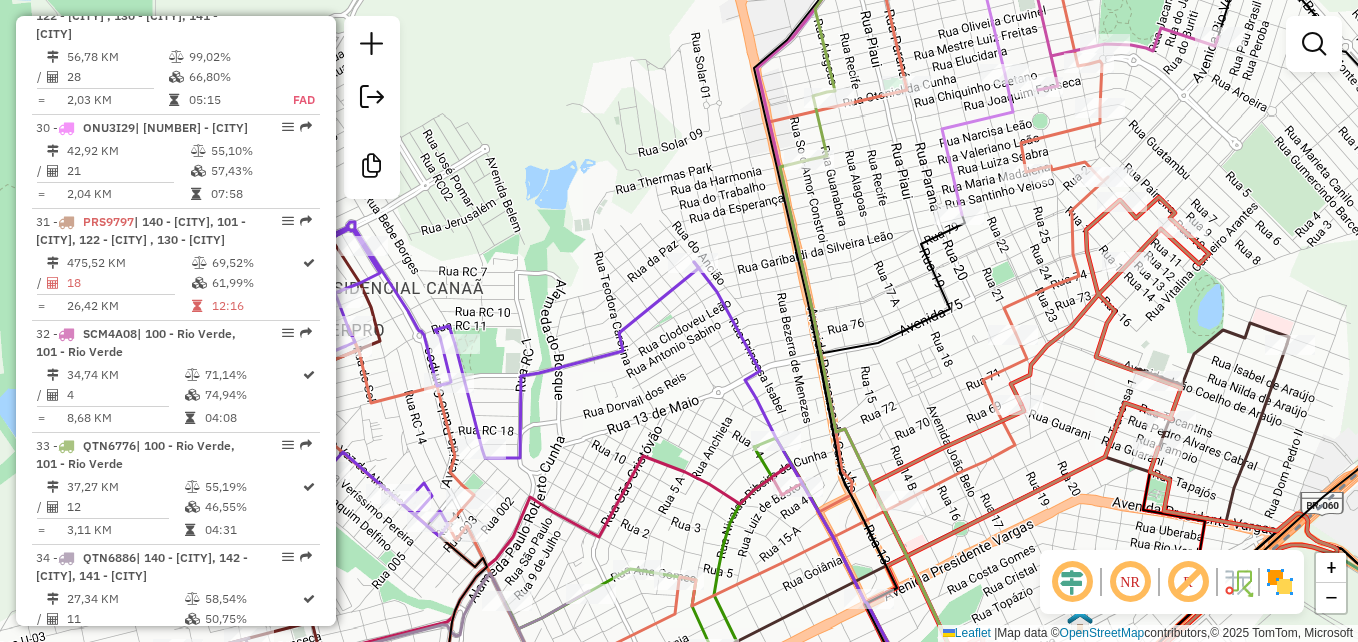 scroll, scrollTop: 3800, scrollLeft: 0, axis: vertical 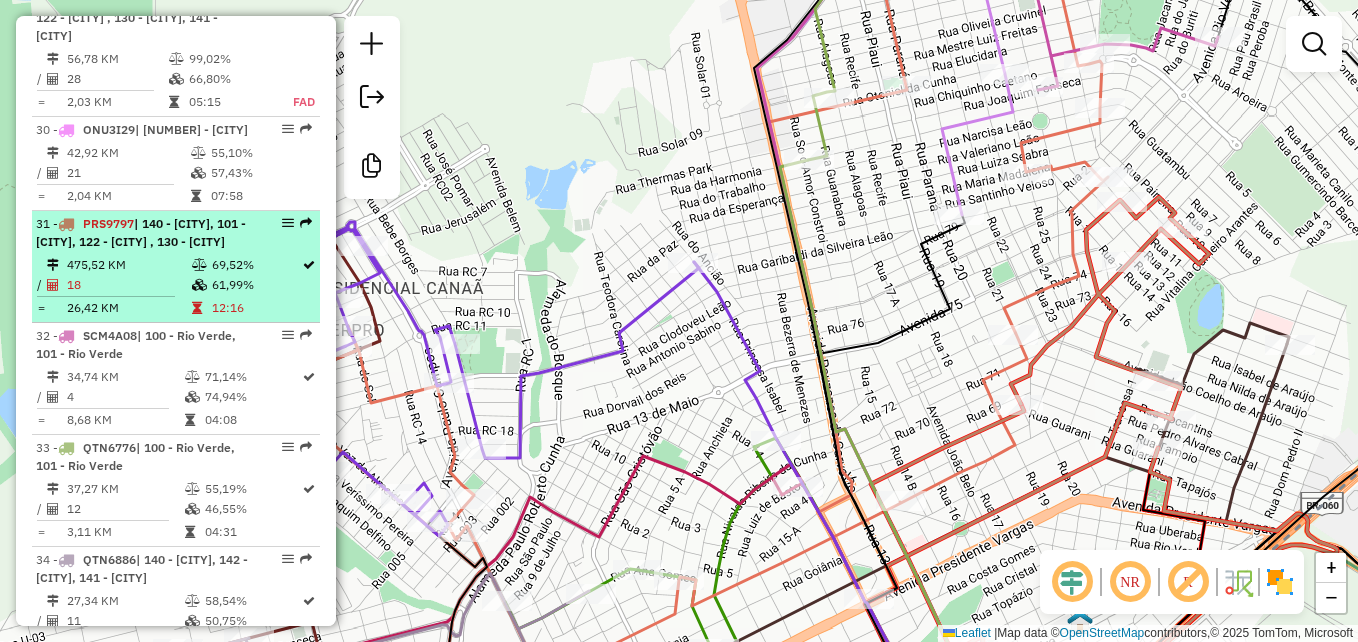 click on "|  140 - [CITY], 101 - [CITY], 122 - [CITY] , 130 - [CITY]" at bounding box center (141, 232) 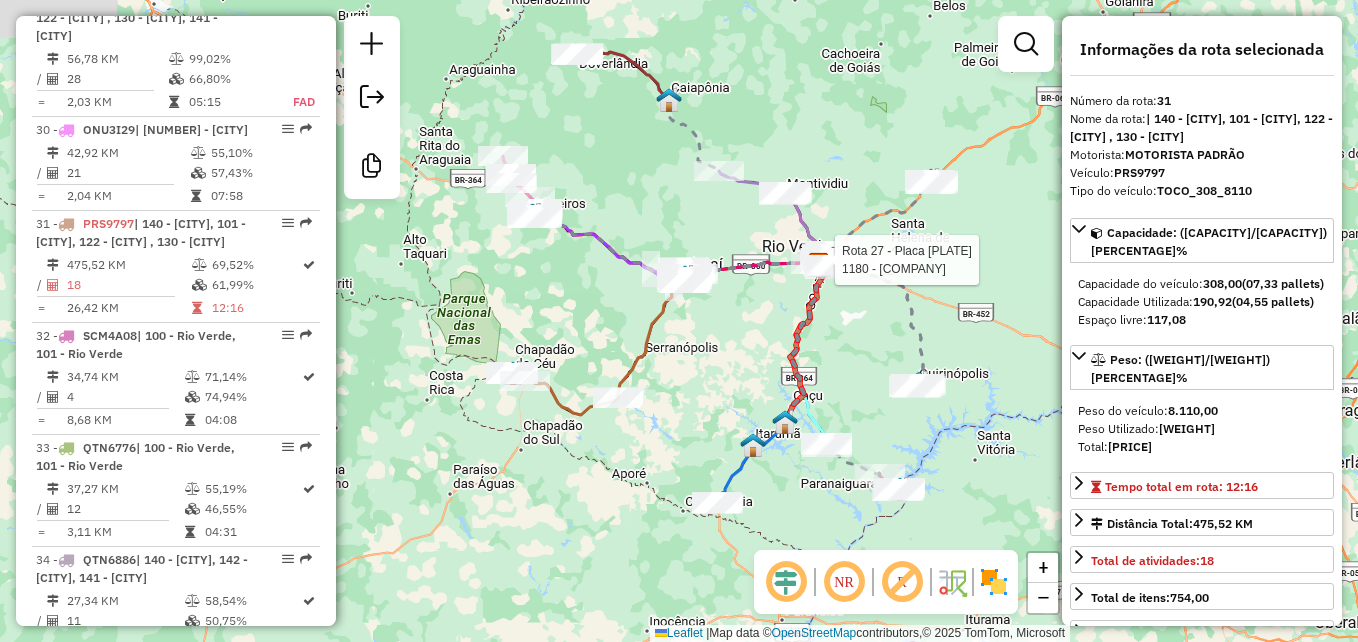 drag, startPoint x: 687, startPoint y: 331, endPoint x: 772, endPoint y: 396, distance: 107.00467 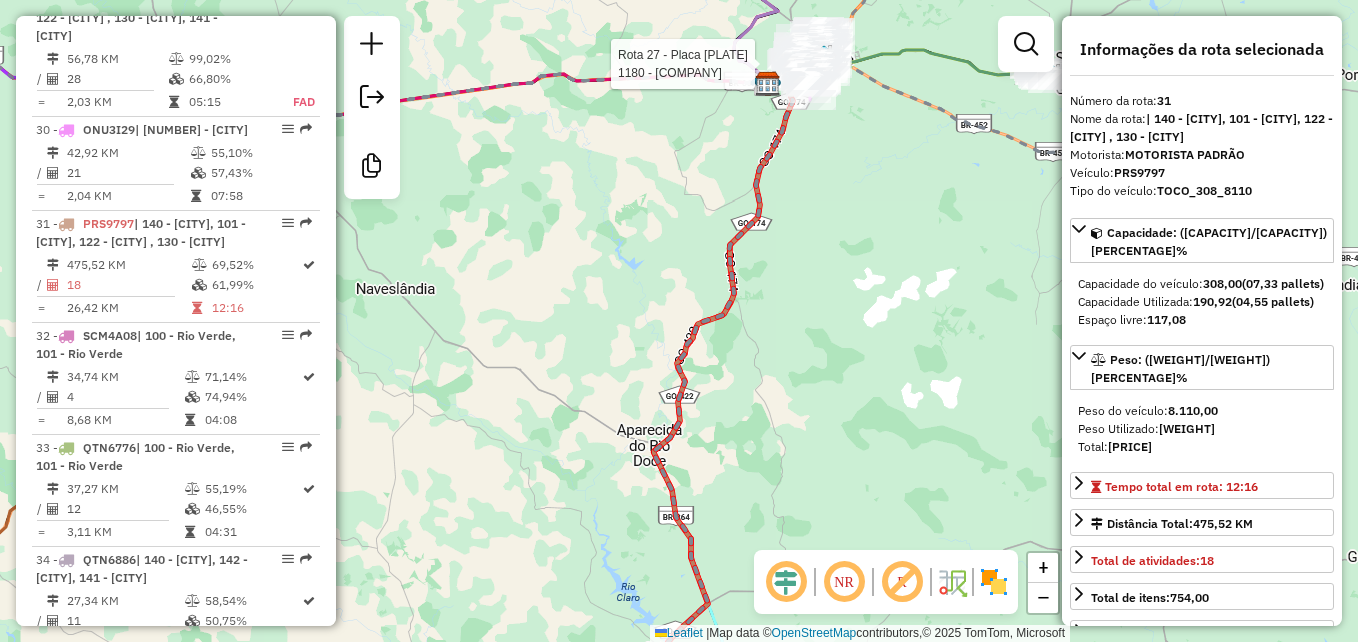 drag, startPoint x: 562, startPoint y: 222, endPoint x: 551, endPoint y: 395, distance: 173.34937 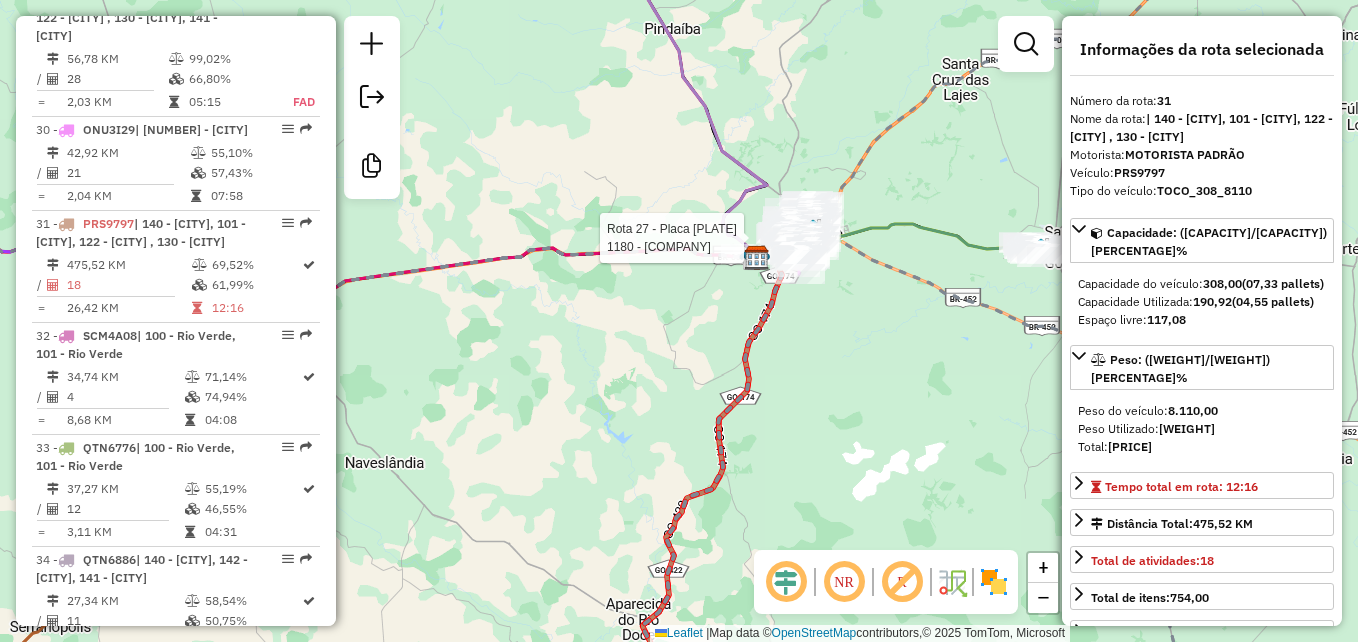 click 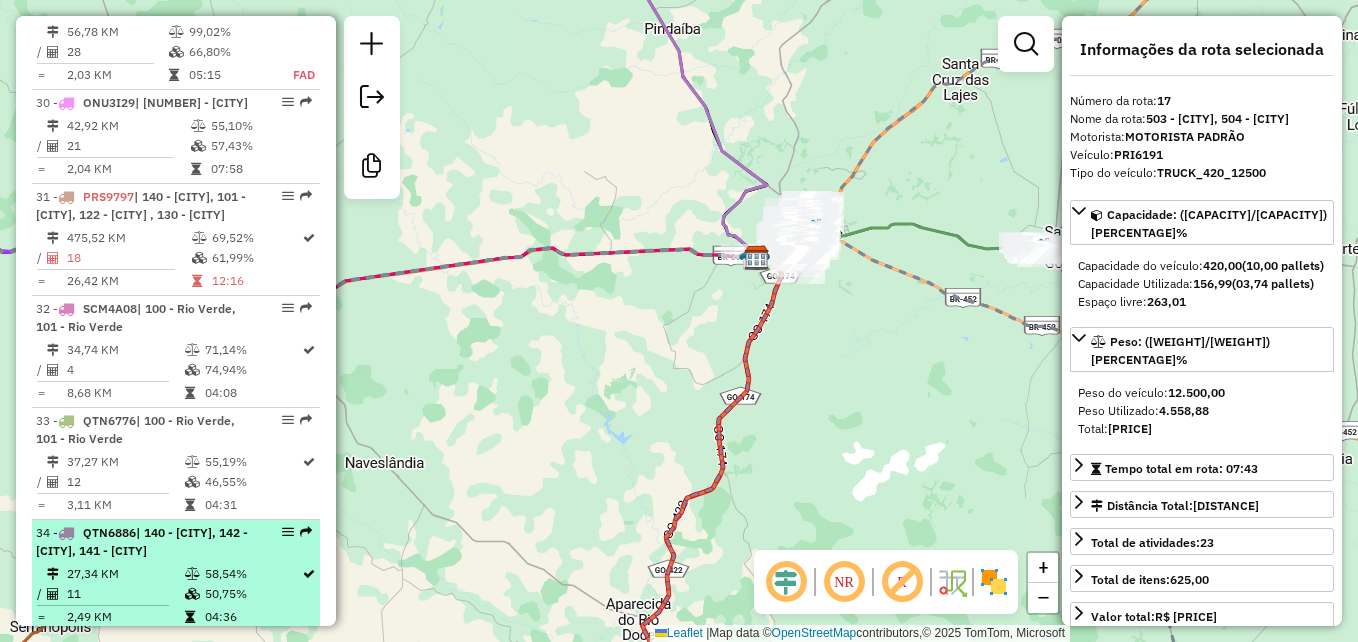 scroll, scrollTop: 4069, scrollLeft: 0, axis: vertical 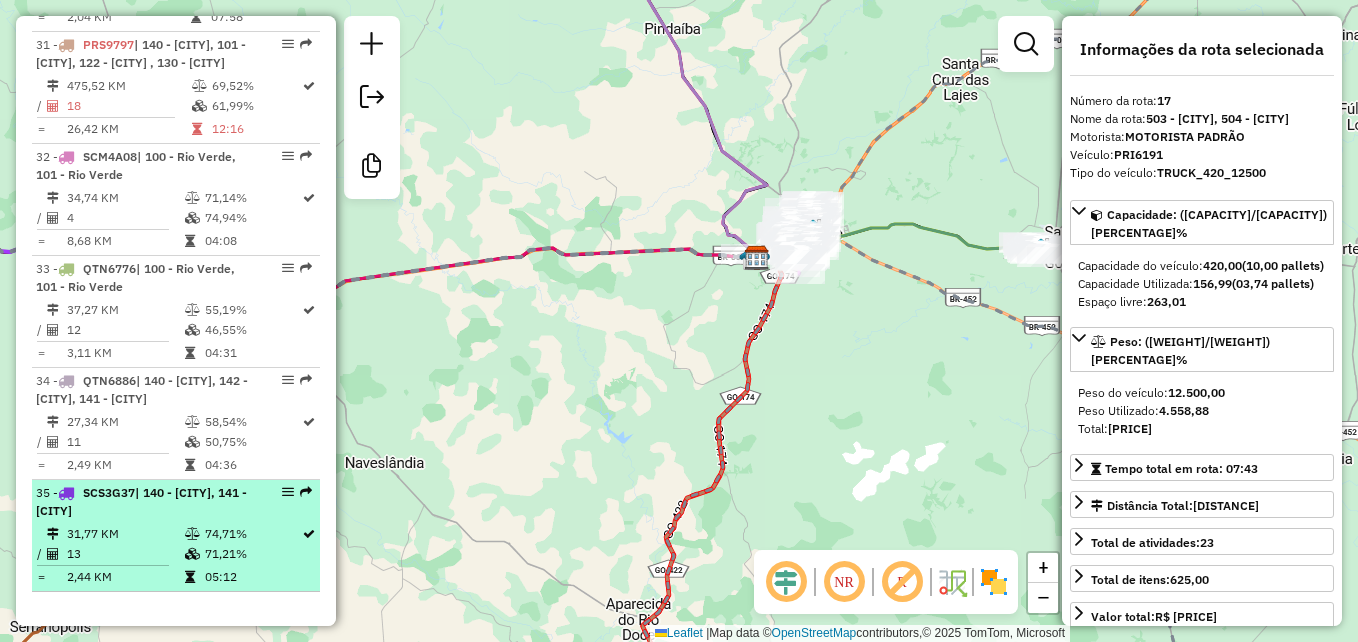 click on "[NUMBER] -       [PLATE]   |  [NUMBER] - [CITY], [NUMBER] - [CITY]" at bounding box center (142, 502) 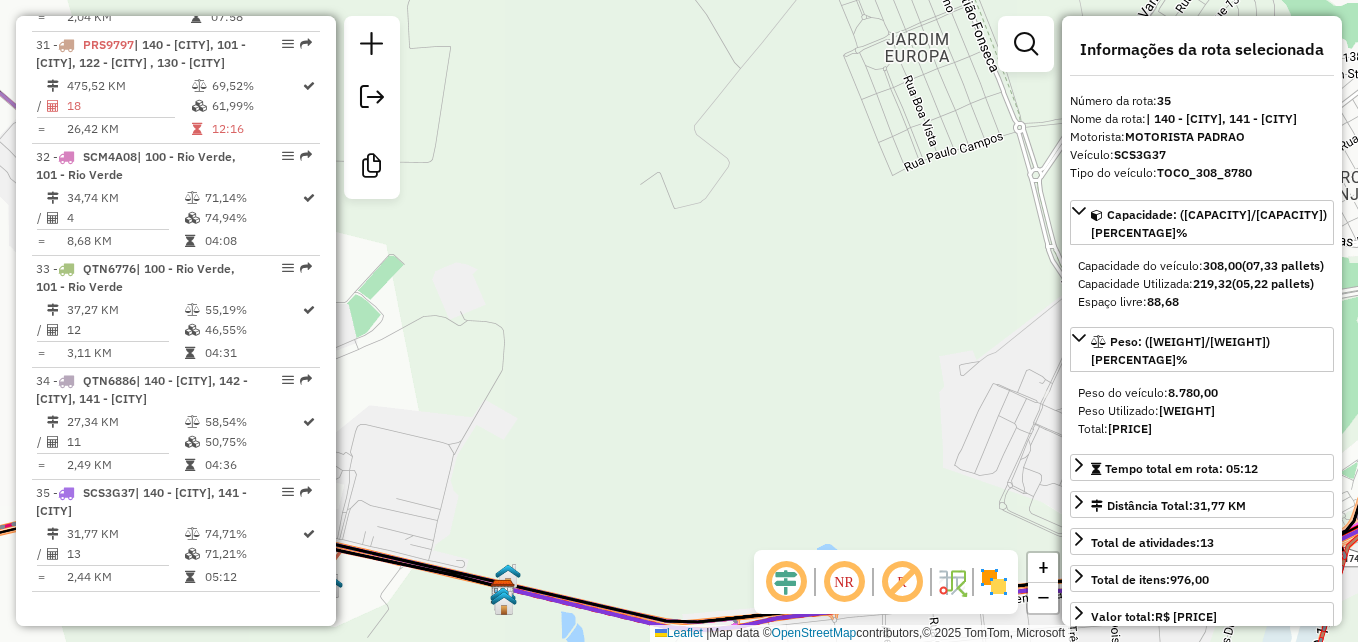drag, startPoint x: 771, startPoint y: 342, endPoint x: 0, endPoint y: 278, distance: 773.65173 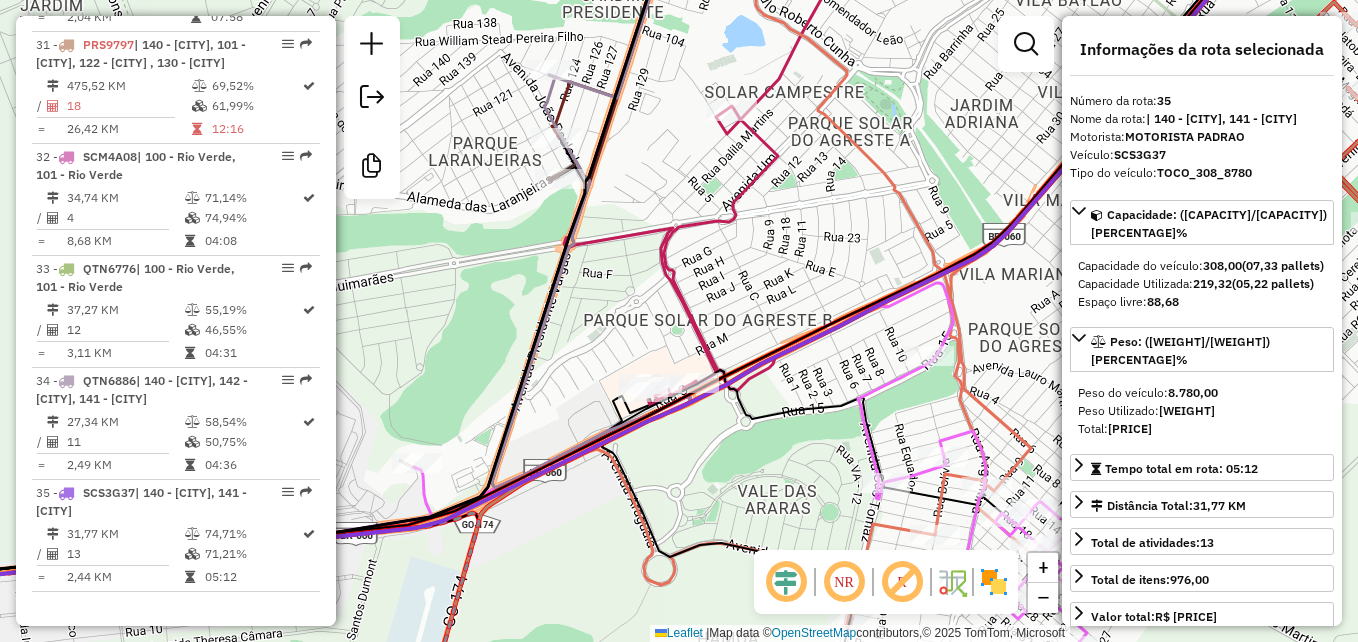 drag, startPoint x: 429, startPoint y: 317, endPoint x: 350, endPoint y: 328, distance: 79.762146 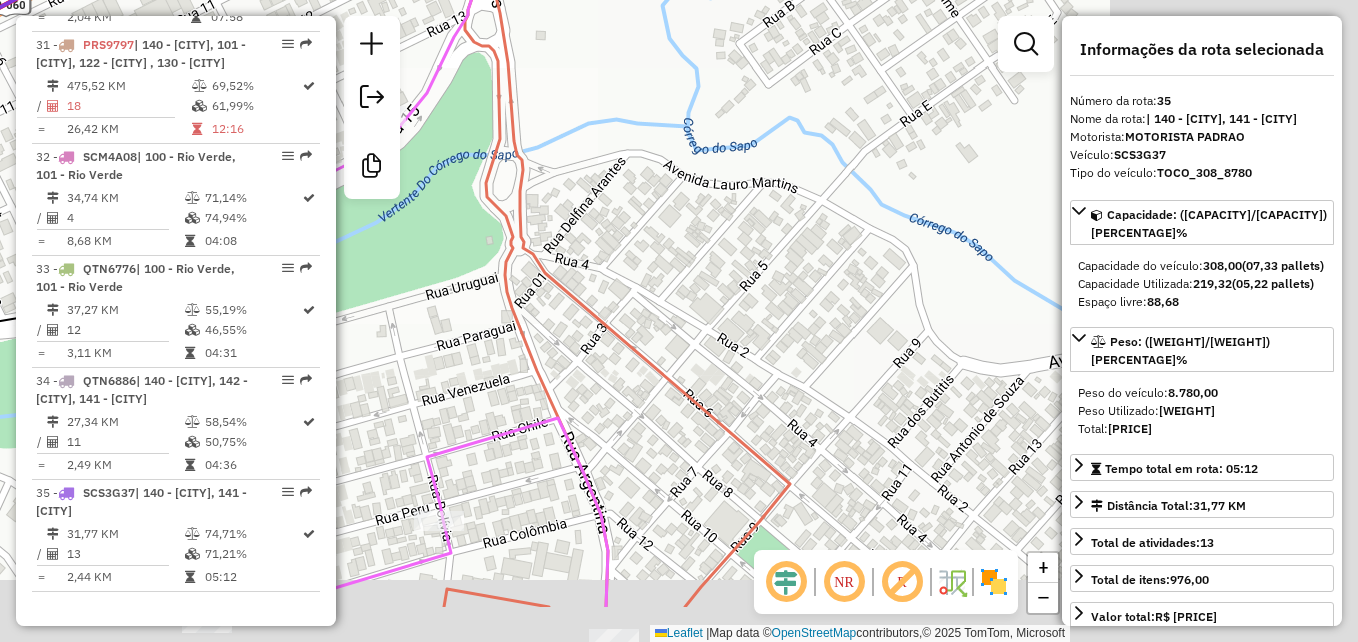 drag, startPoint x: 875, startPoint y: 333, endPoint x: 404, endPoint y: 234, distance: 481.29202 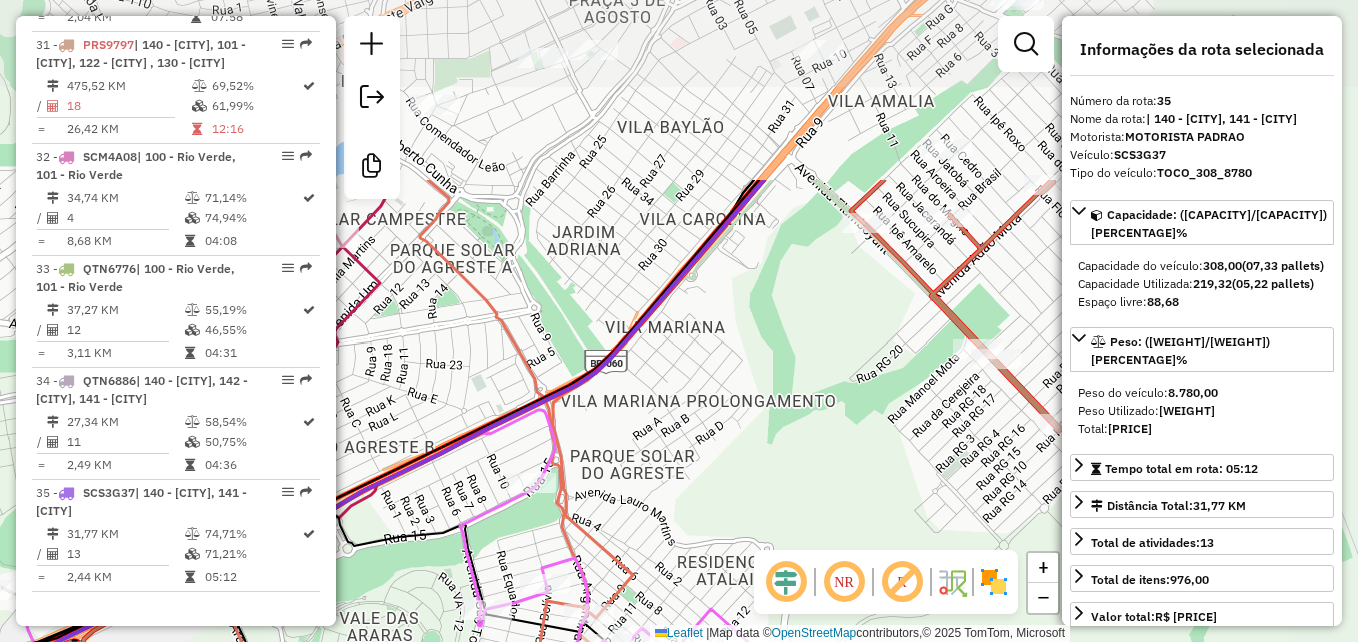 drag, startPoint x: 754, startPoint y: 379, endPoint x: 559, endPoint y: 596, distance: 291.74304 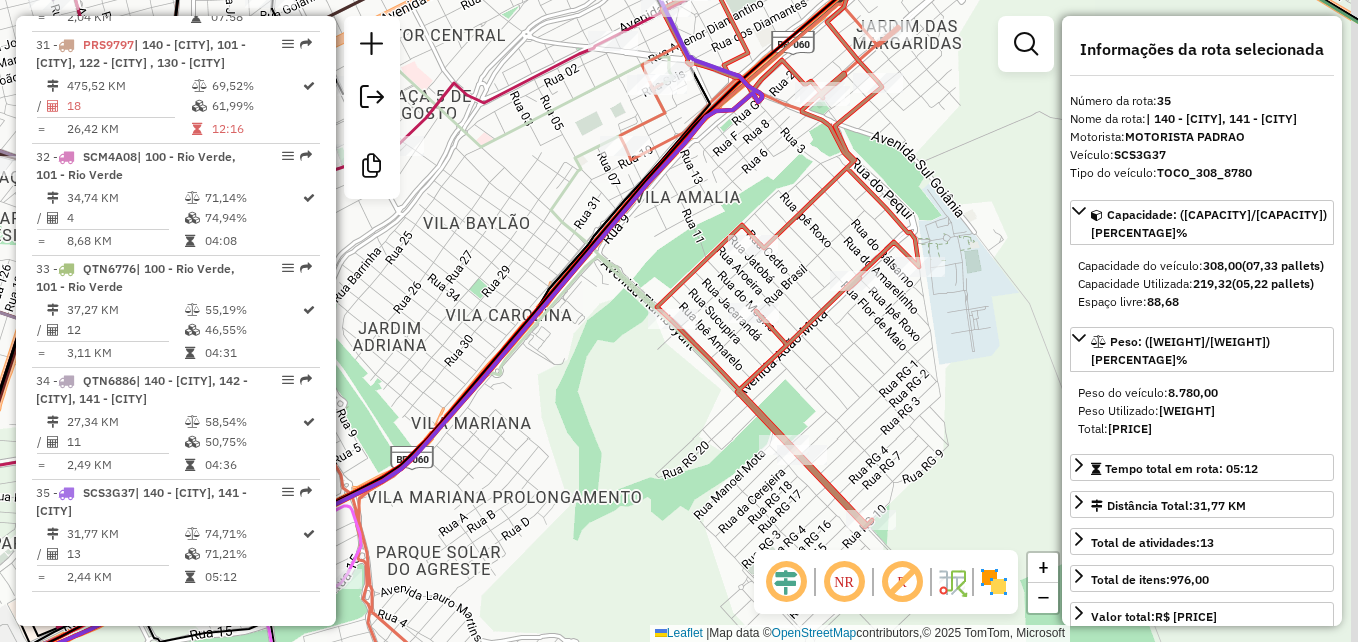 drag, startPoint x: 652, startPoint y: 436, endPoint x: 500, endPoint y: 457, distance: 153.4438 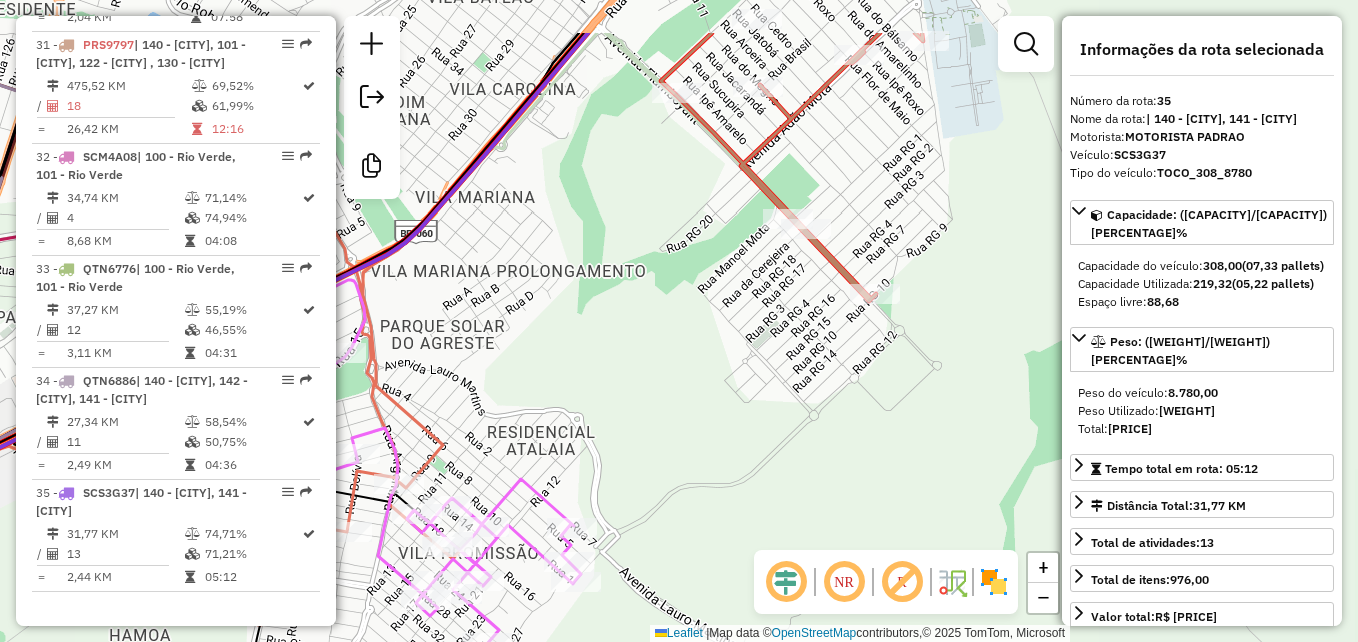 drag, startPoint x: 821, startPoint y: 385, endPoint x: 803, endPoint y: 596, distance: 211.76639 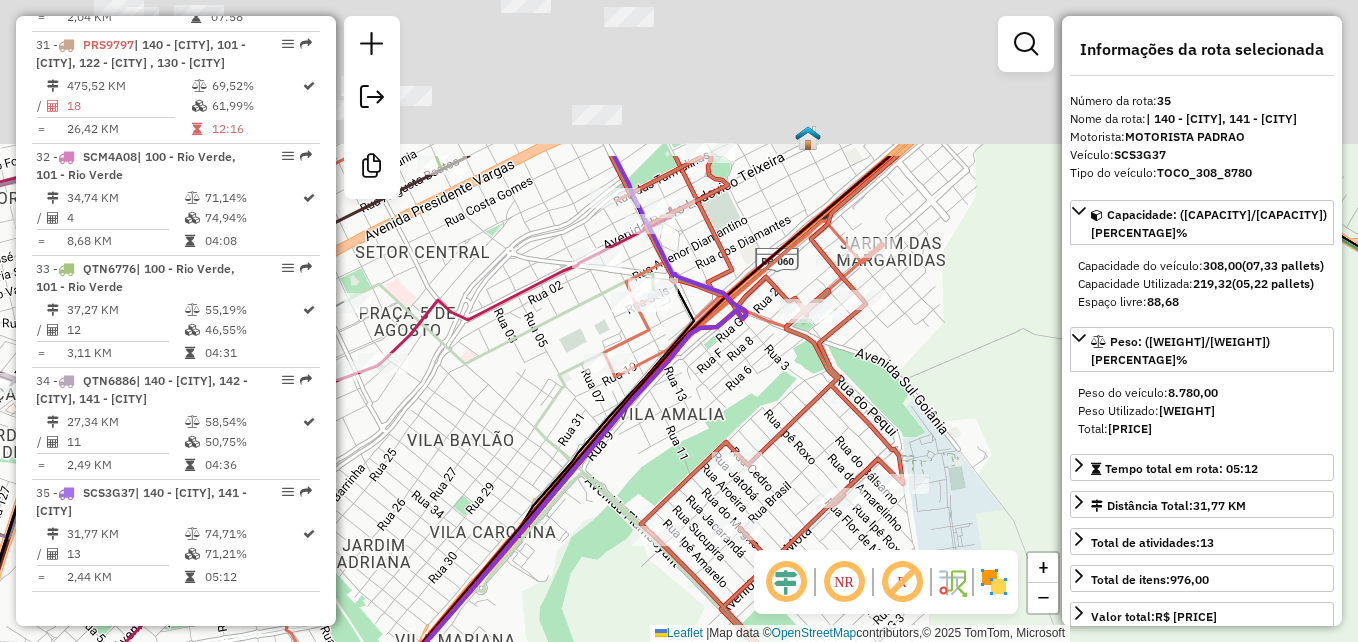 drag, startPoint x: 872, startPoint y: 380, endPoint x: 824, endPoint y: 589, distance: 214.44113 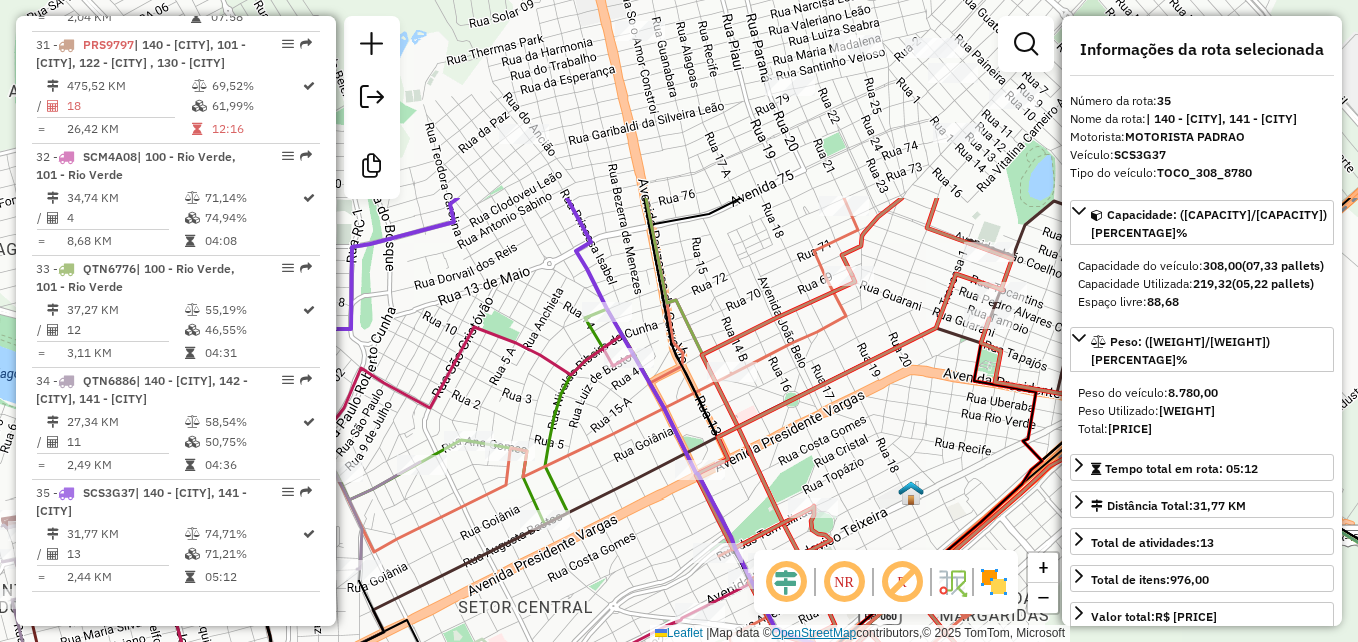 drag, startPoint x: 673, startPoint y: 349, endPoint x: 809, endPoint y: 627, distance: 309.48343 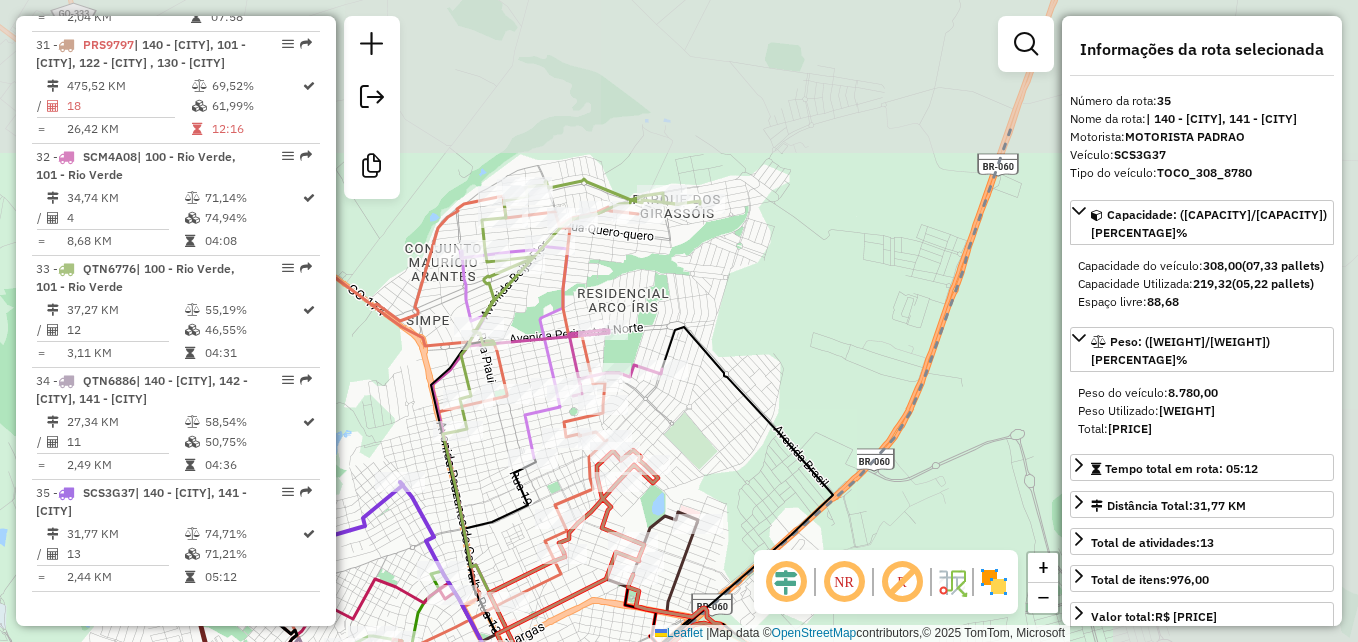 drag, startPoint x: 780, startPoint y: 349, endPoint x: 500, endPoint y: 541, distance: 339.50552 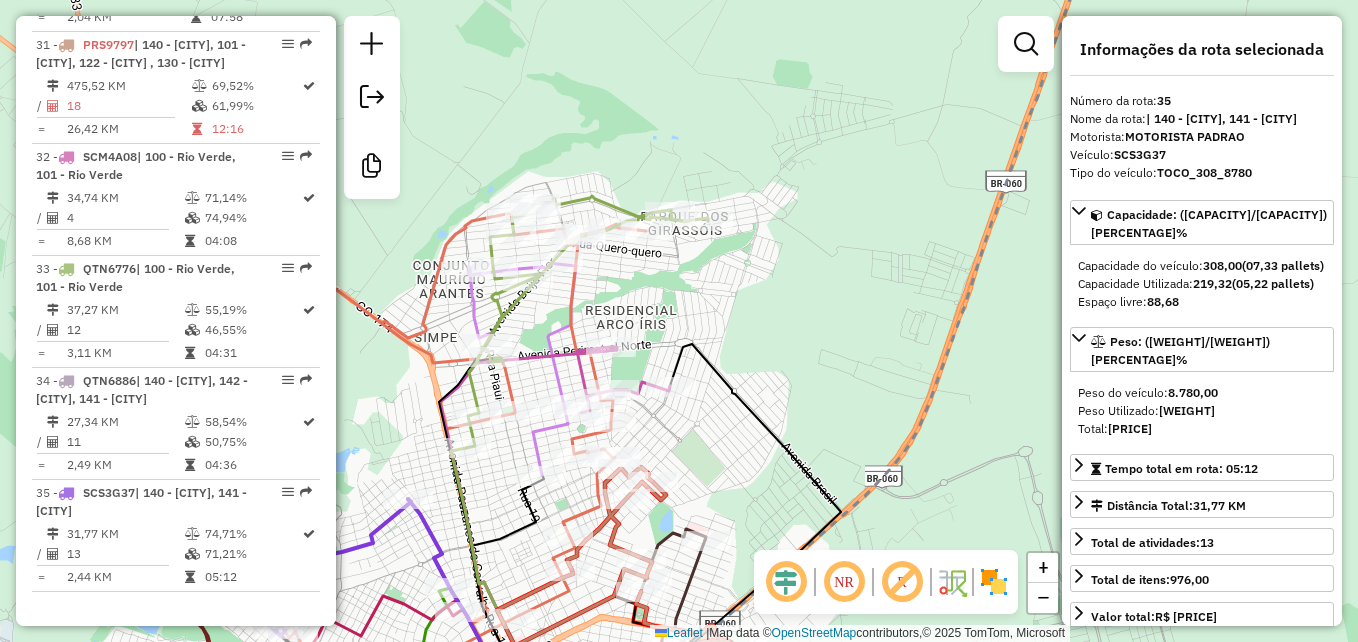 drag, startPoint x: 666, startPoint y: 282, endPoint x: 715, endPoint y: 459, distance: 183.65729 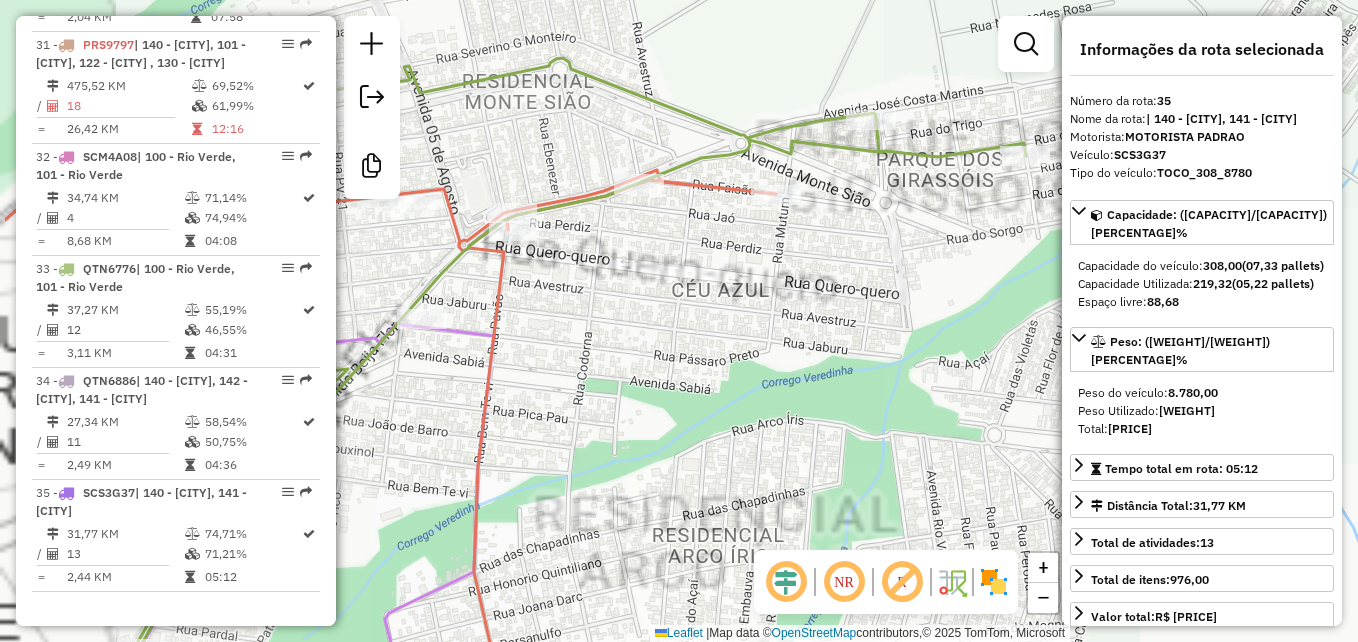drag, startPoint x: 688, startPoint y: 428, endPoint x: 943, endPoint y: 363, distance: 263.15396 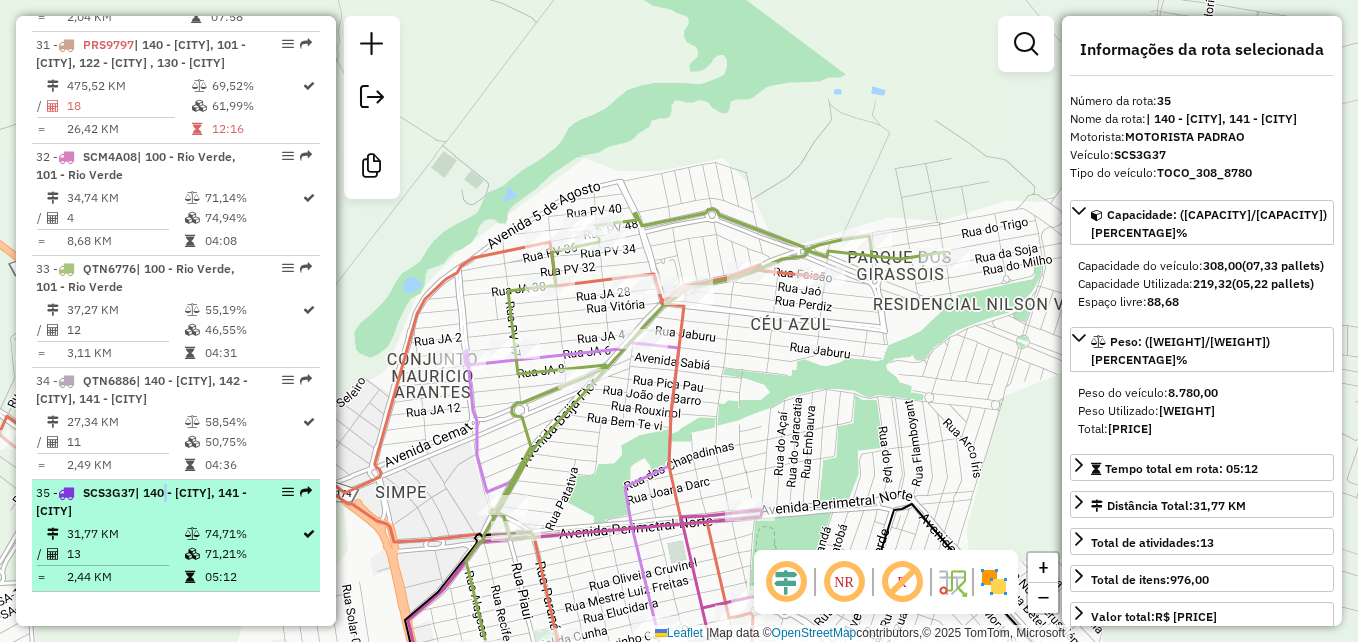 drag, startPoint x: 169, startPoint y: 498, endPoint x: 158, endPoint y: 494, distance: 11.7046995 